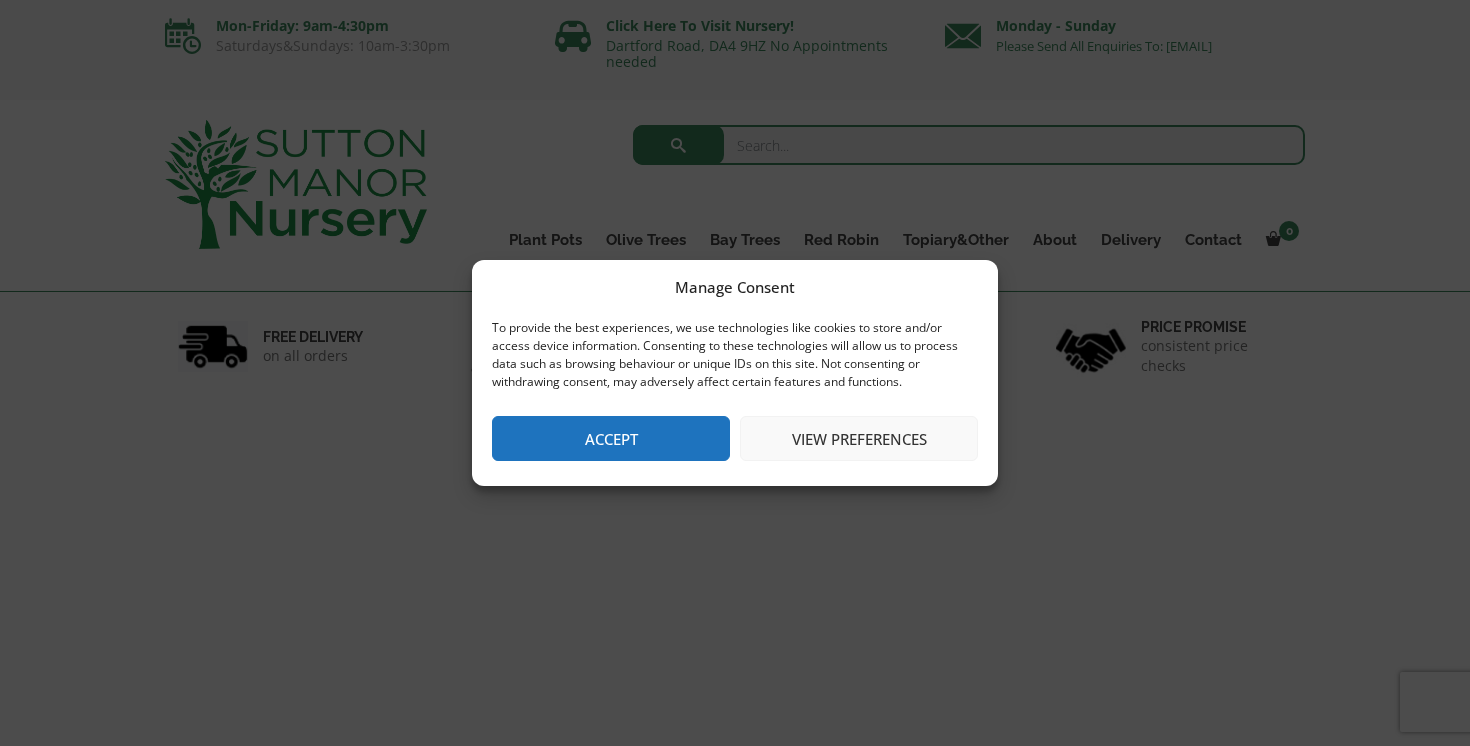 scroll, scrollTop: 0, scrollLeft: 0, axis: both 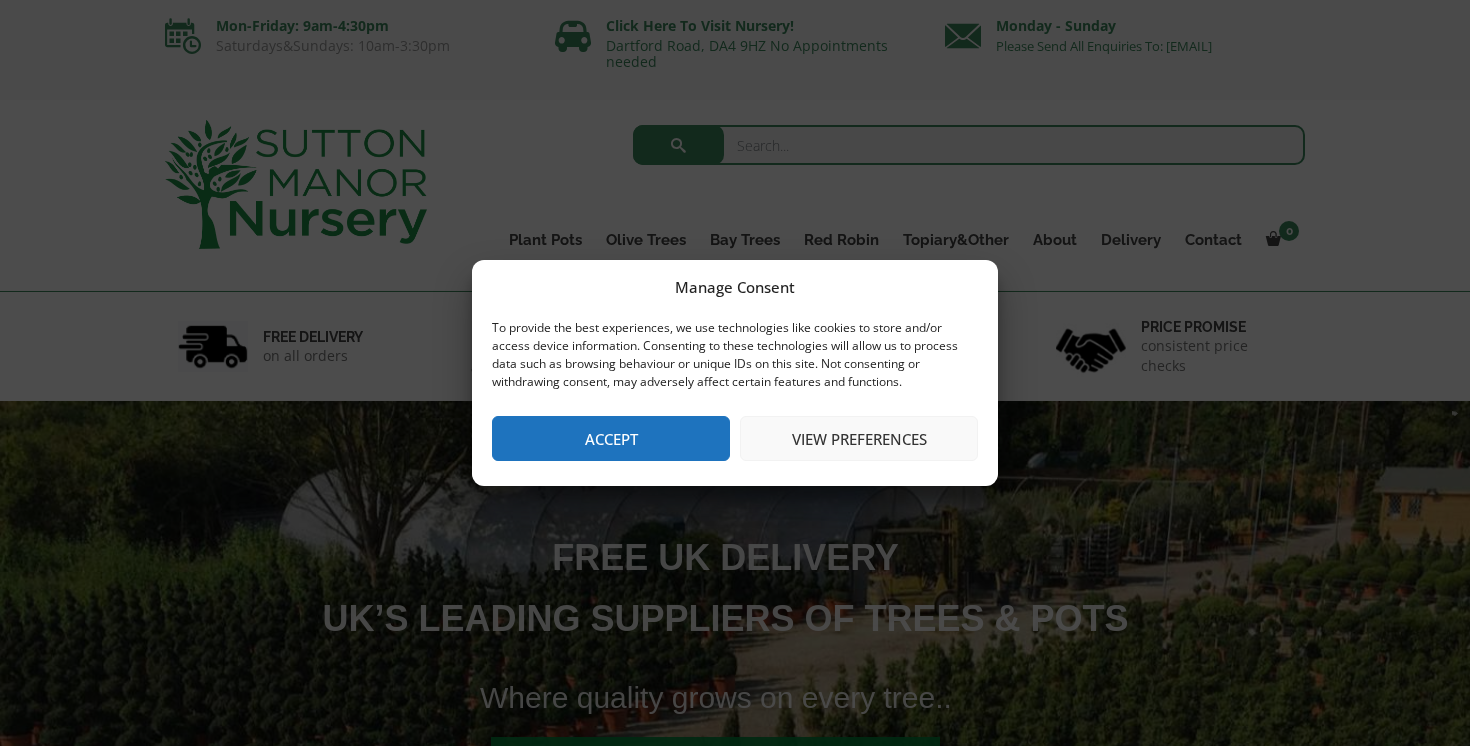 click on "Accept" at bounding box center [611, 438] 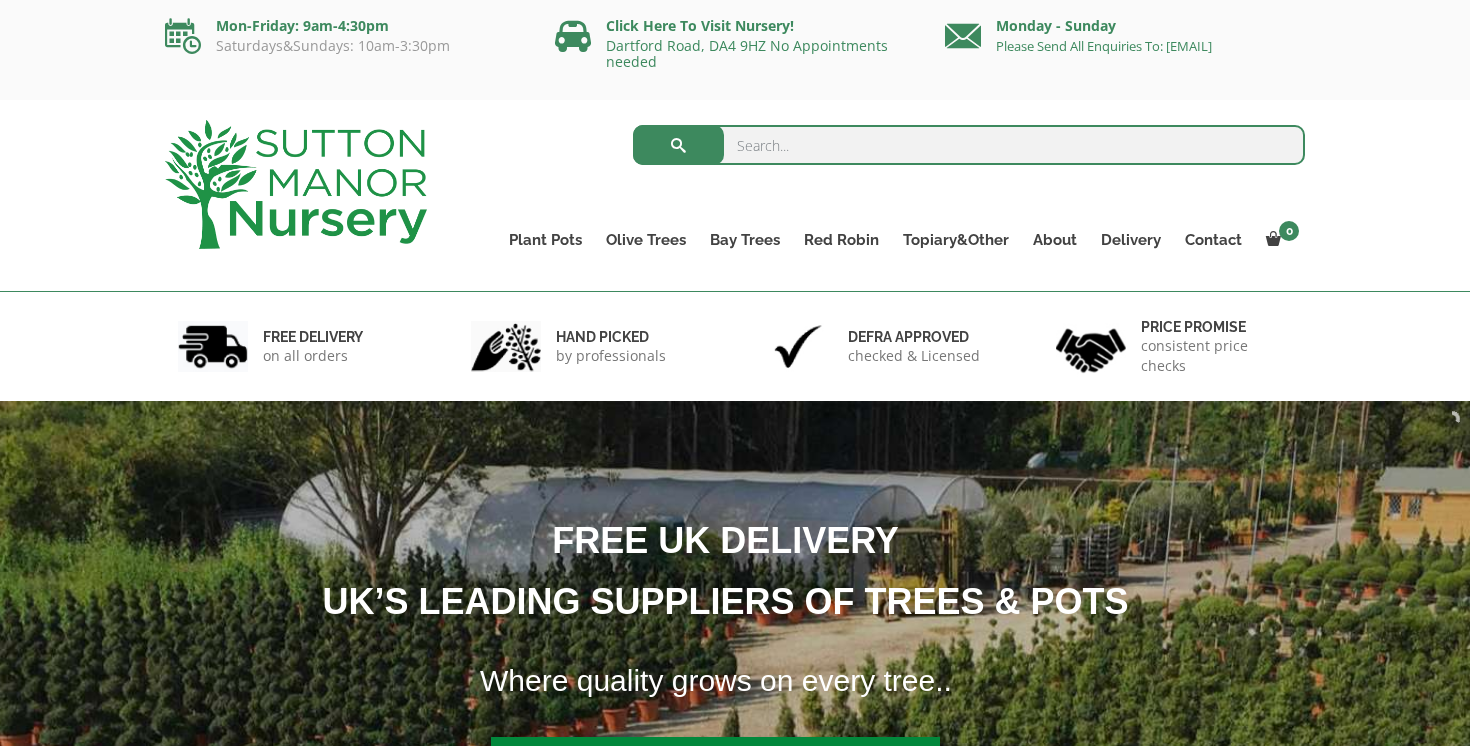 click at bounding box center (969, 145) 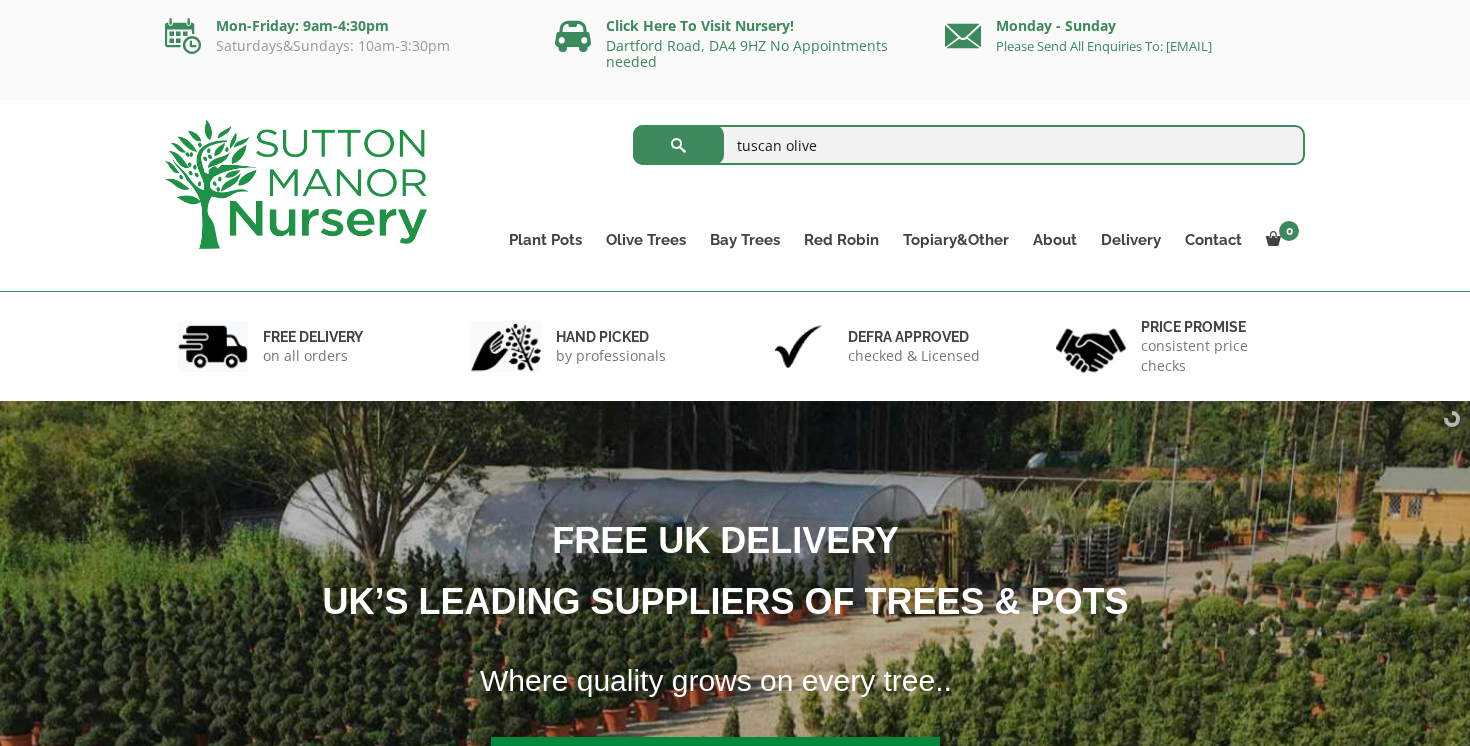 type on "tuscan olive" 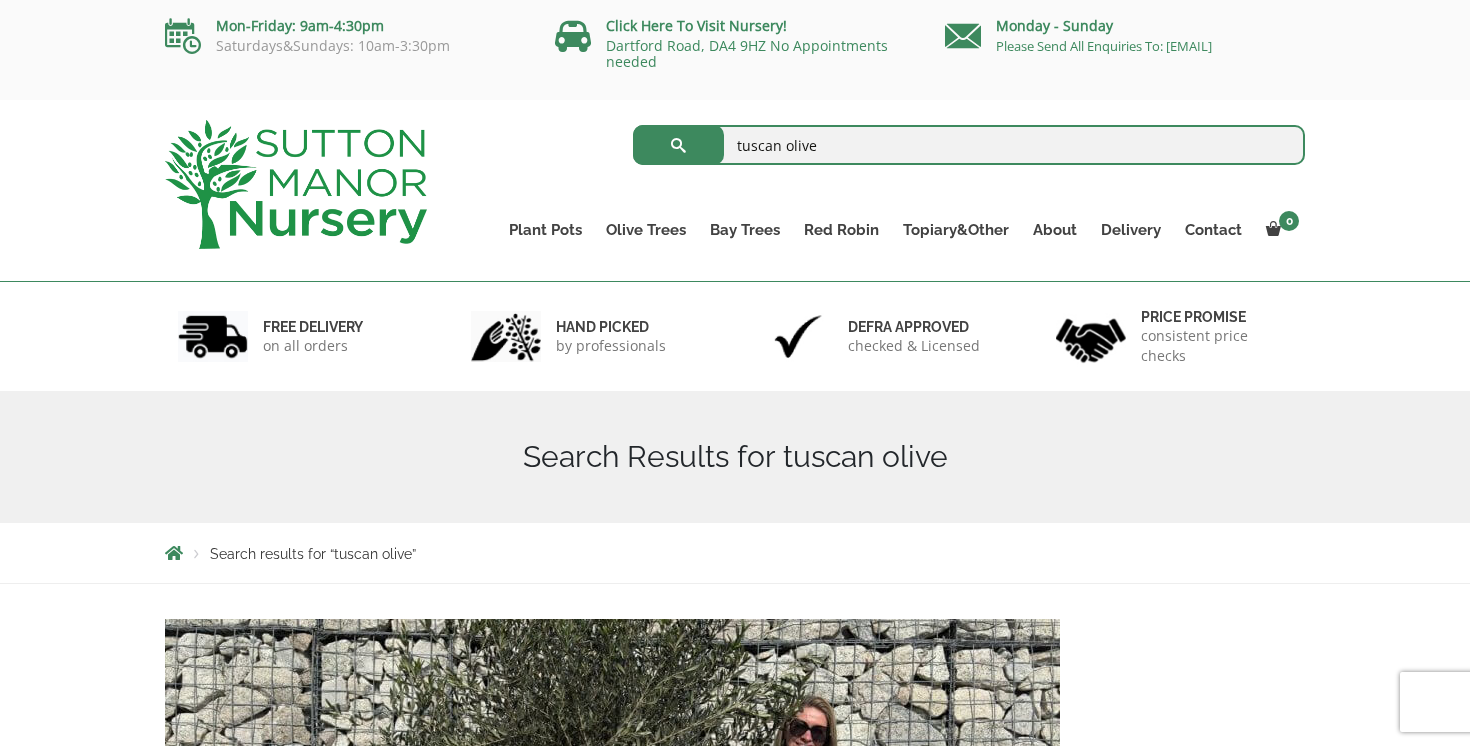 scroll, scrollTop: 0, scrollLeft: 0, axis: both 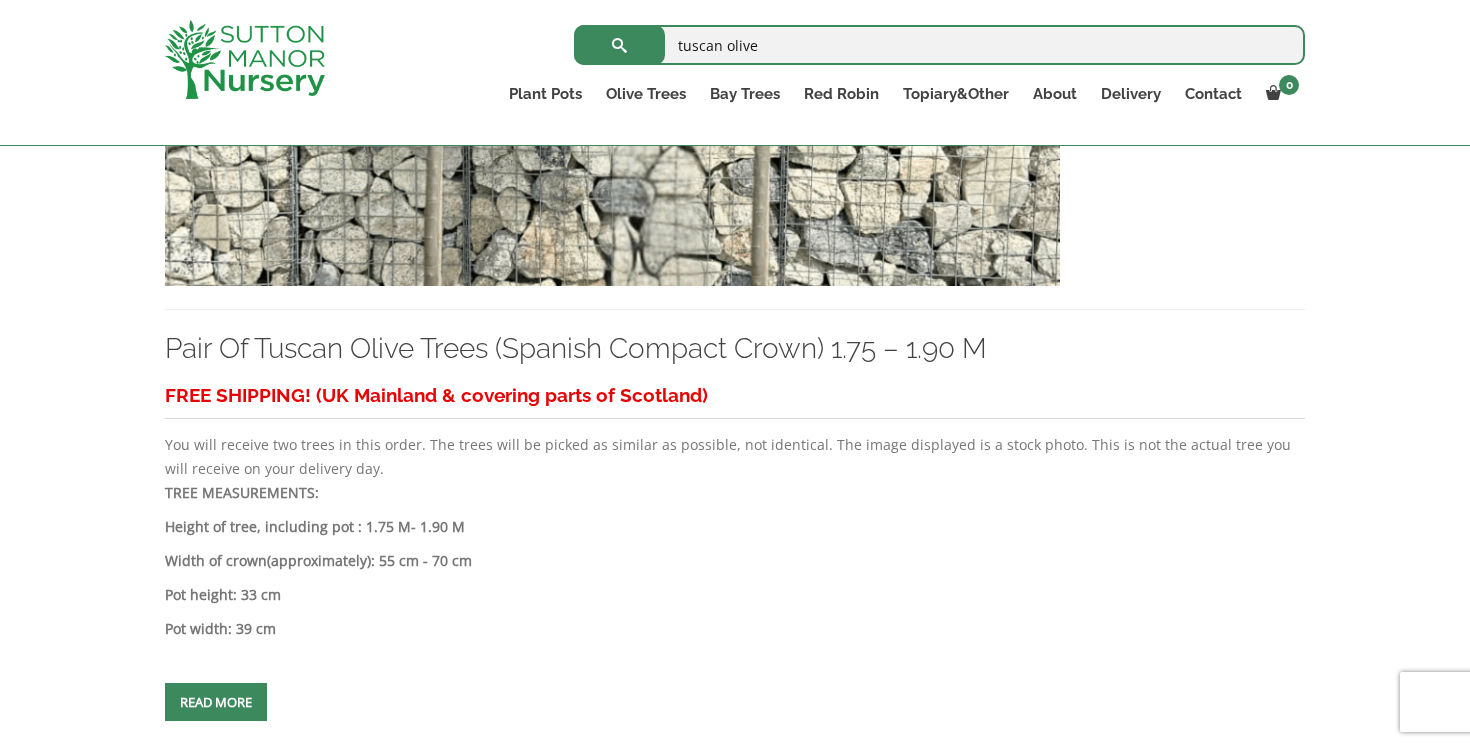 click at bounding box center (612, 71) 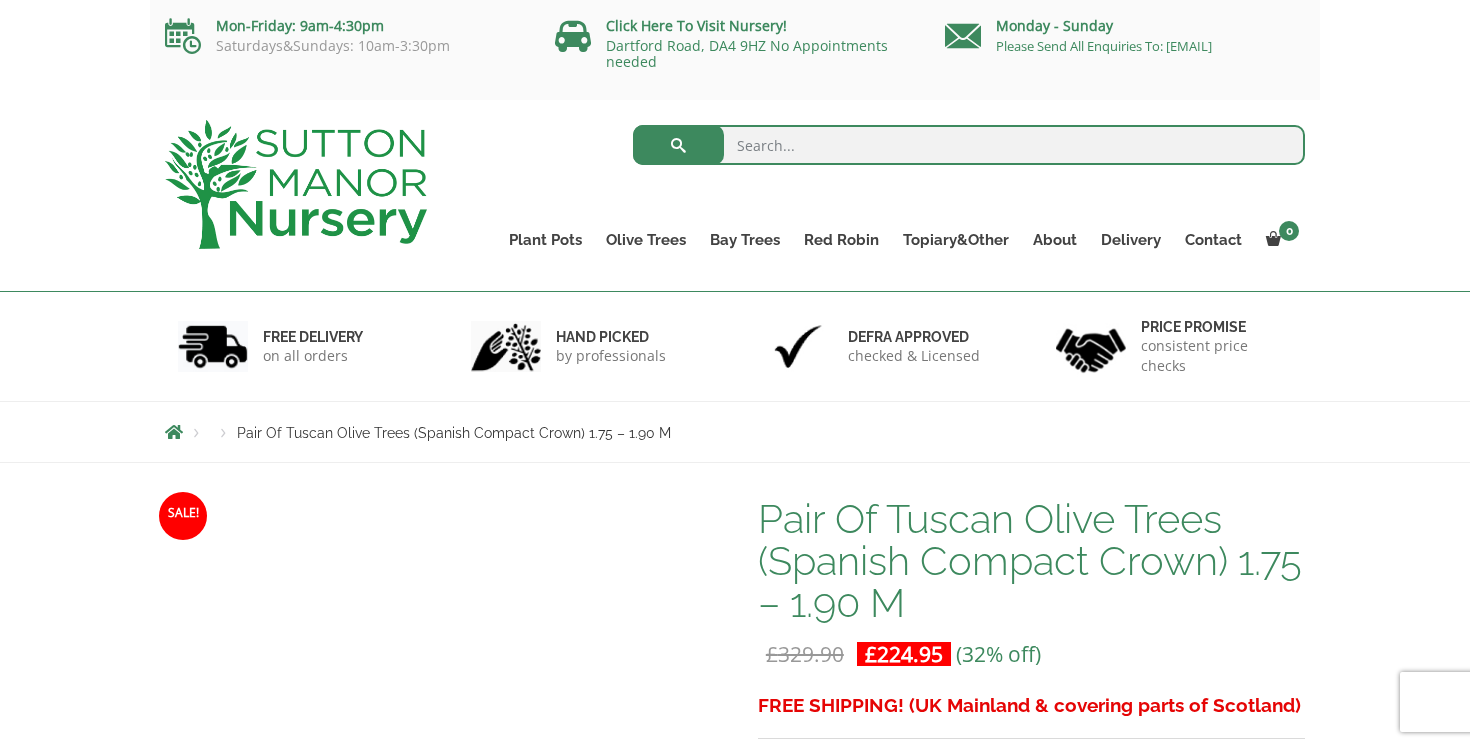scroll, scrollTop: 0, scrollLeft: 0, axis: both 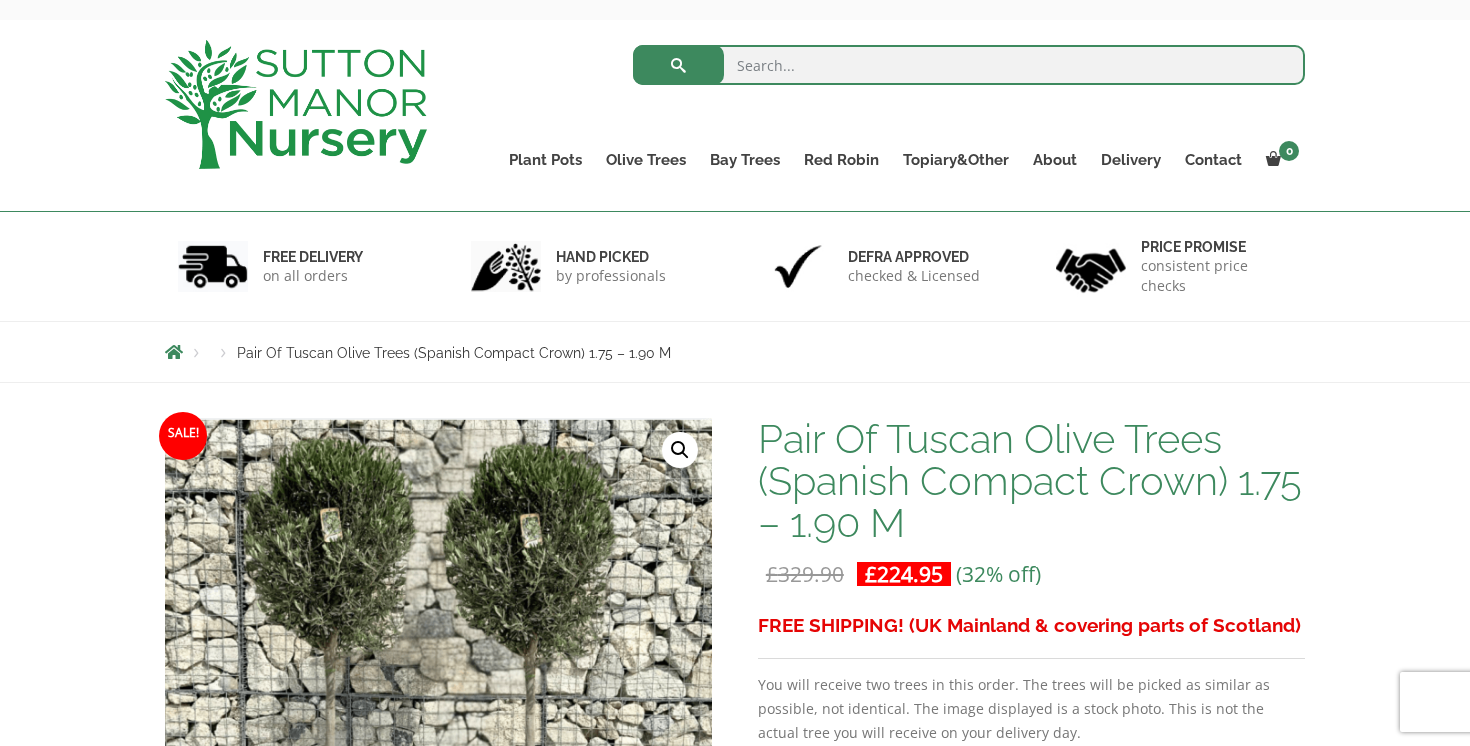 click at bounding box center [969, 65] 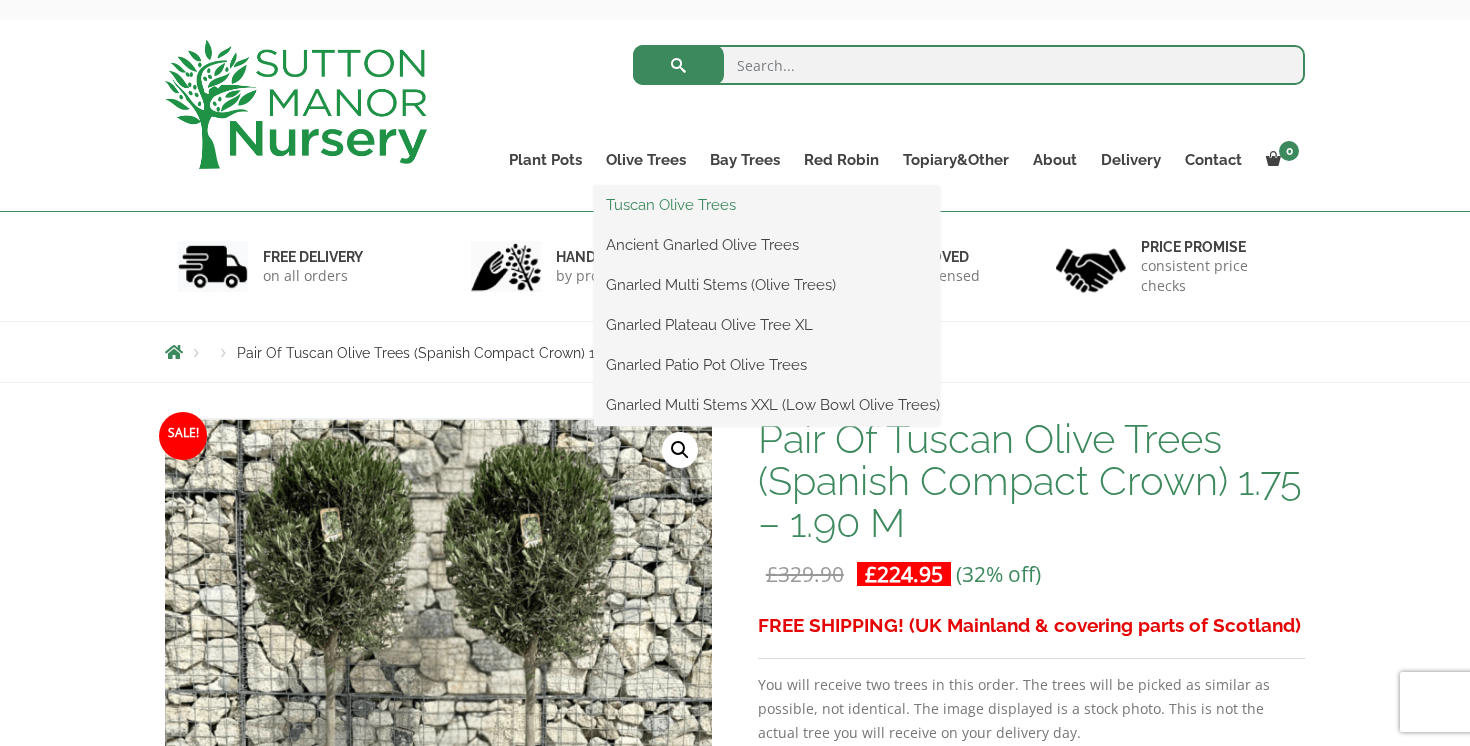 click on "Tuscan Olive Trees" at bounding box center (767, 205) 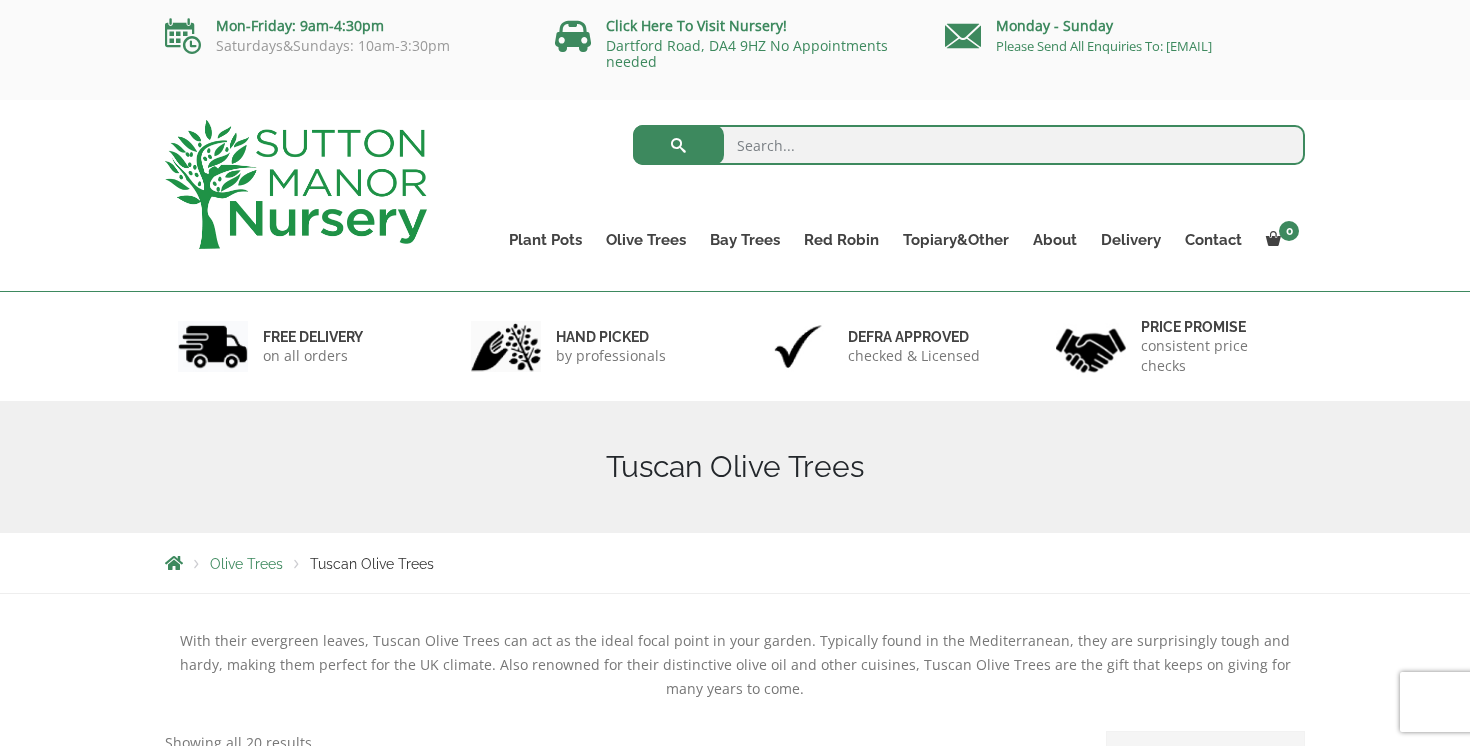 scroll, scrollTop: 0, scrollLeft: 0, axis: both 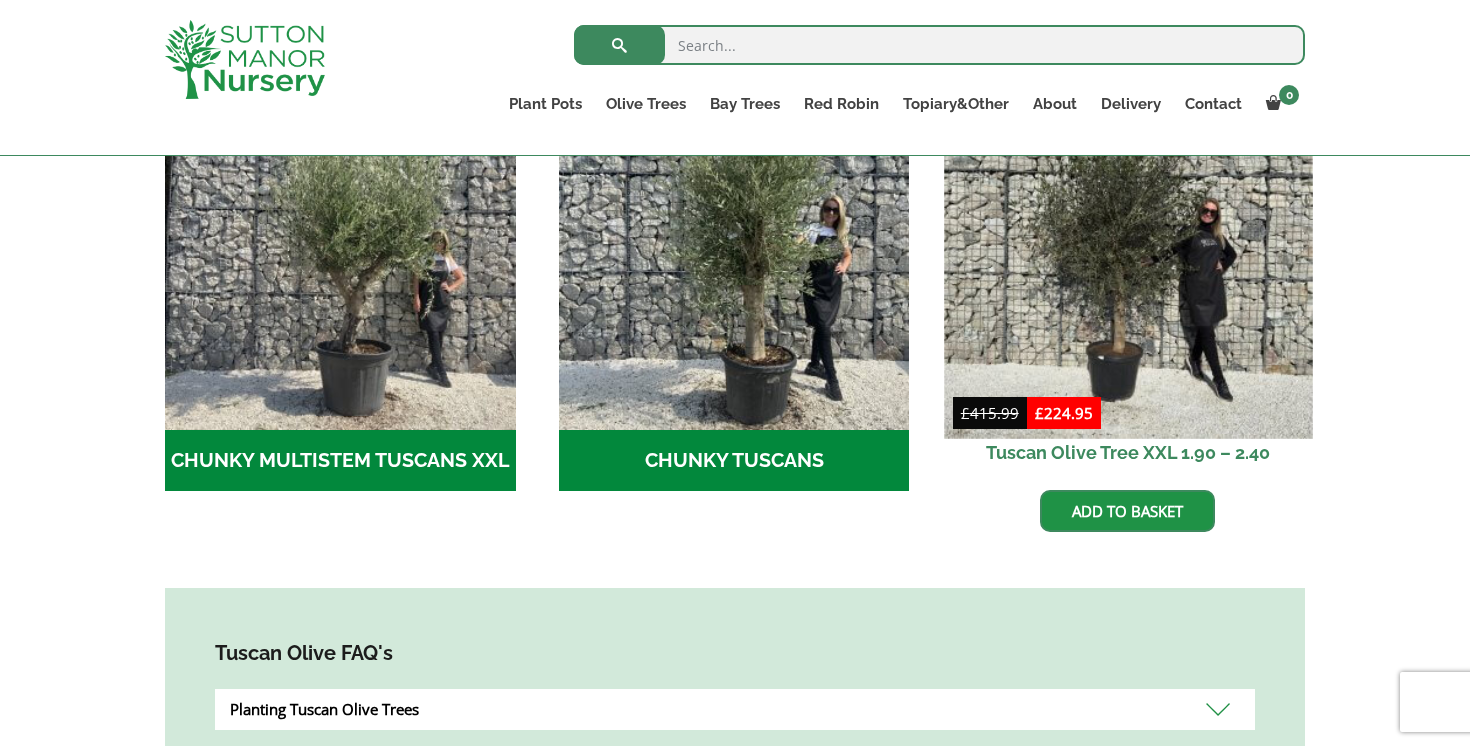 click at bounding box center [1128, 254] 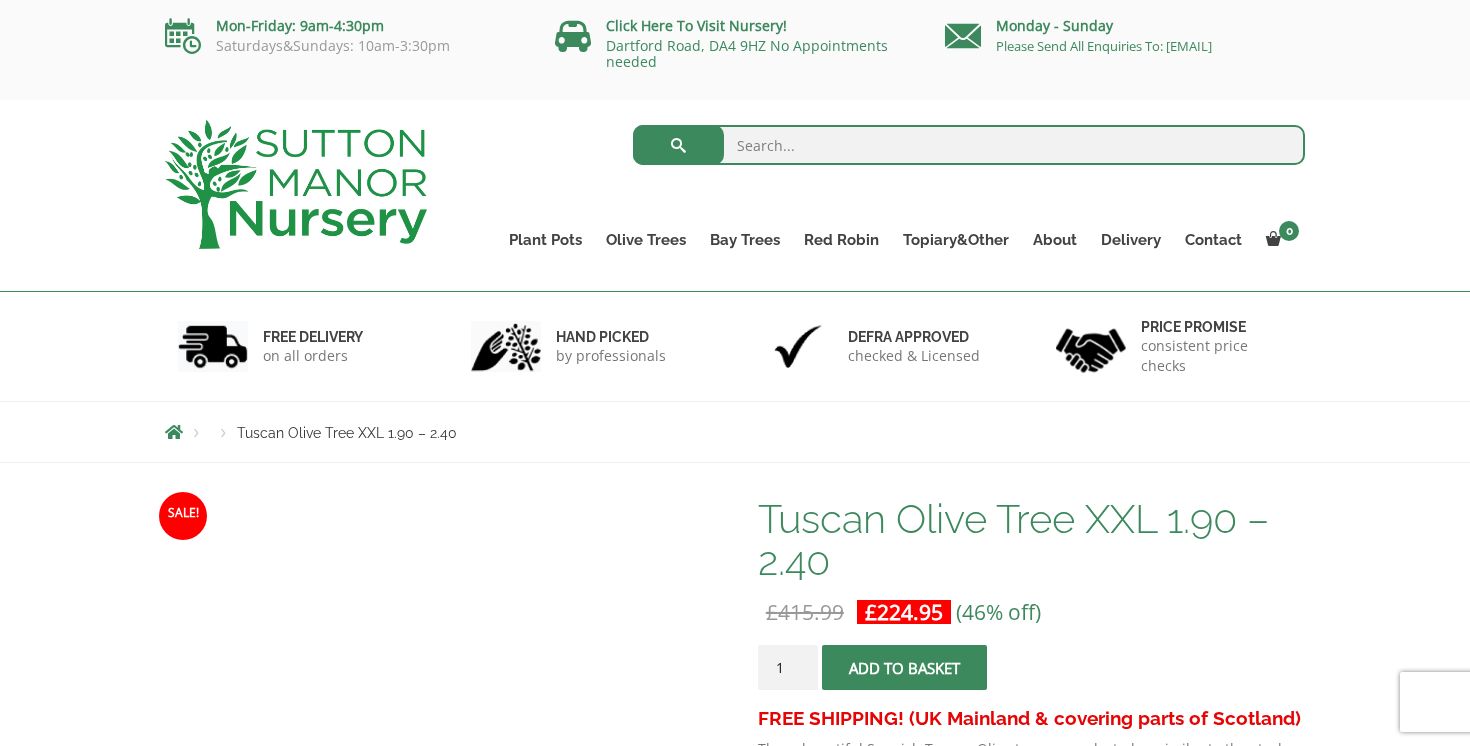 scroll, scrollTop: 0, scrollLeft: 0, axis: both 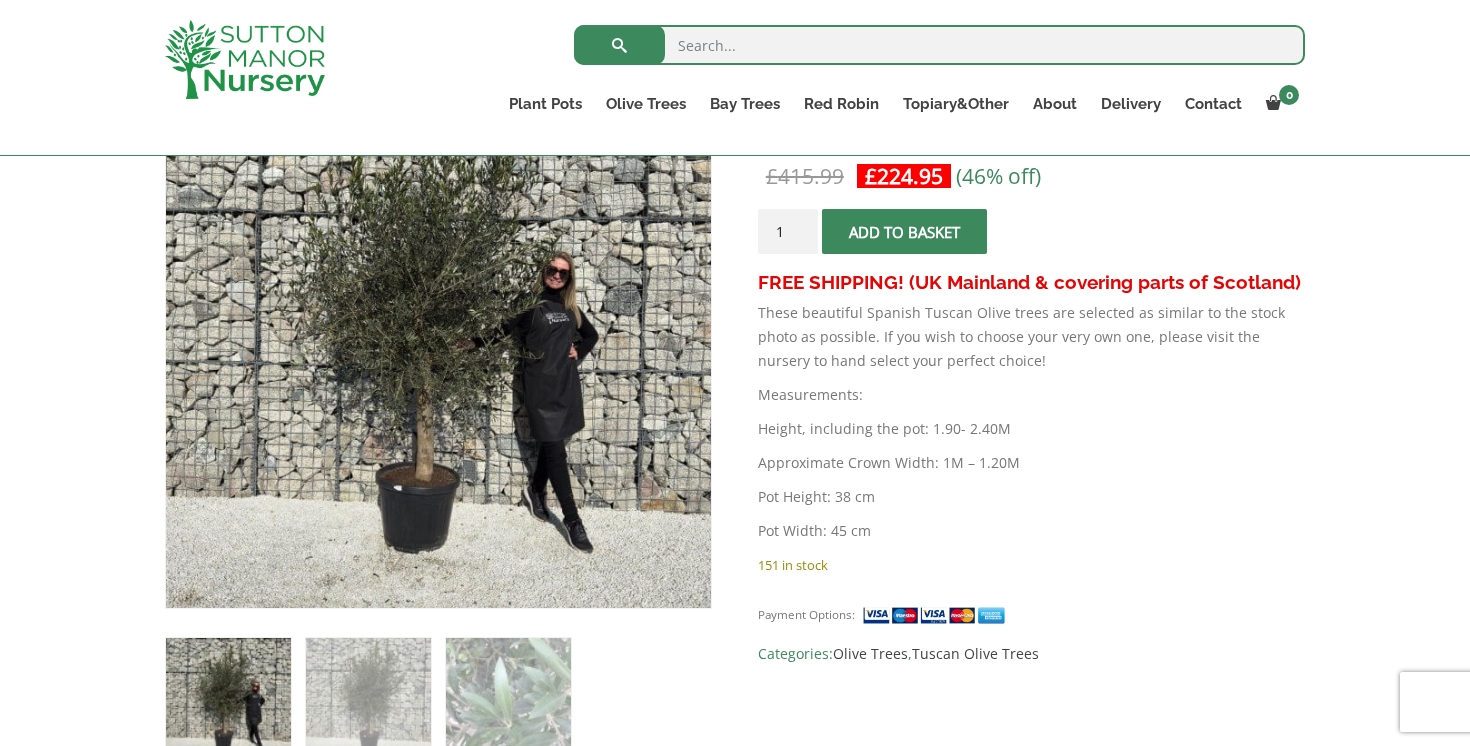 click on "Add to basket" at bounding box center [904, 231] 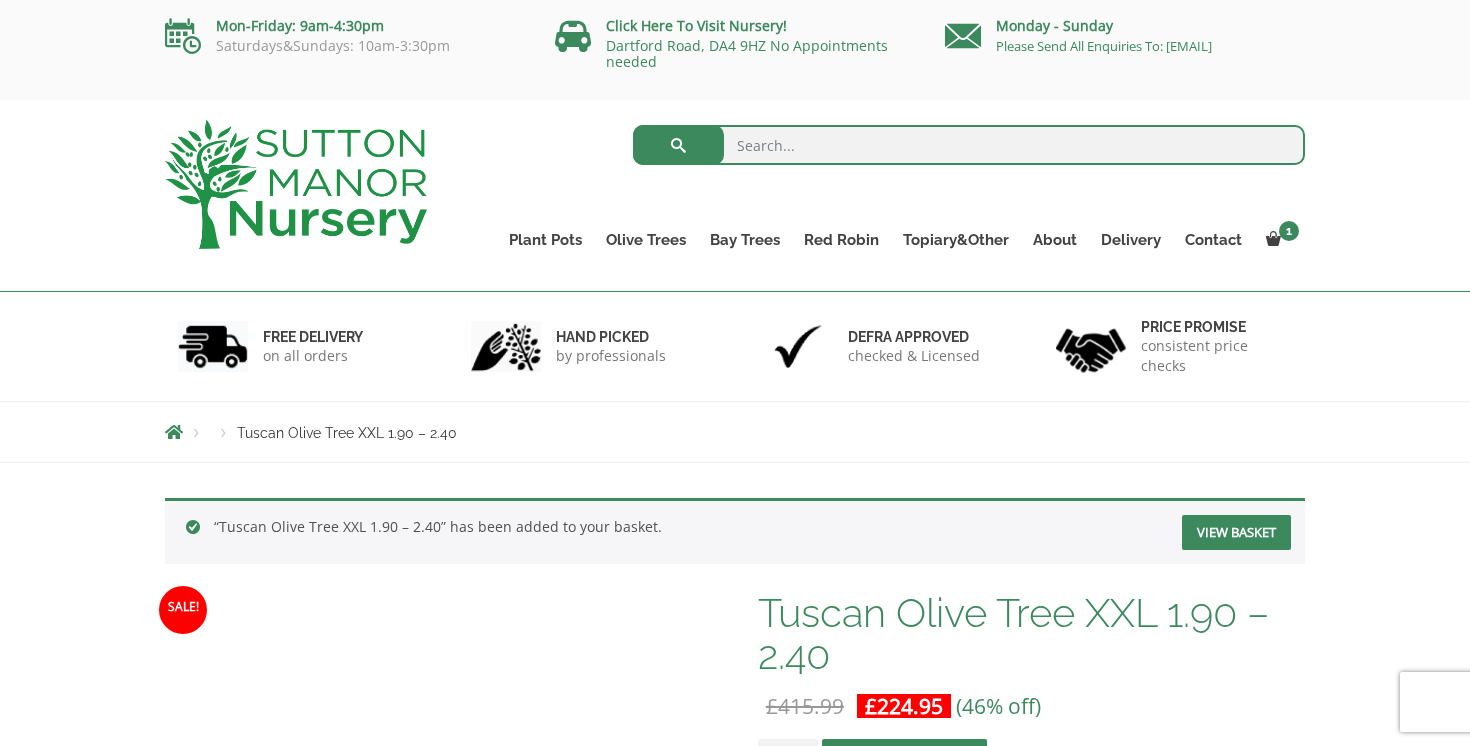 scroll, scrollTop: 0, scrollLeft: 0, axis: both 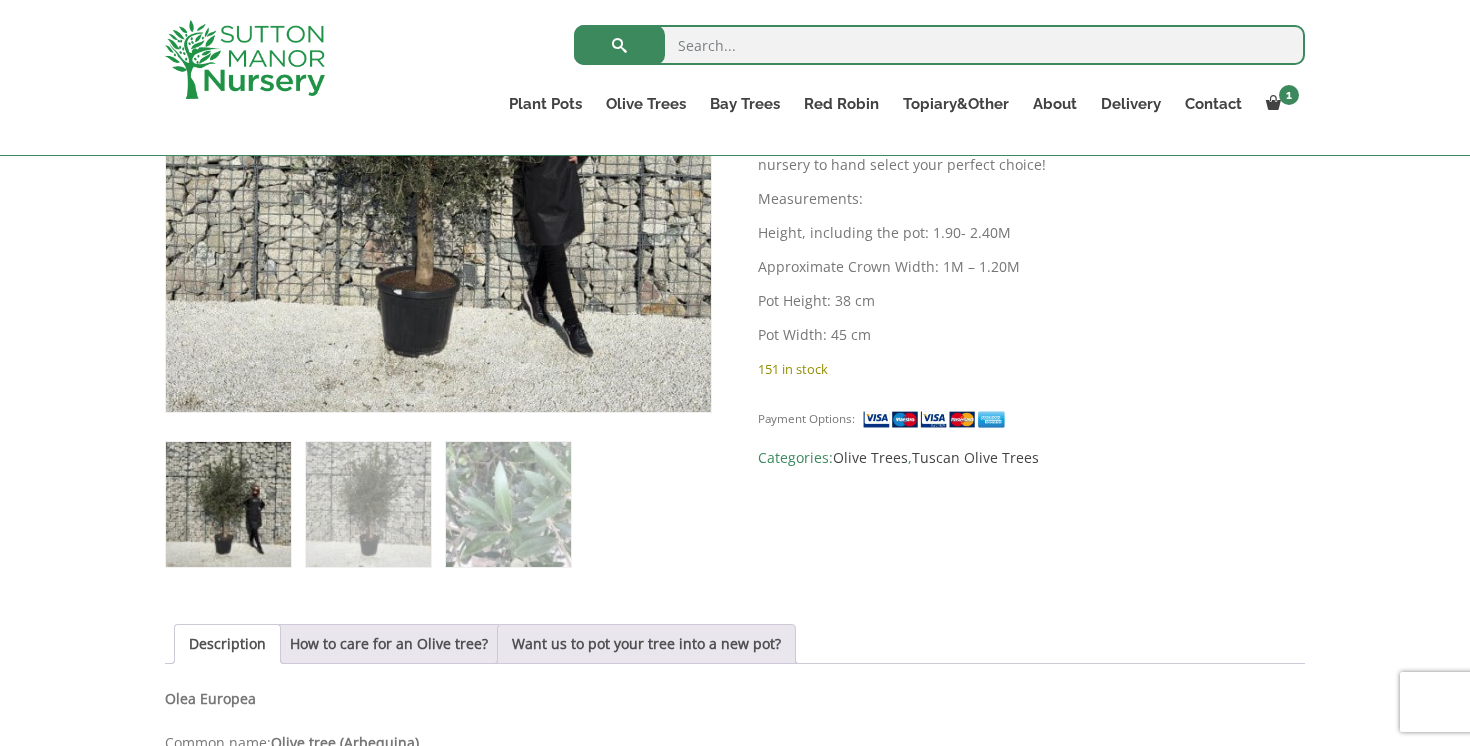 click at bounding box center (939, 45) 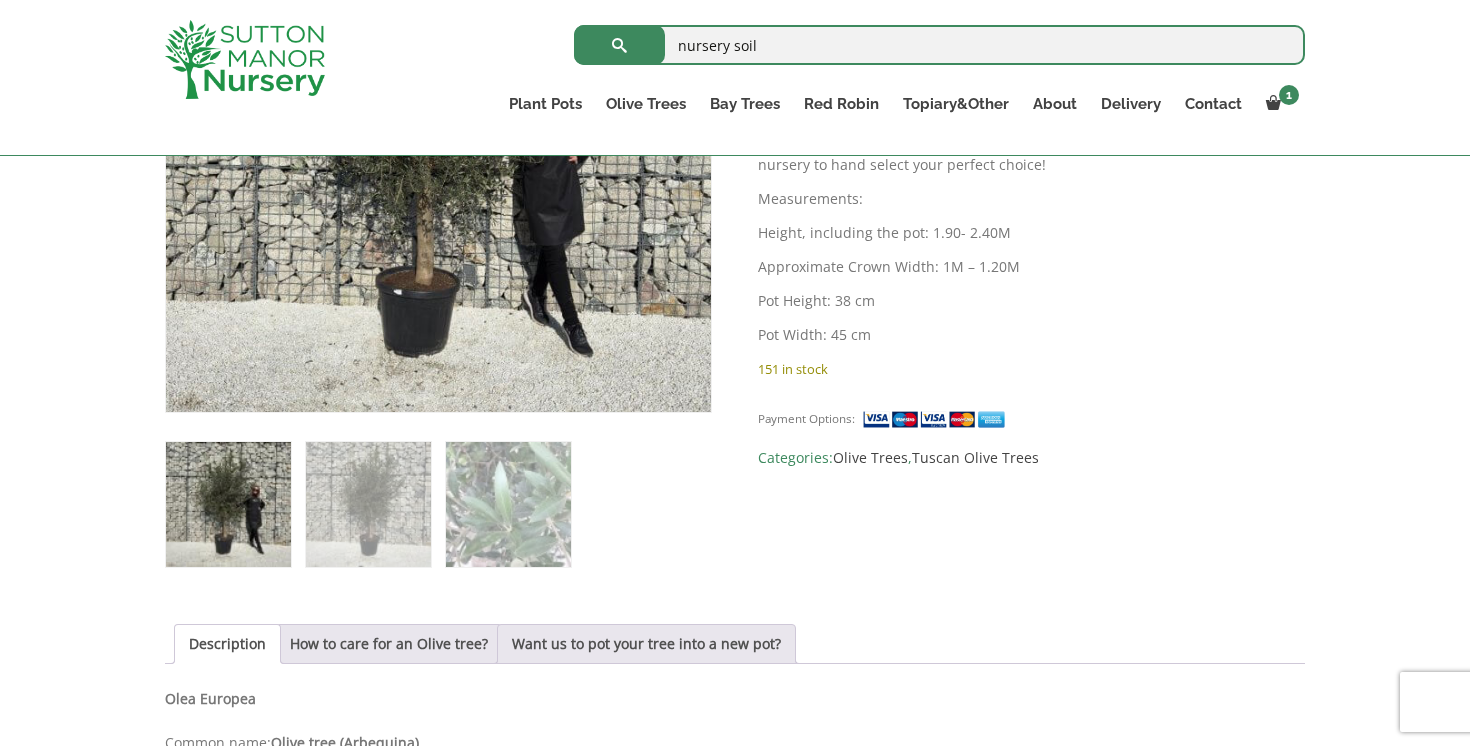 type on "nursery soil" 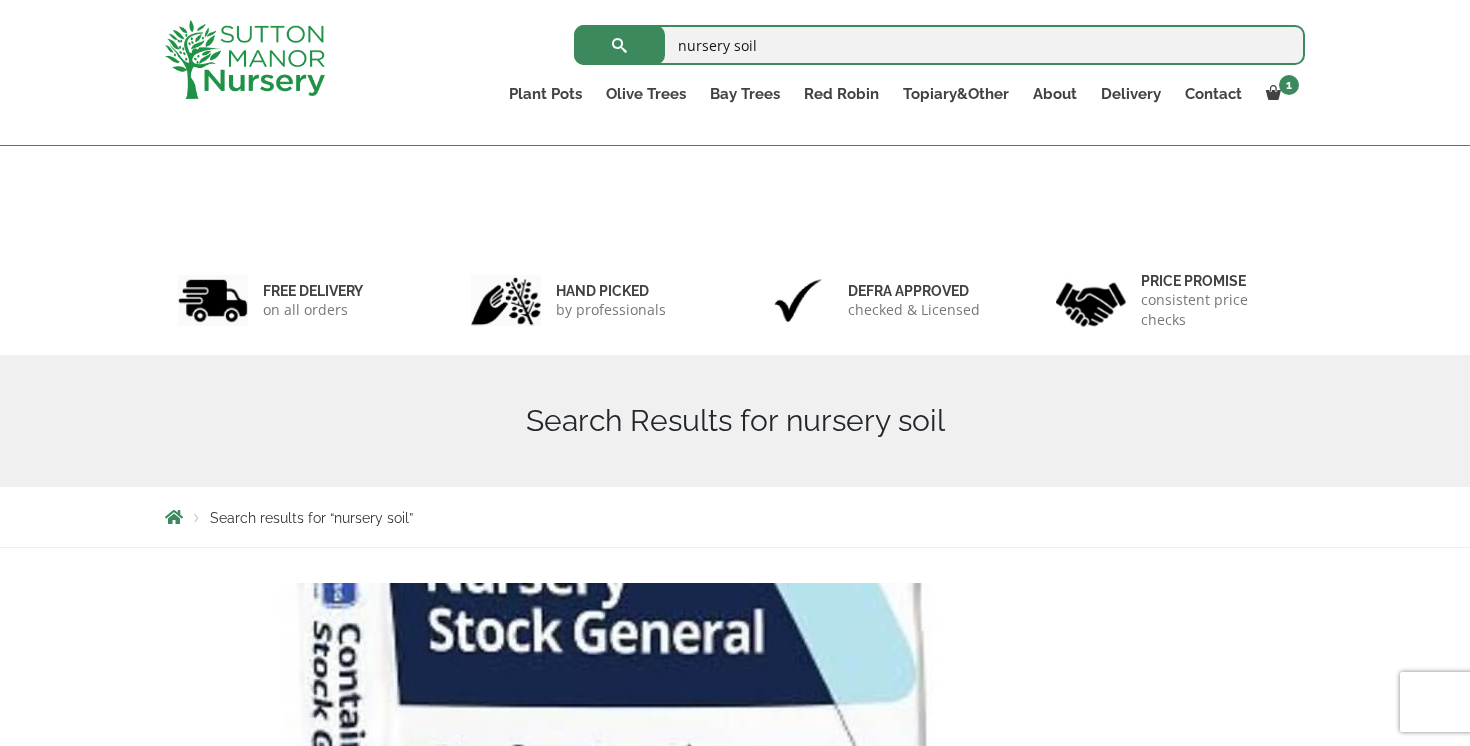 scroll, scrollTop: 690, scrollLeft: 0, axis: vertical 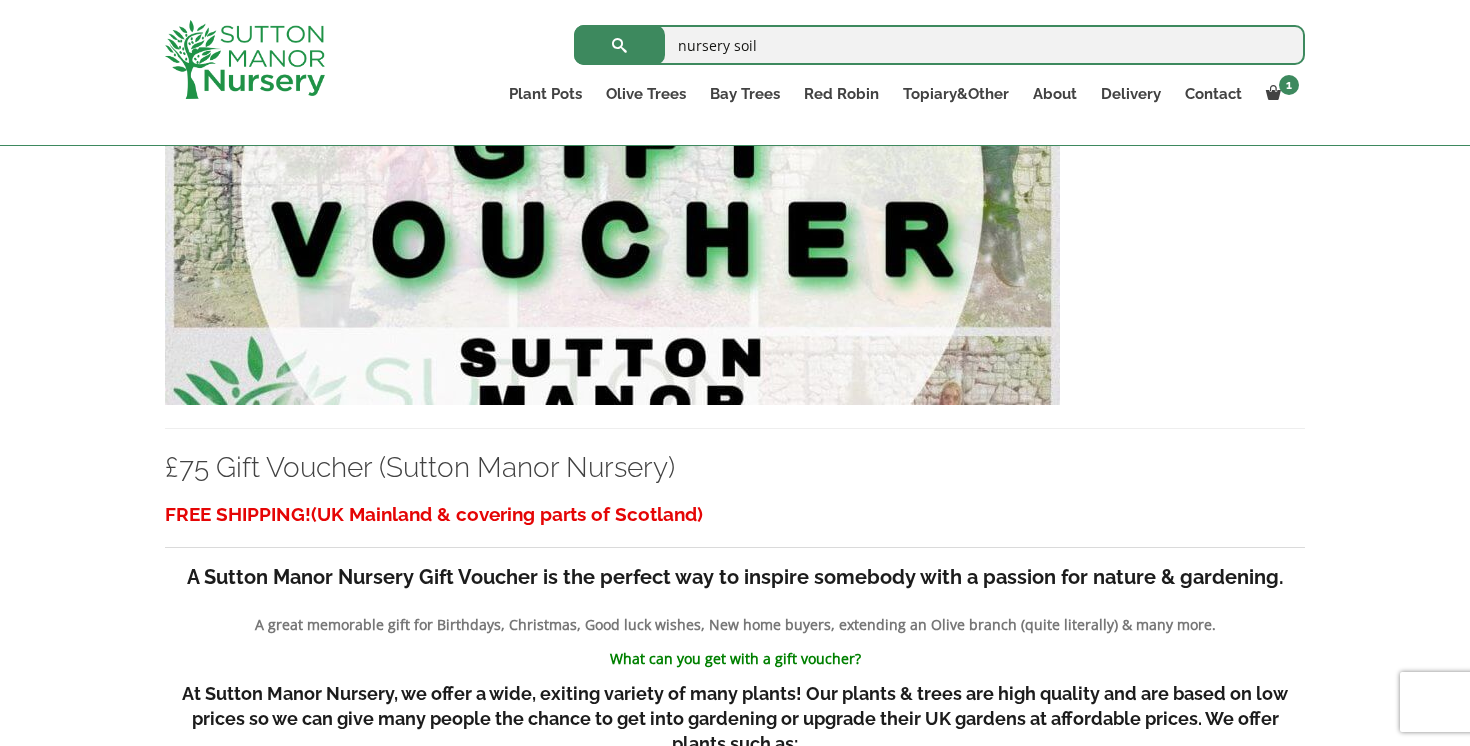 click at bounding box center (245, 59) 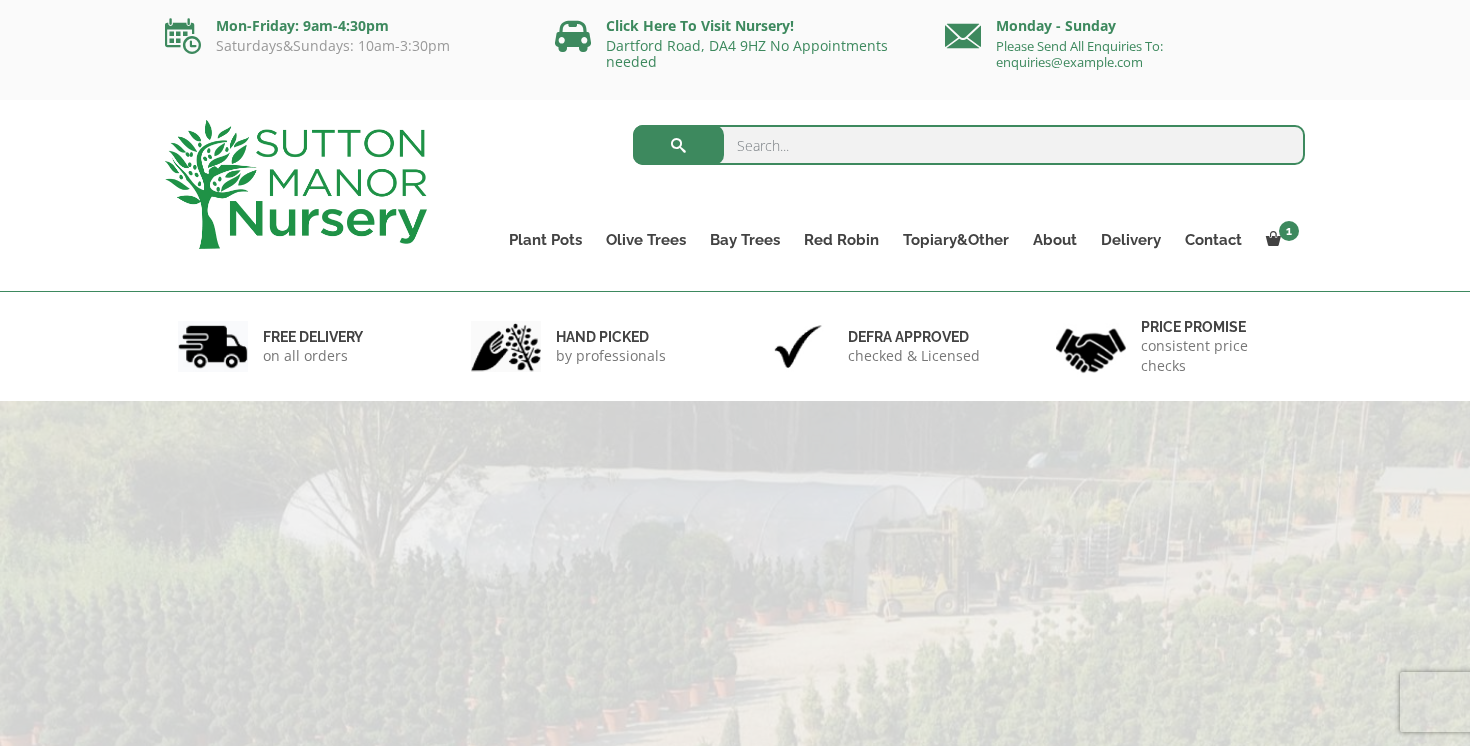 scroll, scrollTop: 0, scrollLeft: 0, axis: both 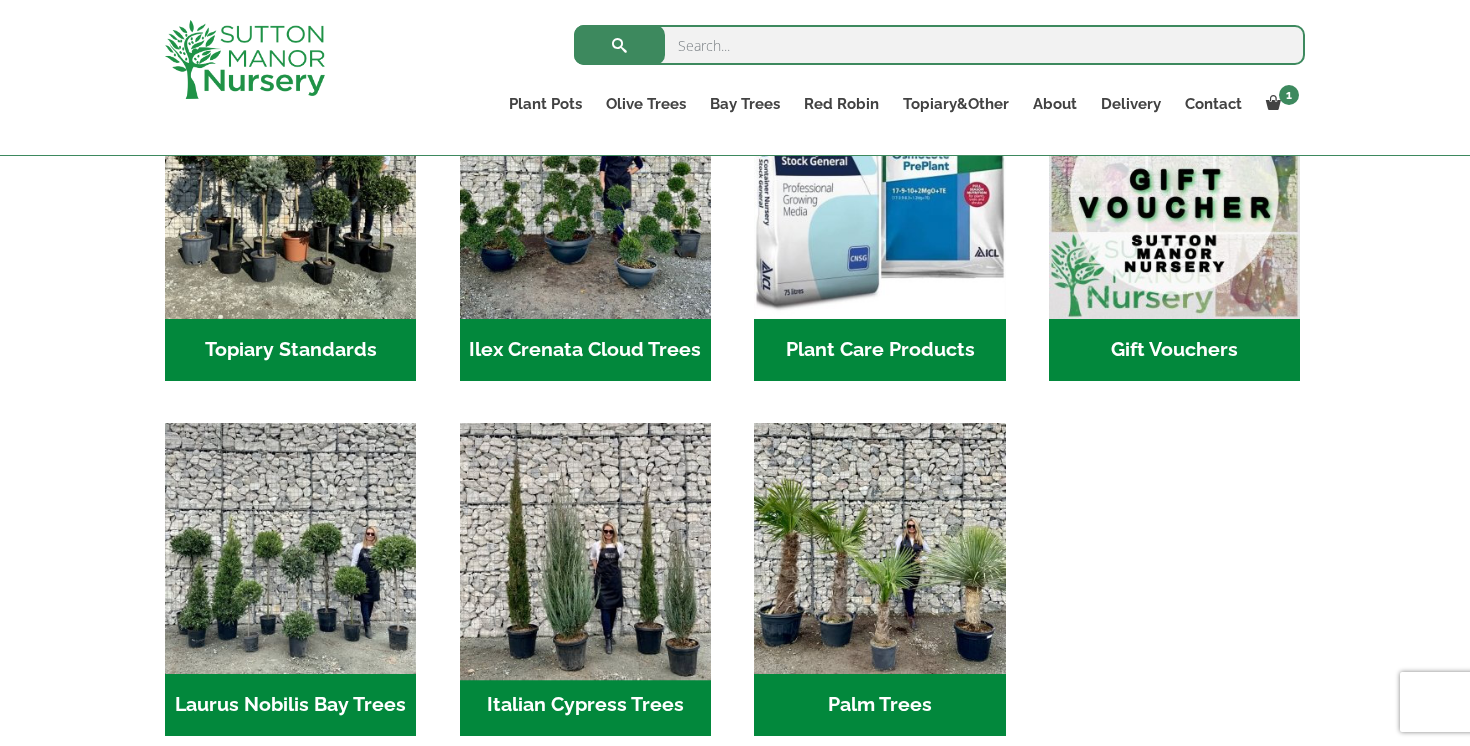 click at bounding box center [585, 548] 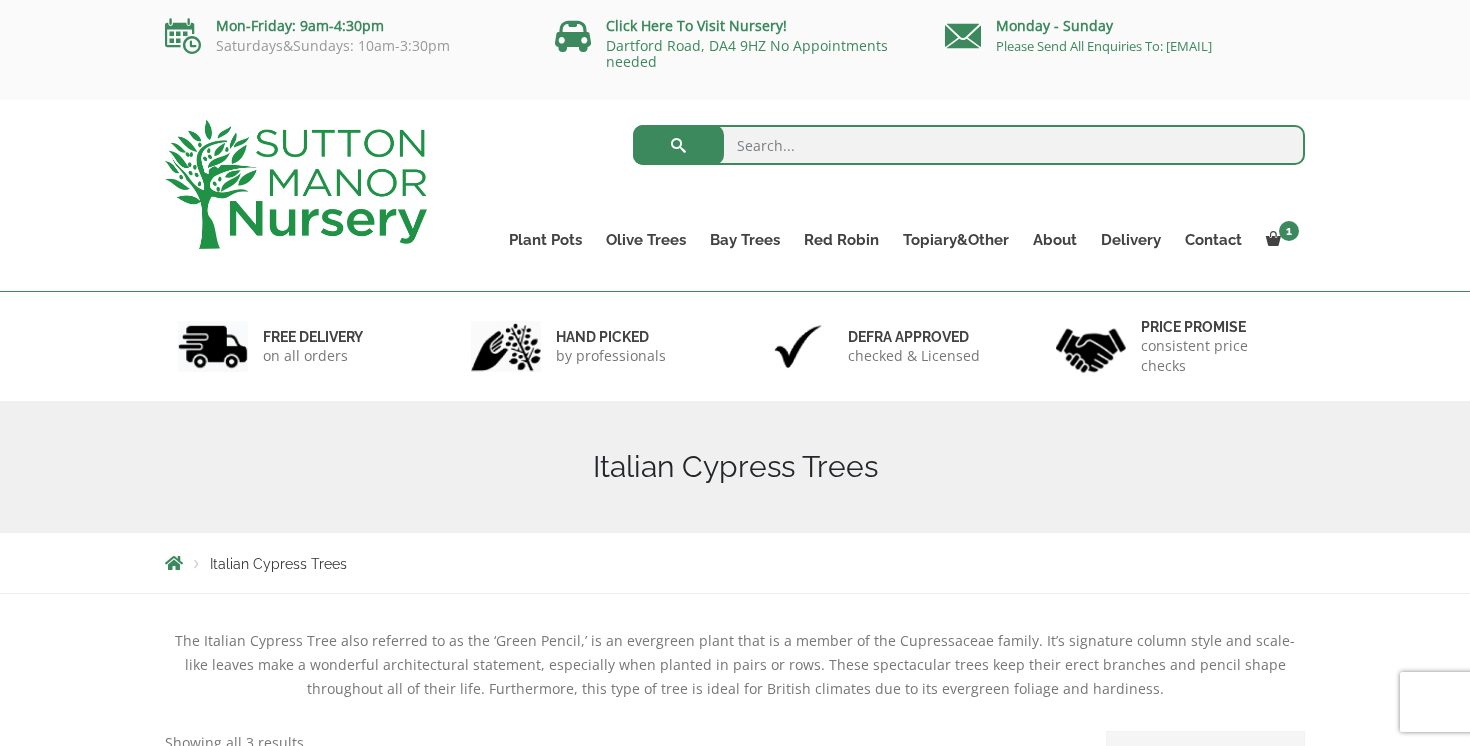 scroll, scrollTop: 624, scrollLeft: 0, axis: vertical 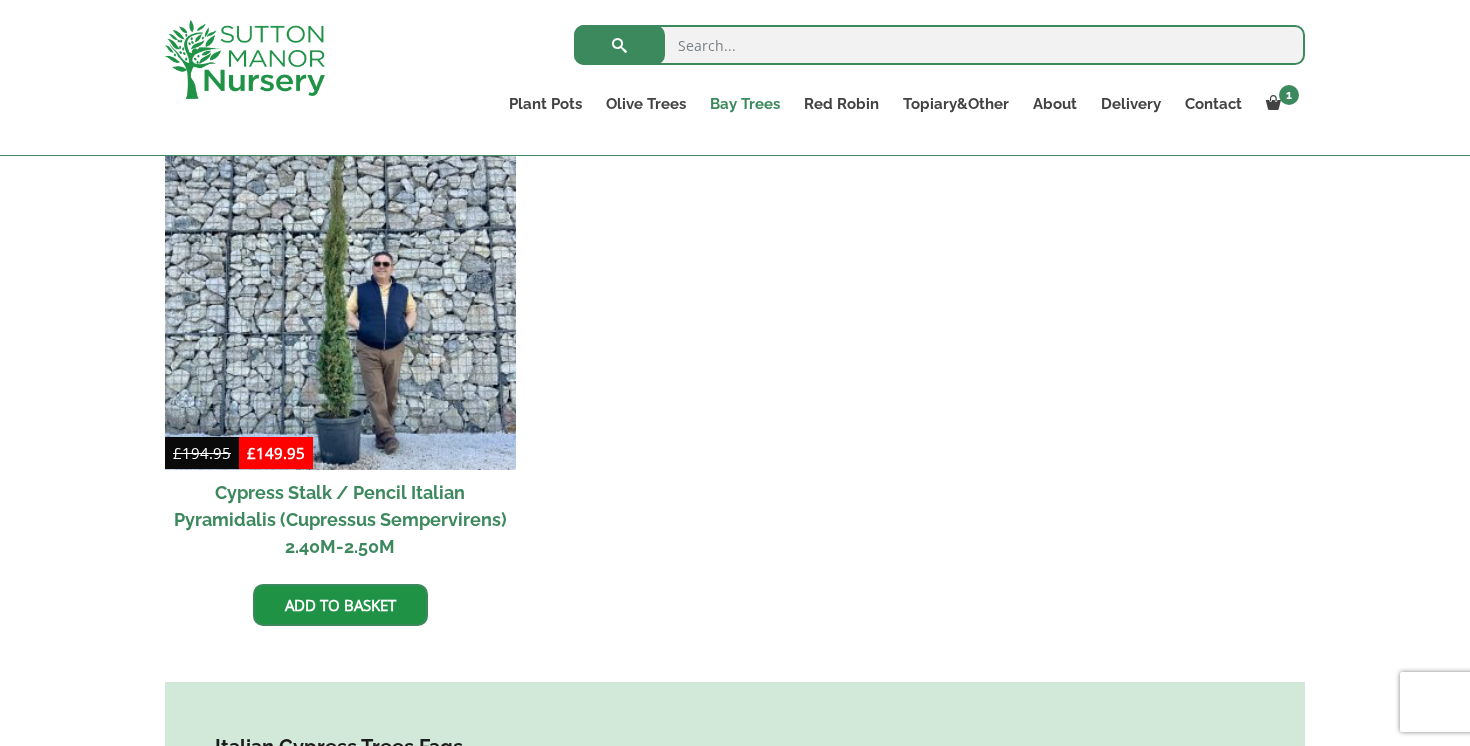 click on "Bay Trees" at bounding box center (745, 104) 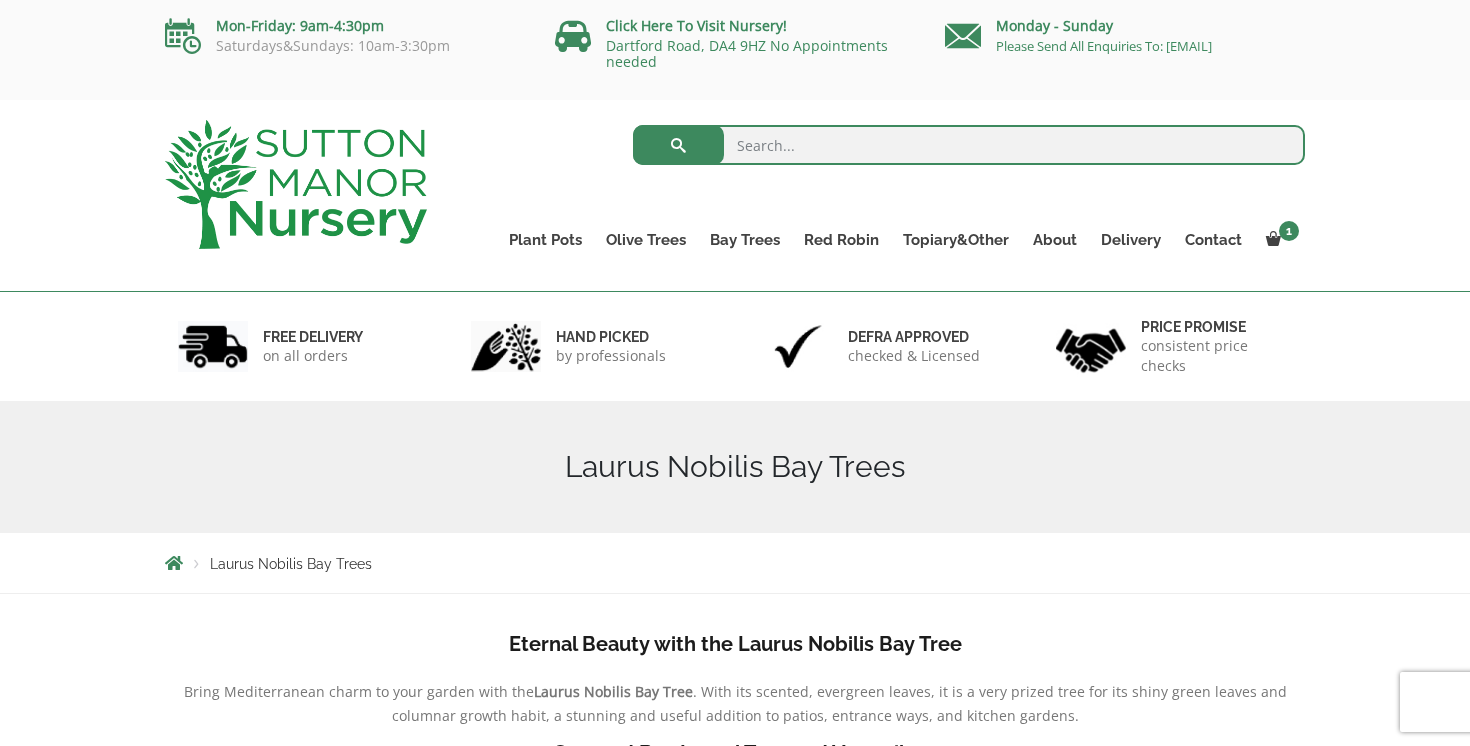 scroll, scrollTop: 0, scrollLeft: 0, axis: both 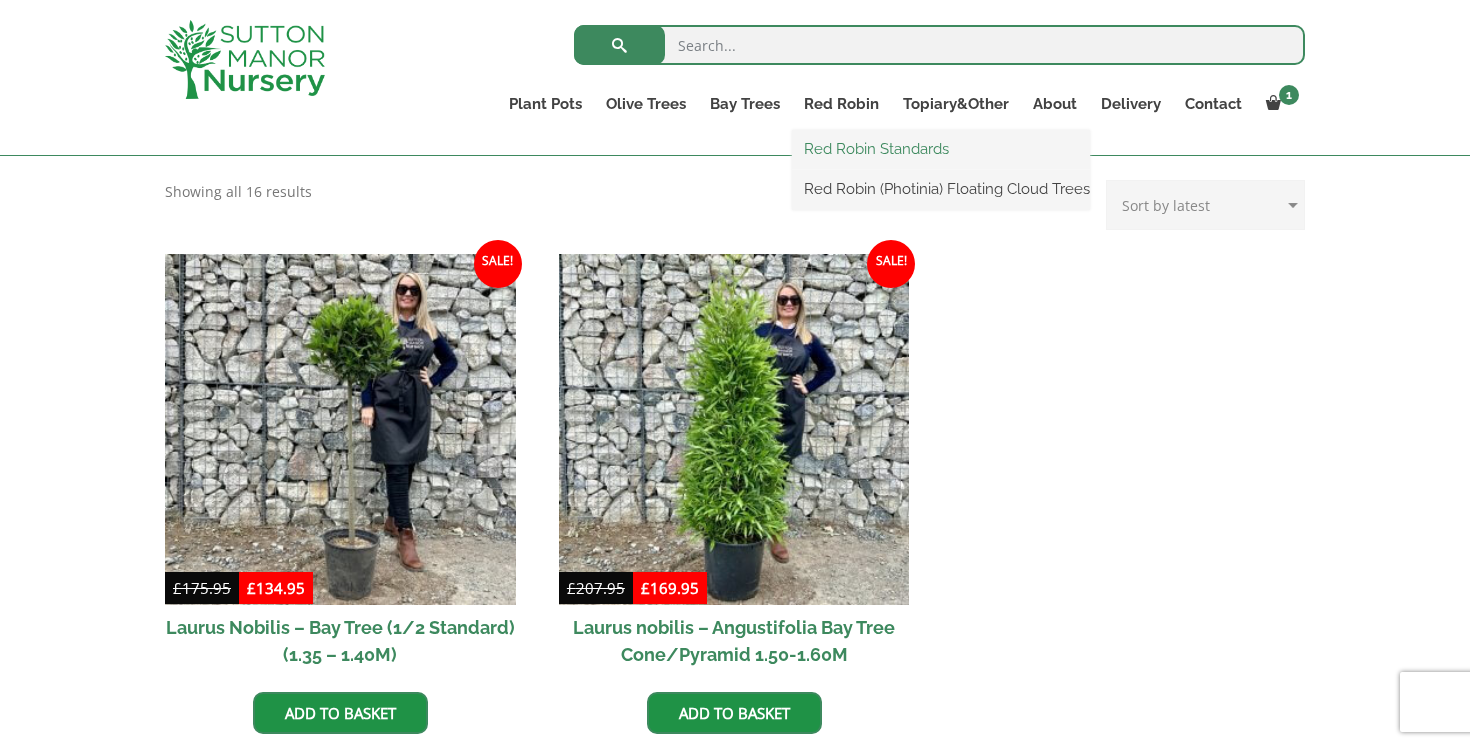 click on "Red Robin Standards" at bounding box center [941, 149] 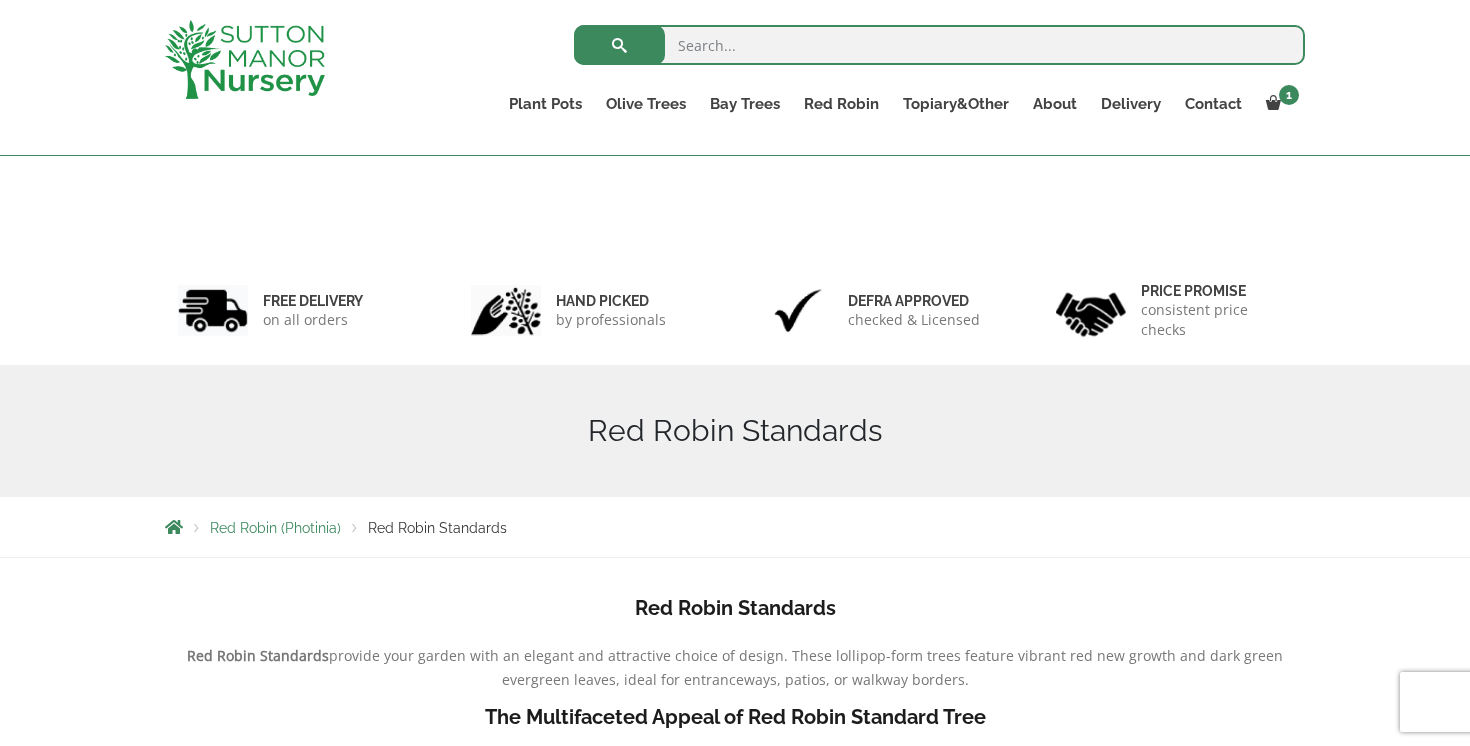 scroll, scrollTop: 726, scrollLeft: 0, axis: vertical 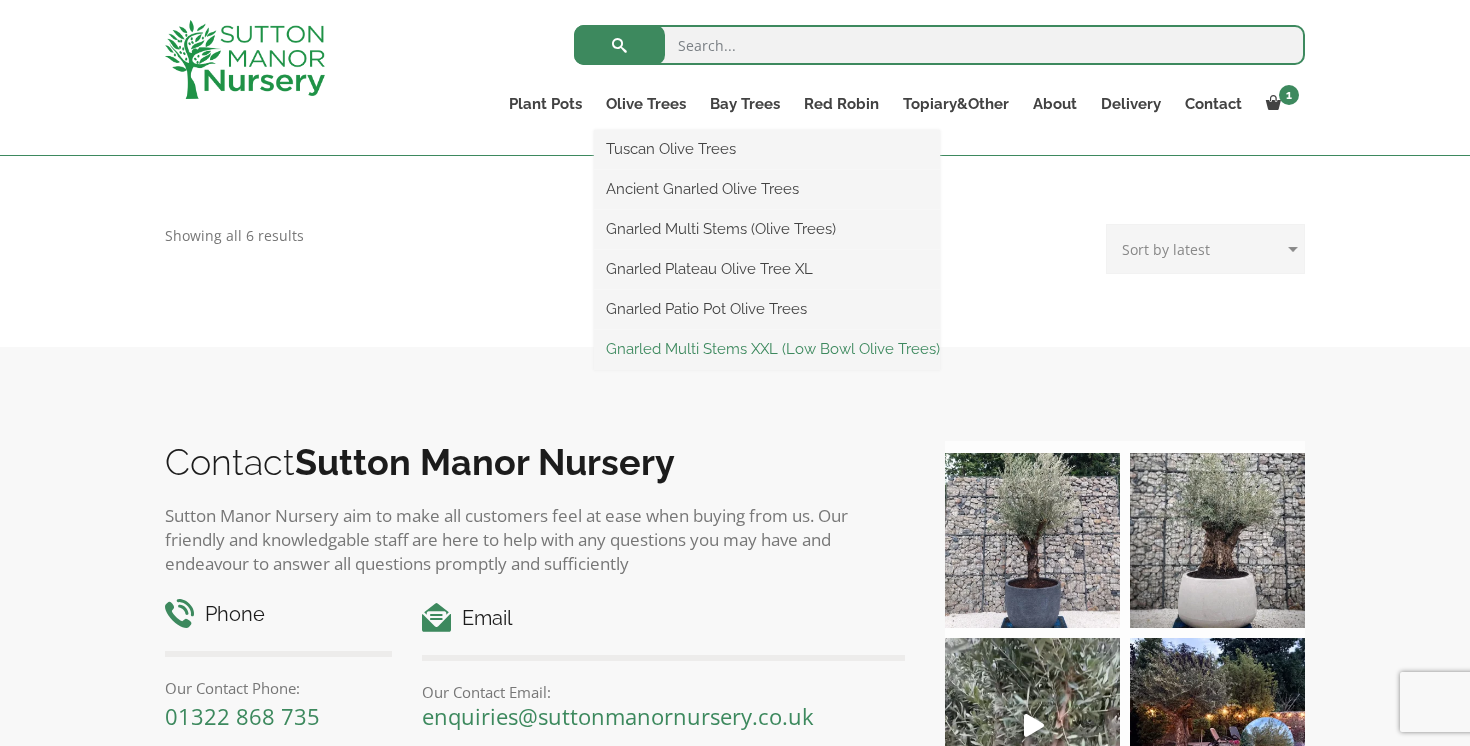 click on "Gnarled Multi Stems XXL (Low Bowl Olive Trees)" at bounding box center (767, 349) 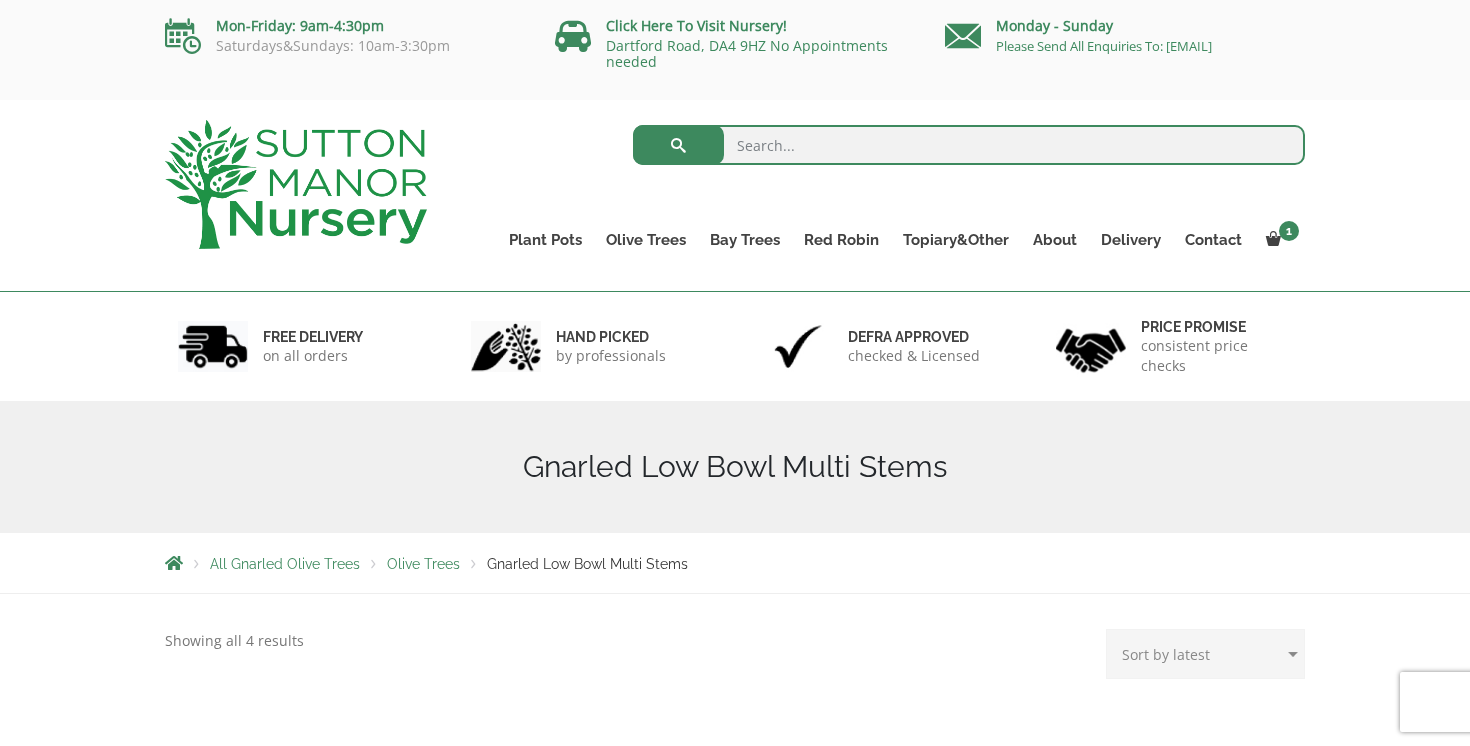 scroll, scrollTop: 3, scrollLeft: 0, axis: vertical 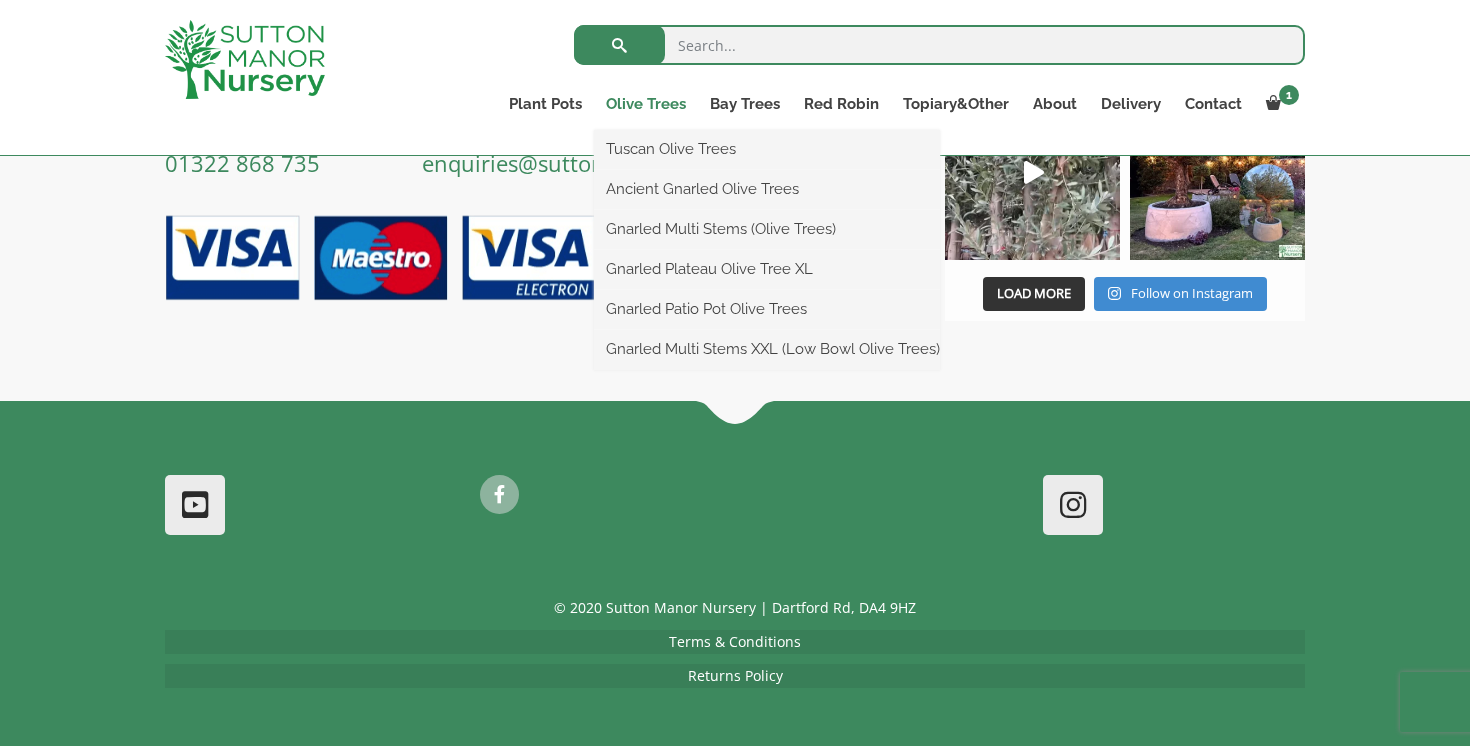 click on "Olive Trees" at bounding box center (646, 104) 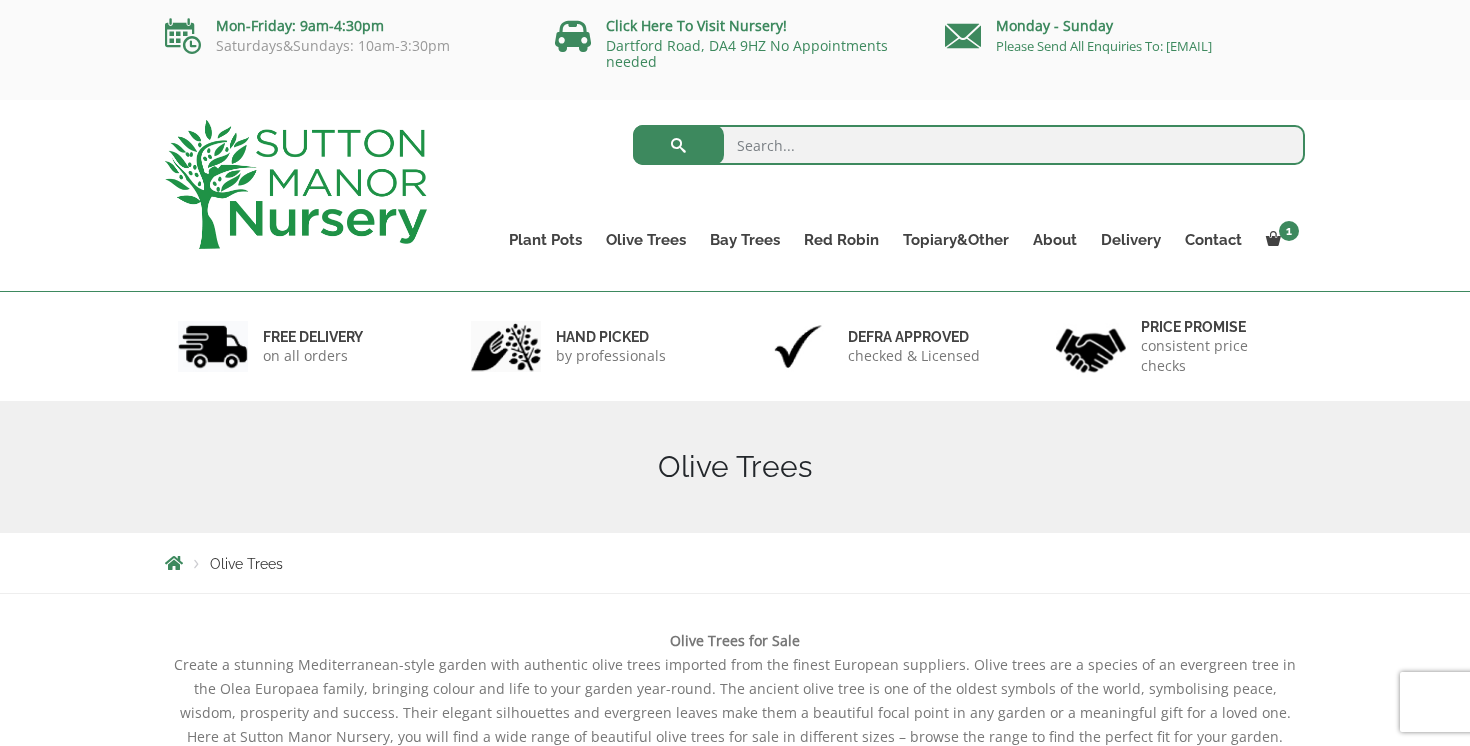 scroll, scrollTop: 0, scrollLeft: 0, axis: both 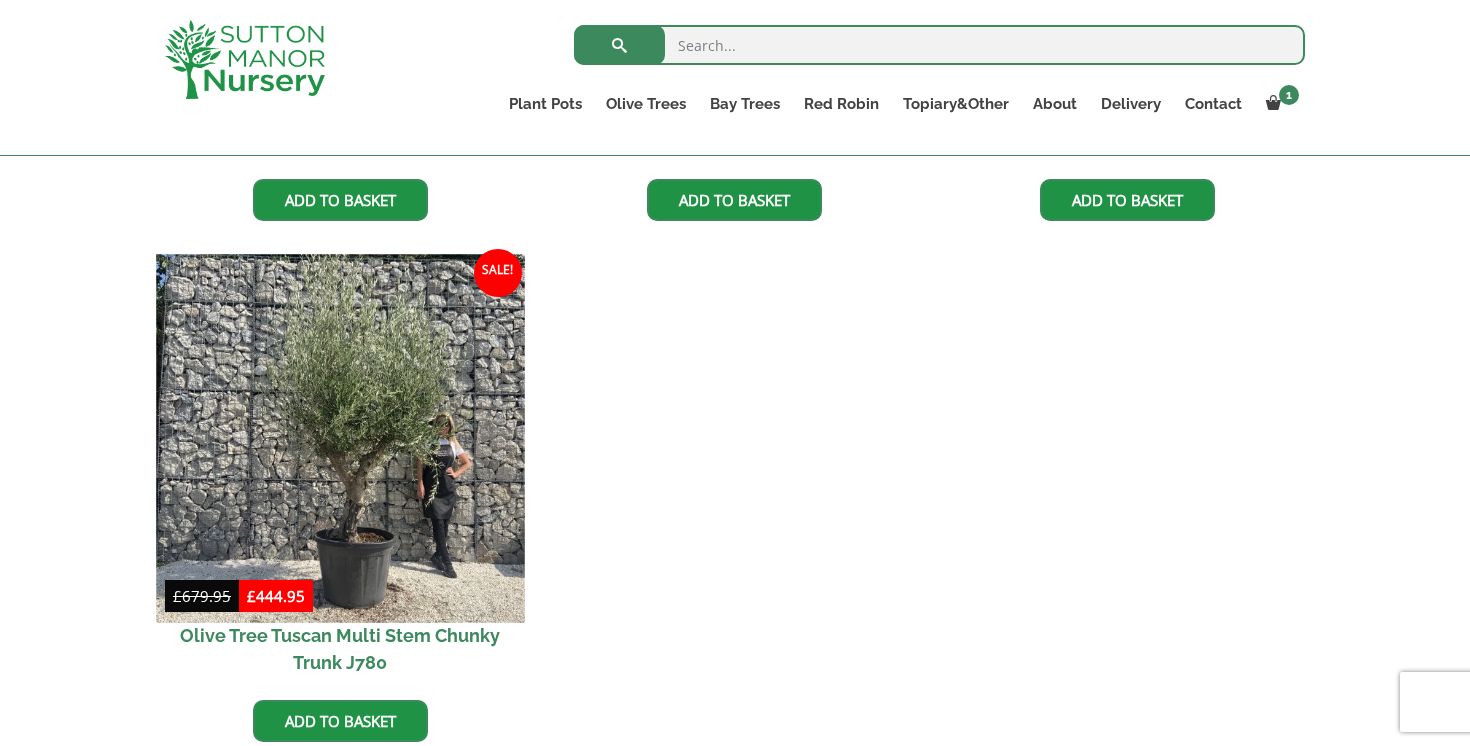 click at bounding box center [340, 438] 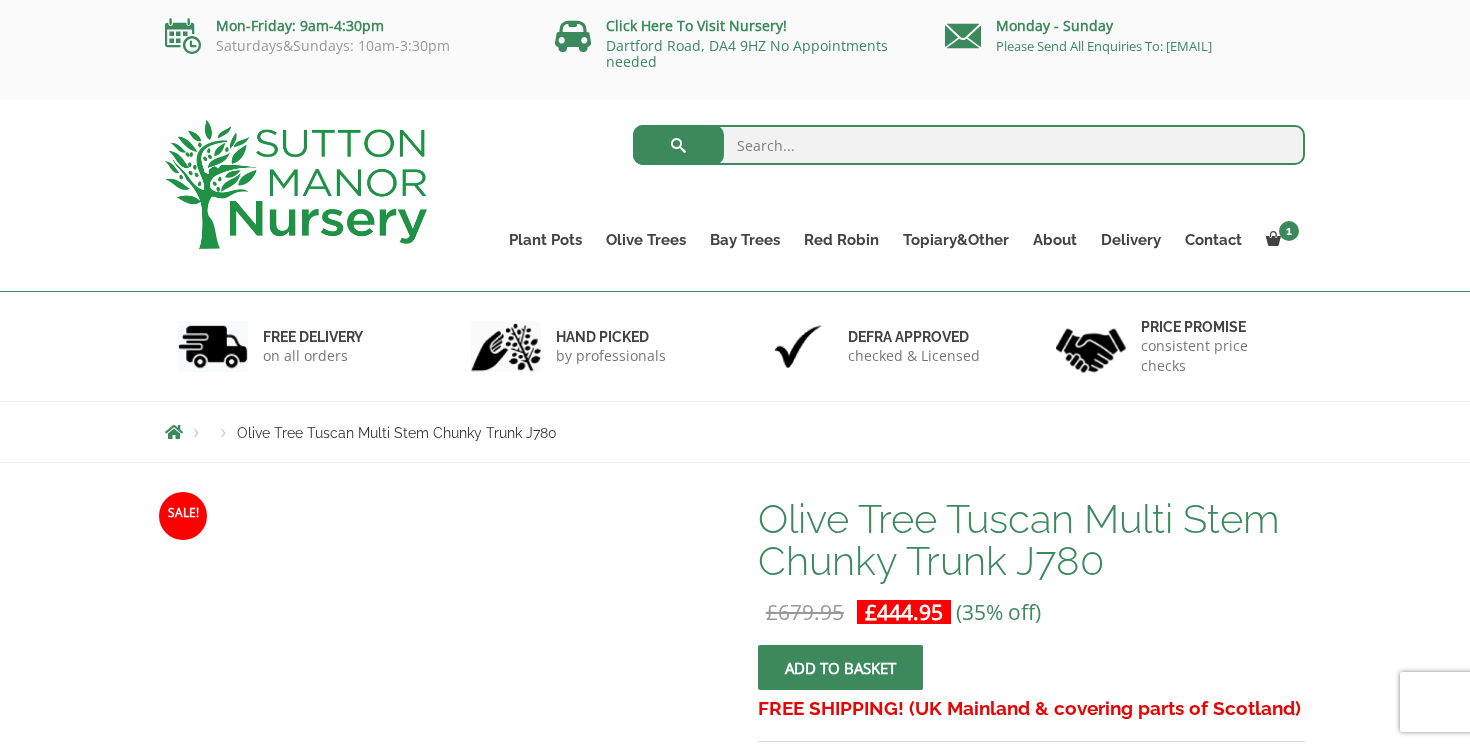 scroll, scrollTop: 0, scrollLeft: 0, axis: both 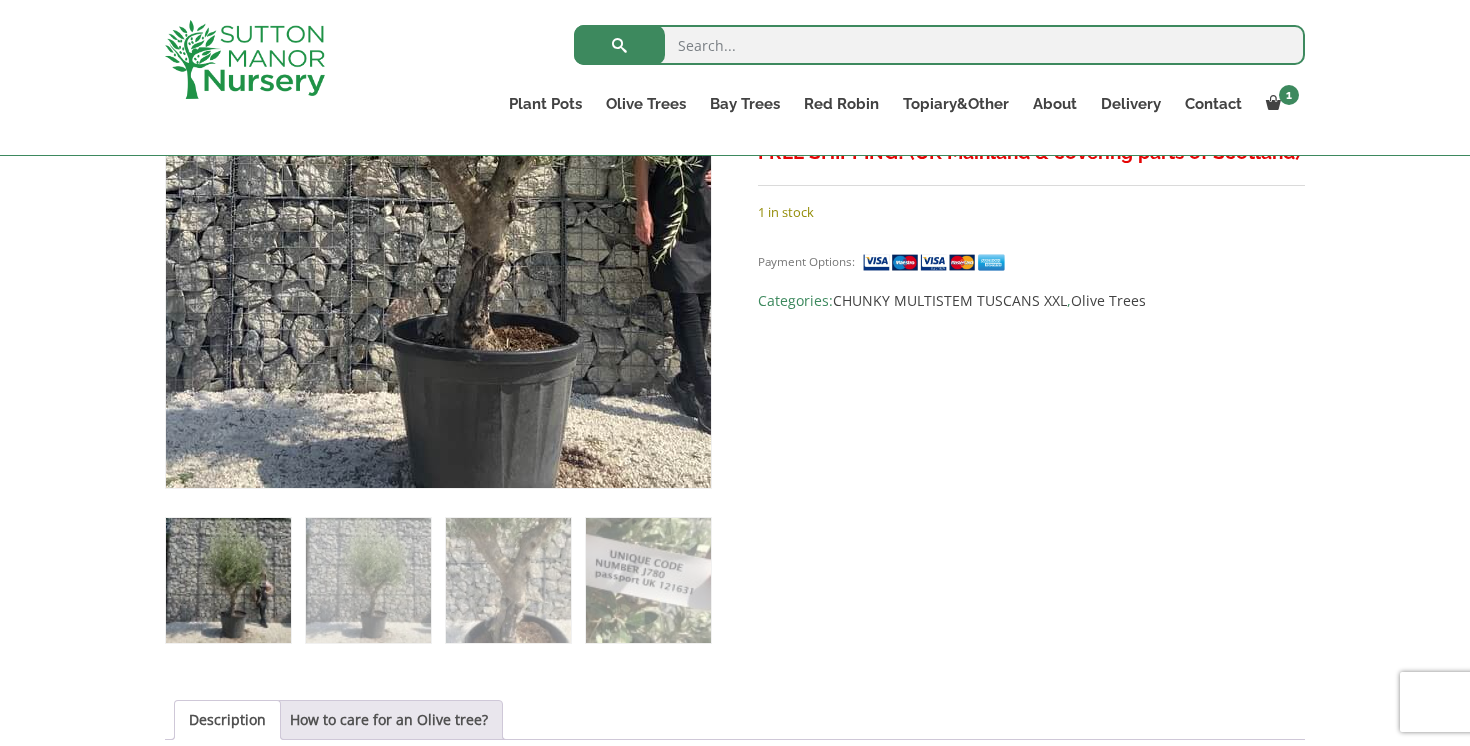 click at bounding box center [451, 100] 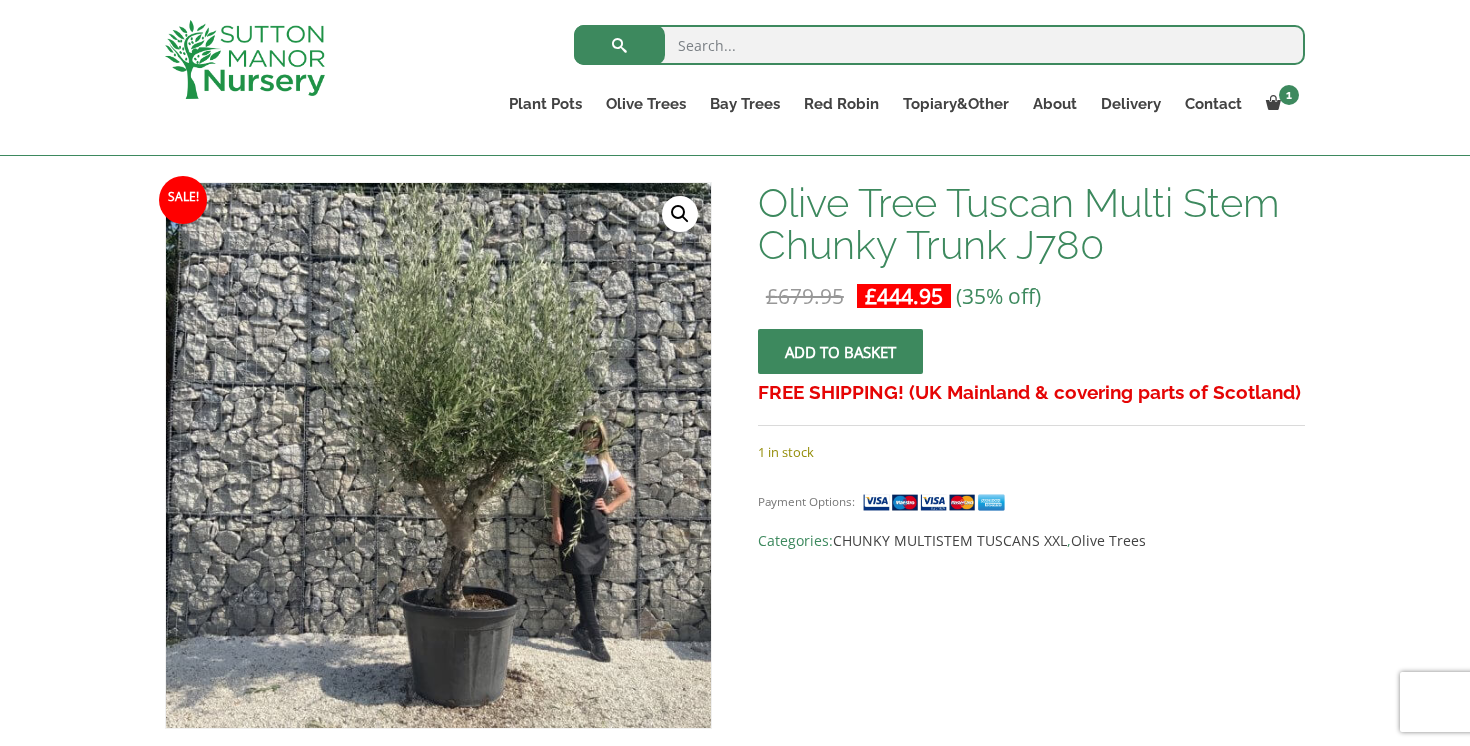 scroll, scrollTop: 240, scrollLeft: 0, axis: vertical 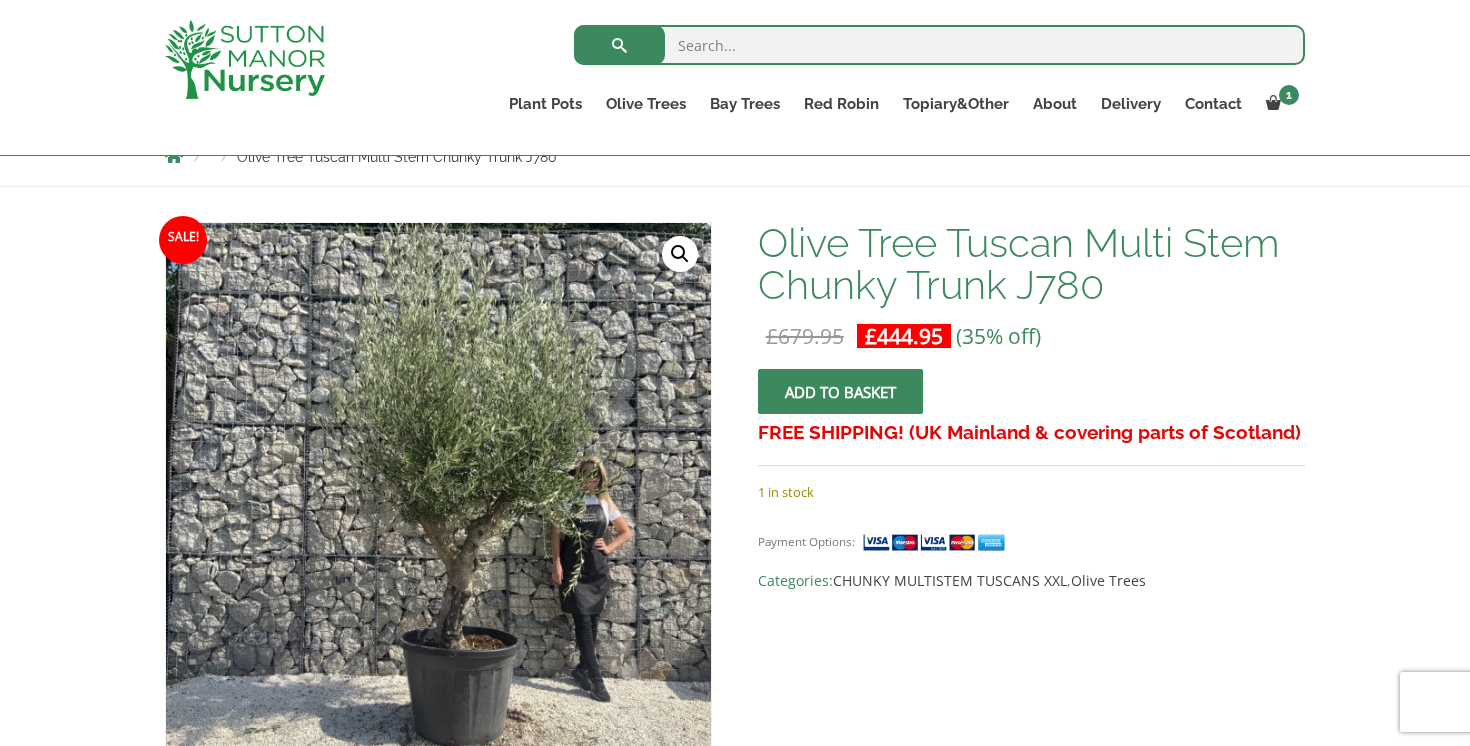 click on "🔍" at bounding box center [680, 254] 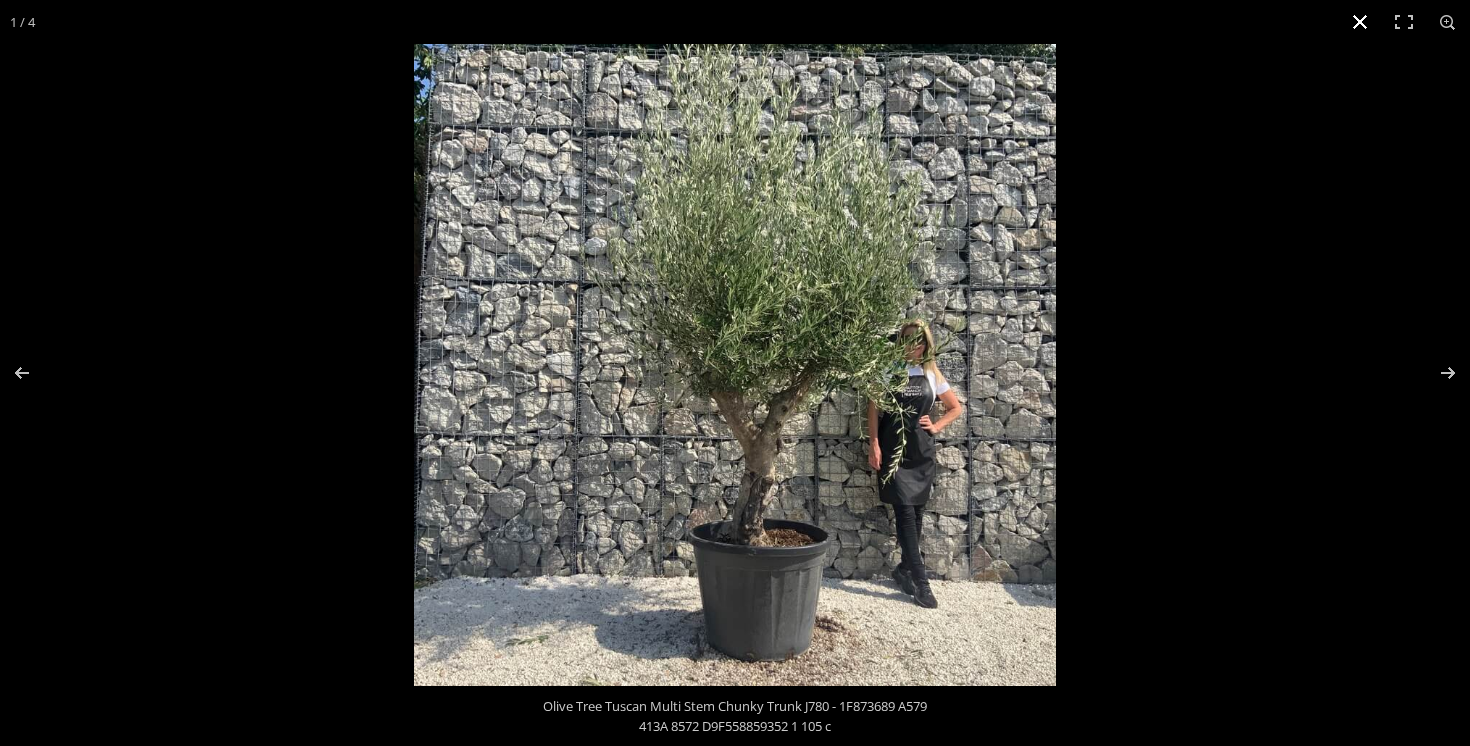 click at bounding box center [1360, 22] 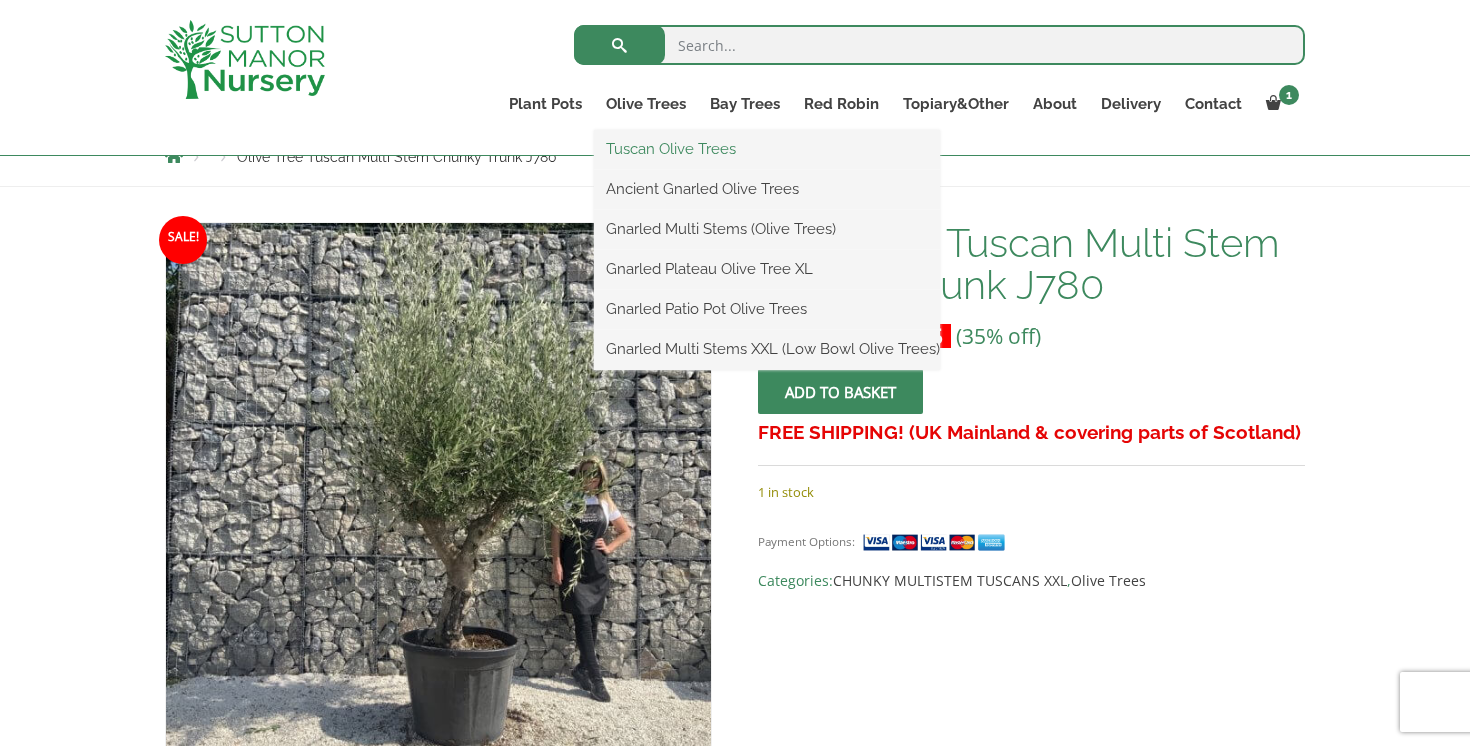 click on "Tuscan Olive Trees" at bounding box center [767, 149] 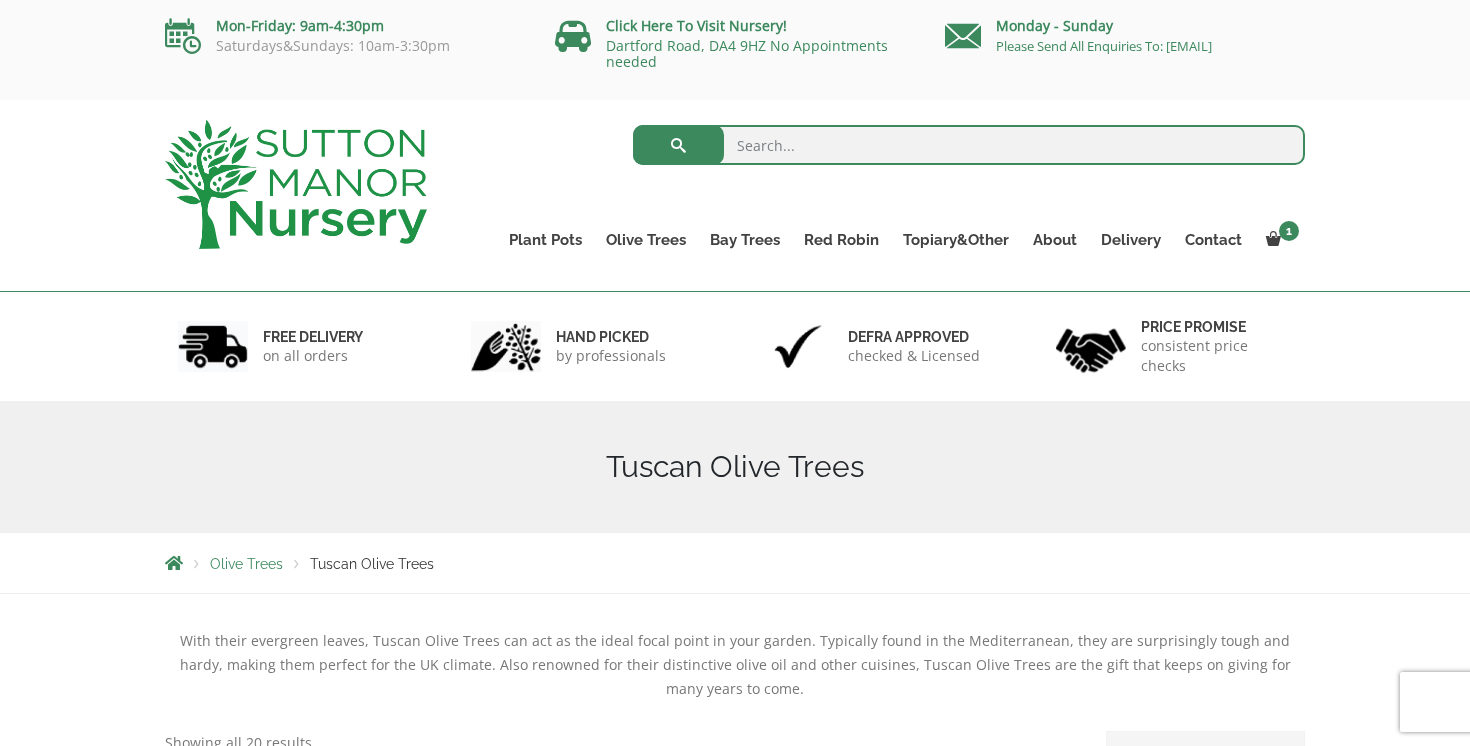 scroll, scrollTop: 0, scrollLeft: 0, axis: both 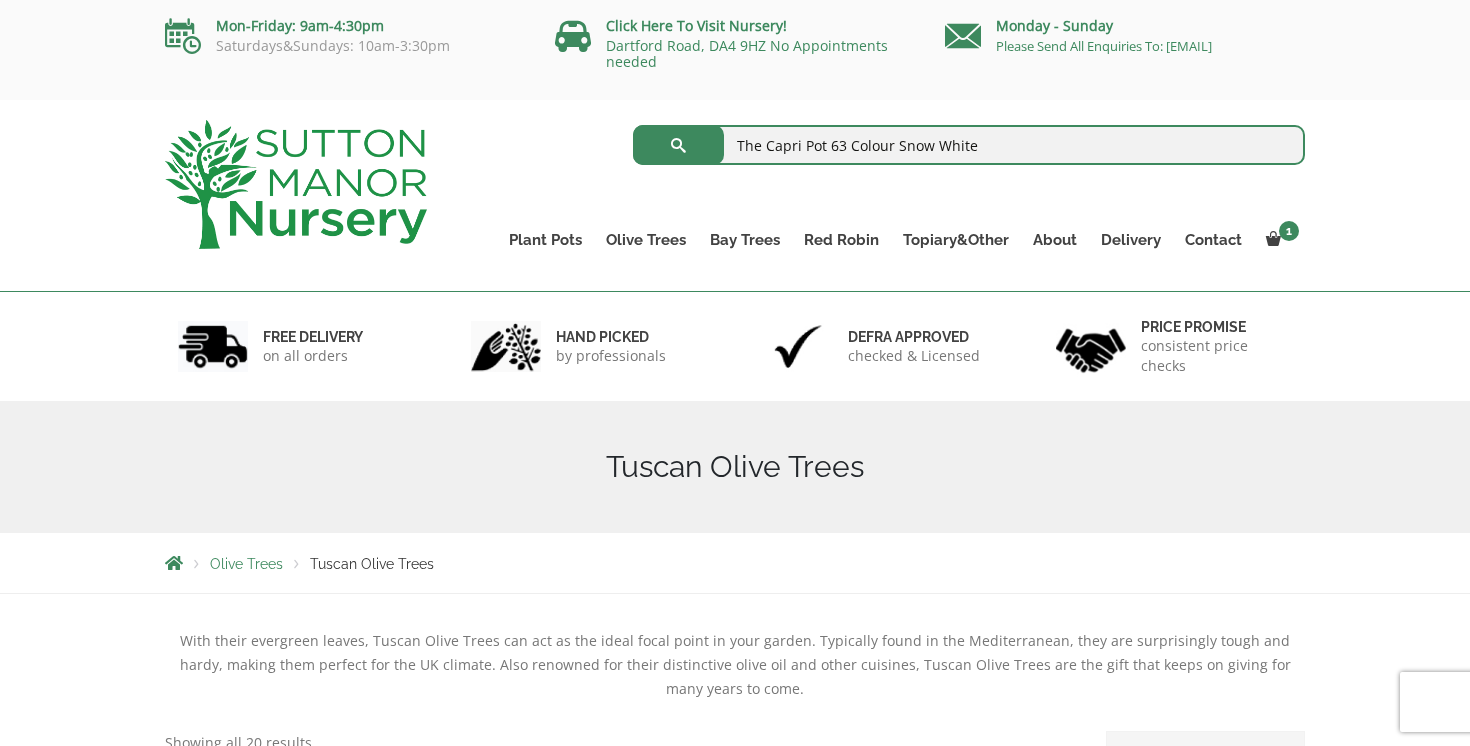 type on "The Capri Pot 63 Colour Snow White" 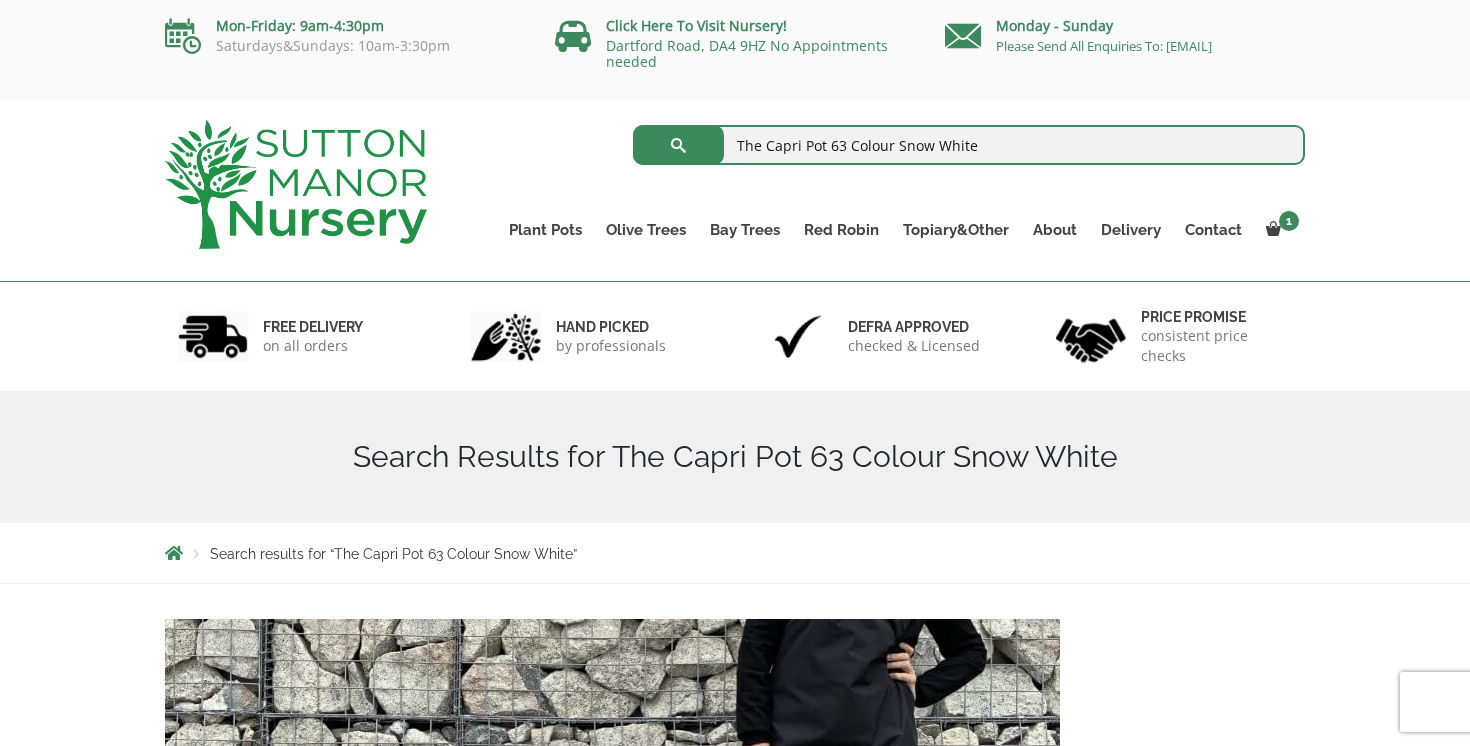 scroll, scrollTop: 0, scrollLeft: 0, axis: both 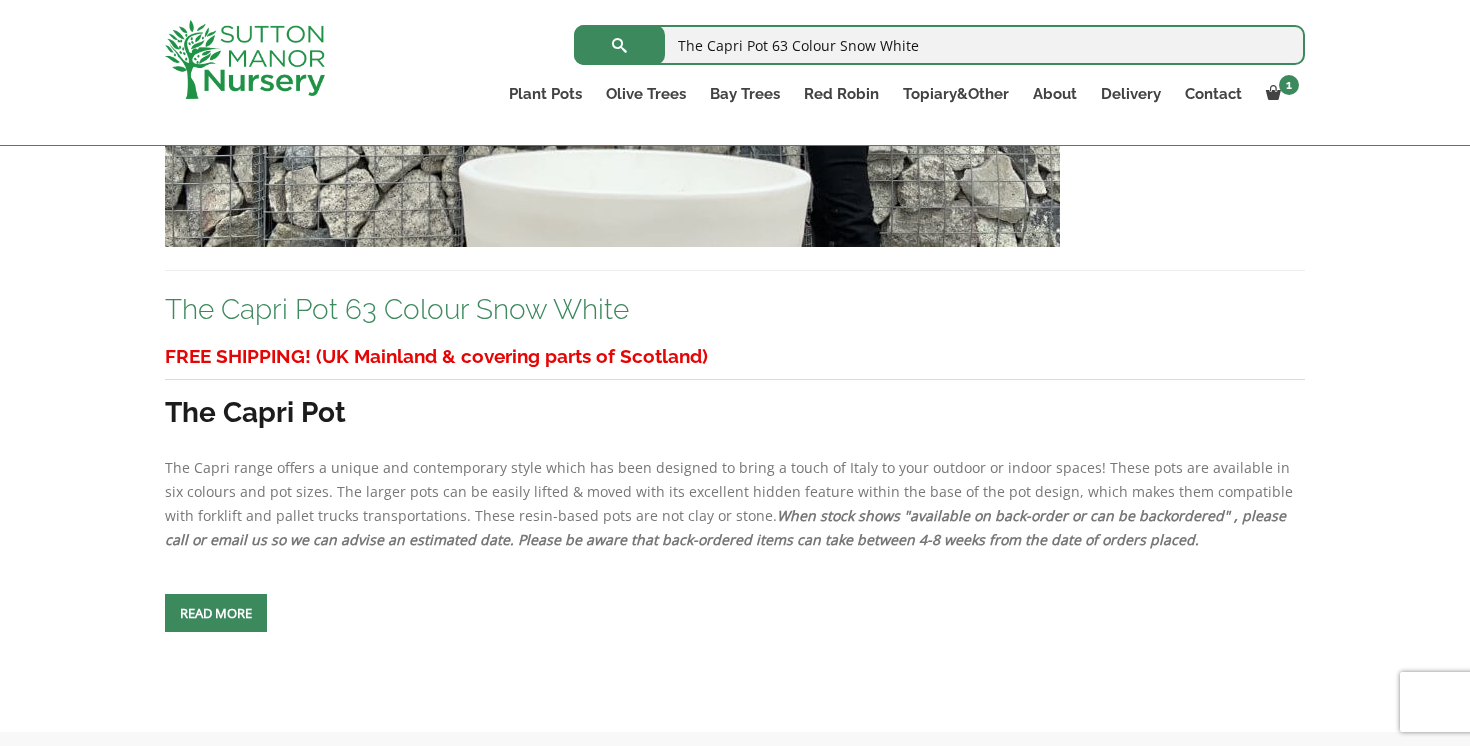 click on "The Capri Pot 63 Colour Snow White" at bounding box center [397, 309] 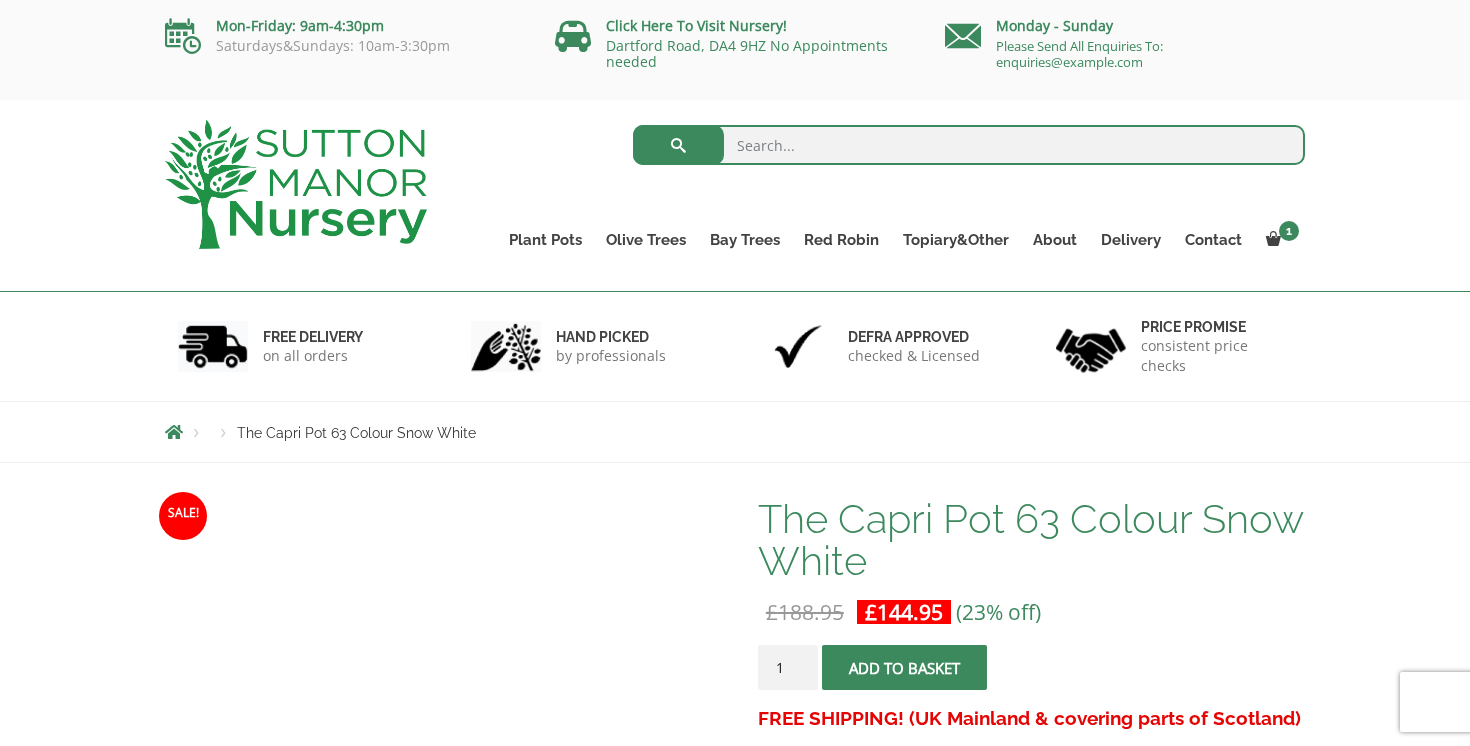 scroll, scrollTop: 0, scrollLeft: 0, axis: both 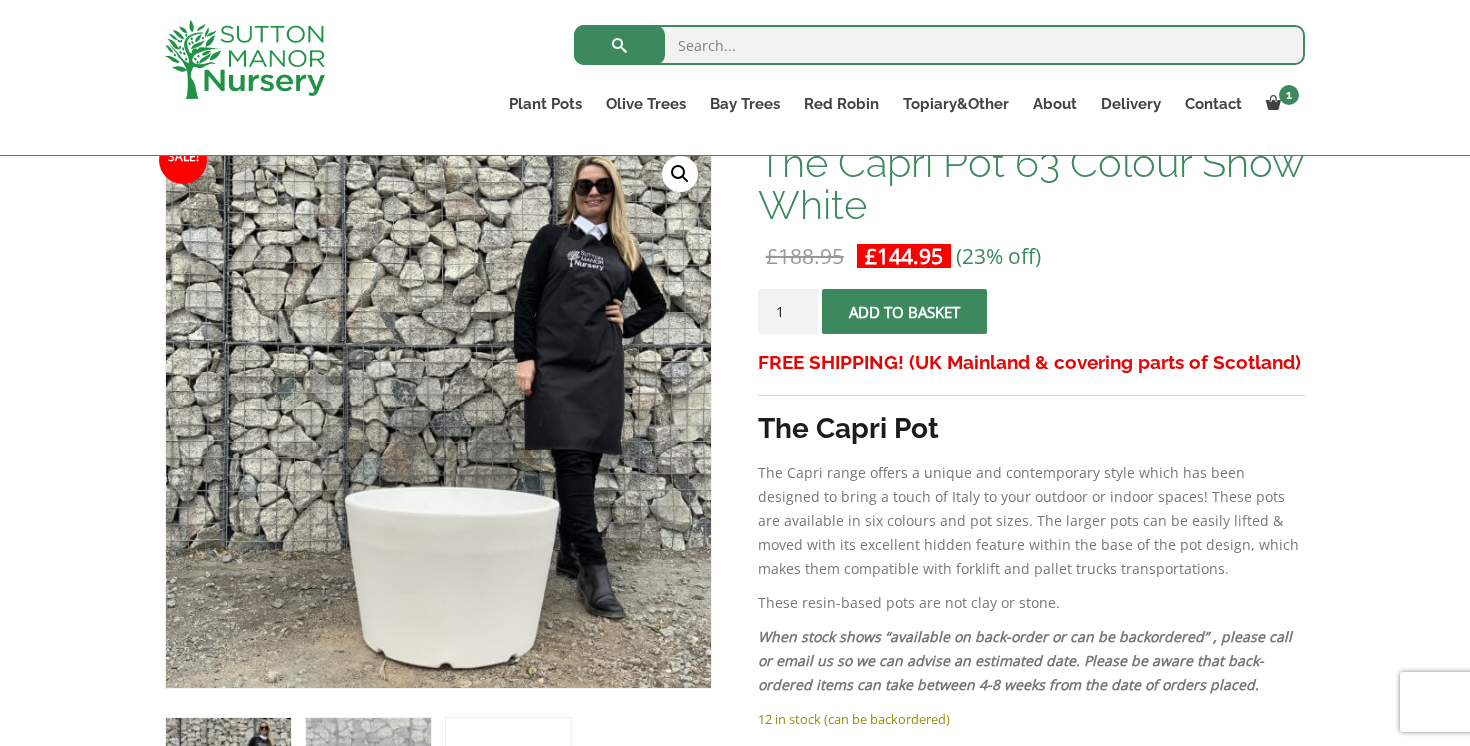 click on "Add to basket" at bounding box center [904, 311] 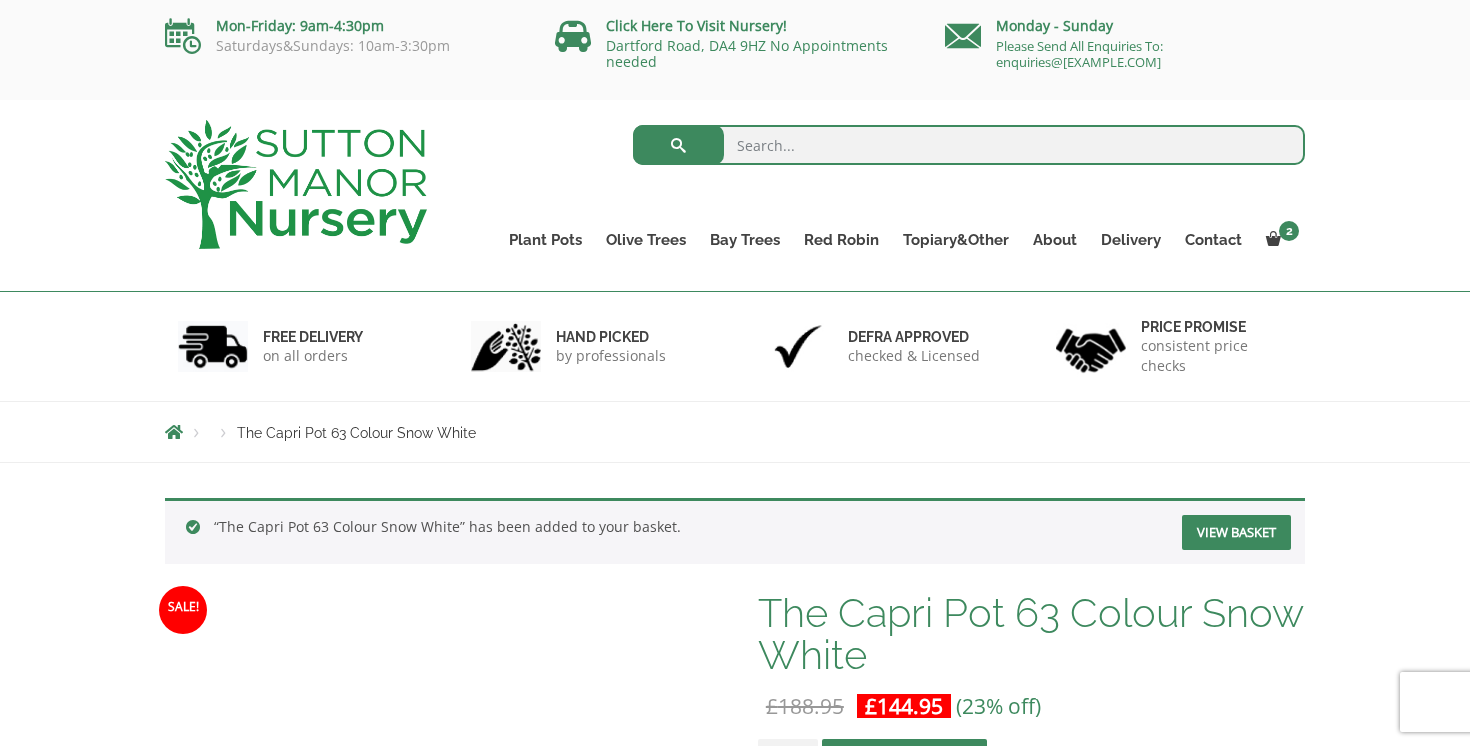 scroll, scrollTop: 0, scrollLeft: 0, axis: both 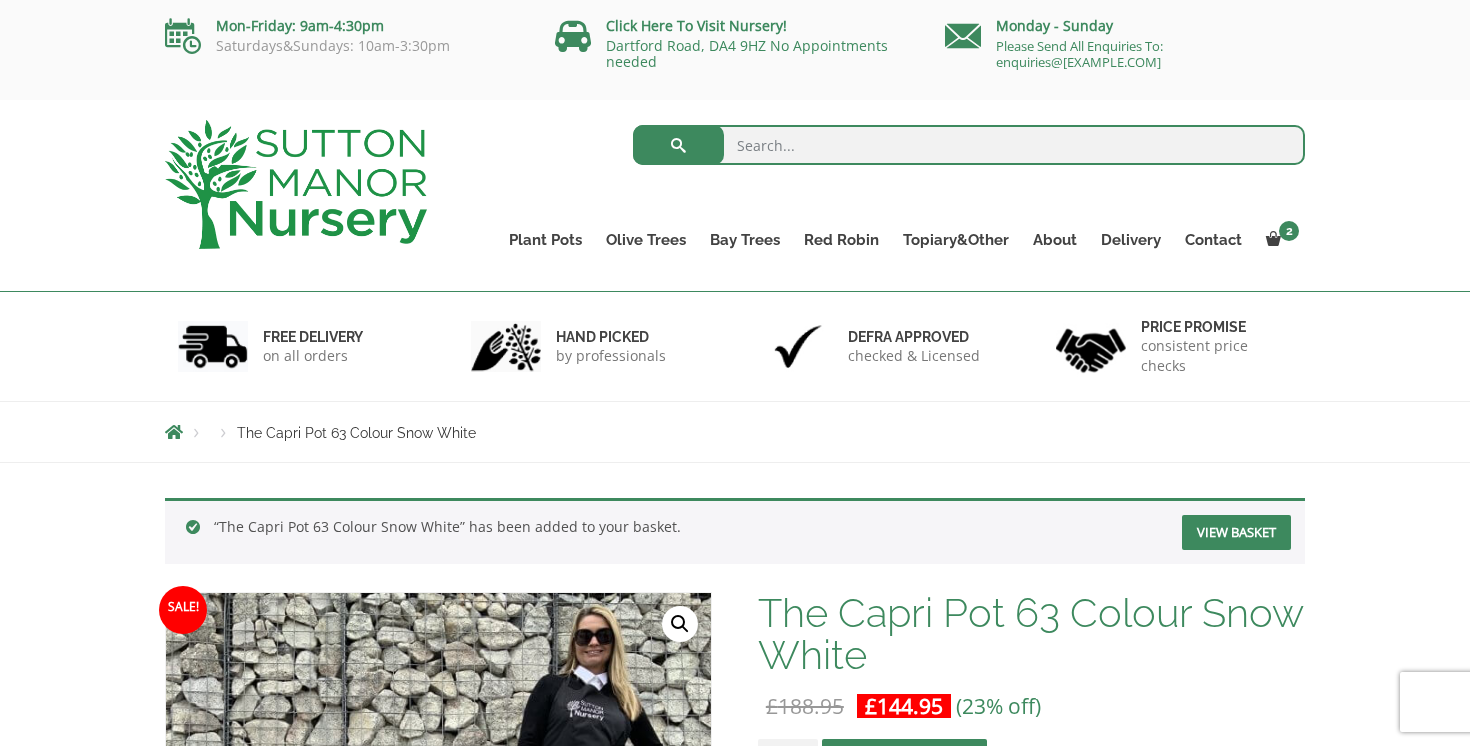 click at bounding box center (969, 145) 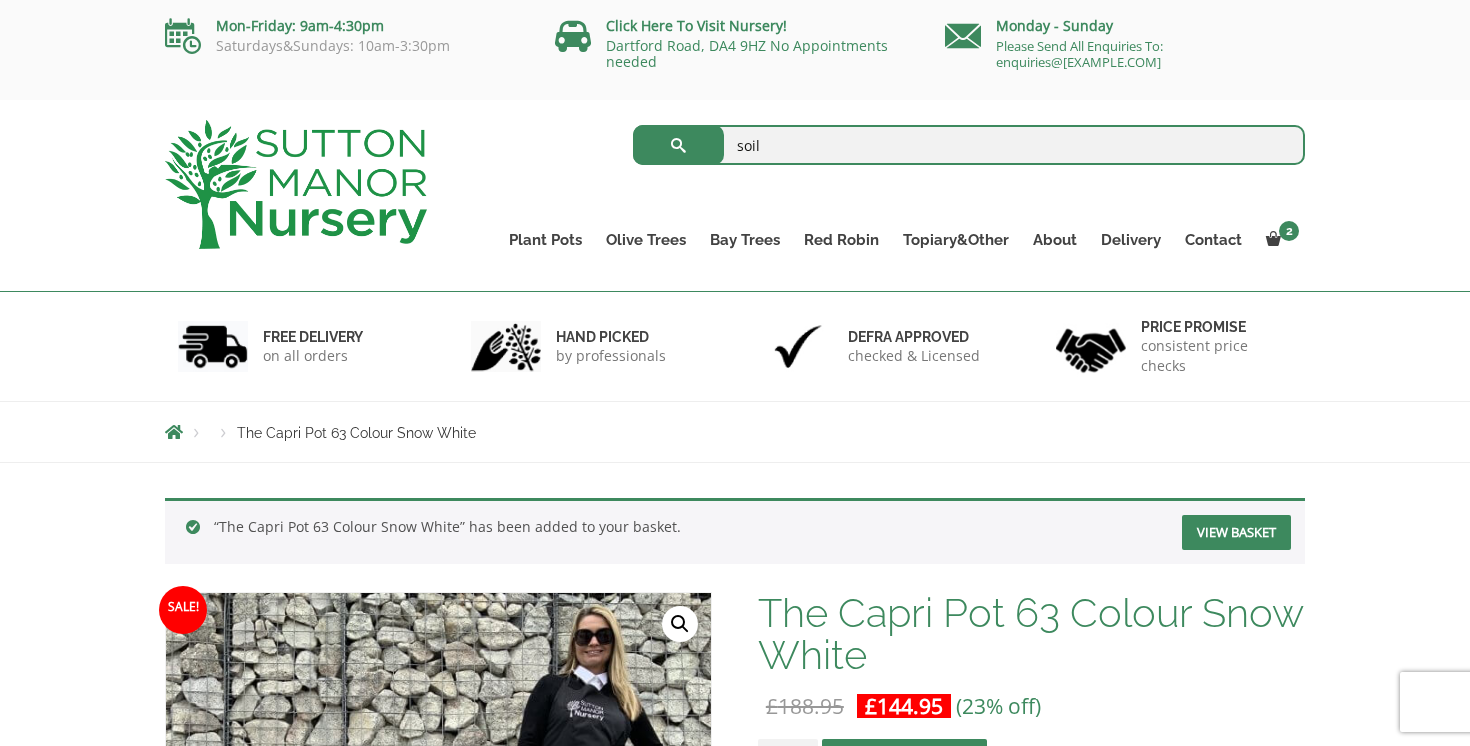 type on "soil" 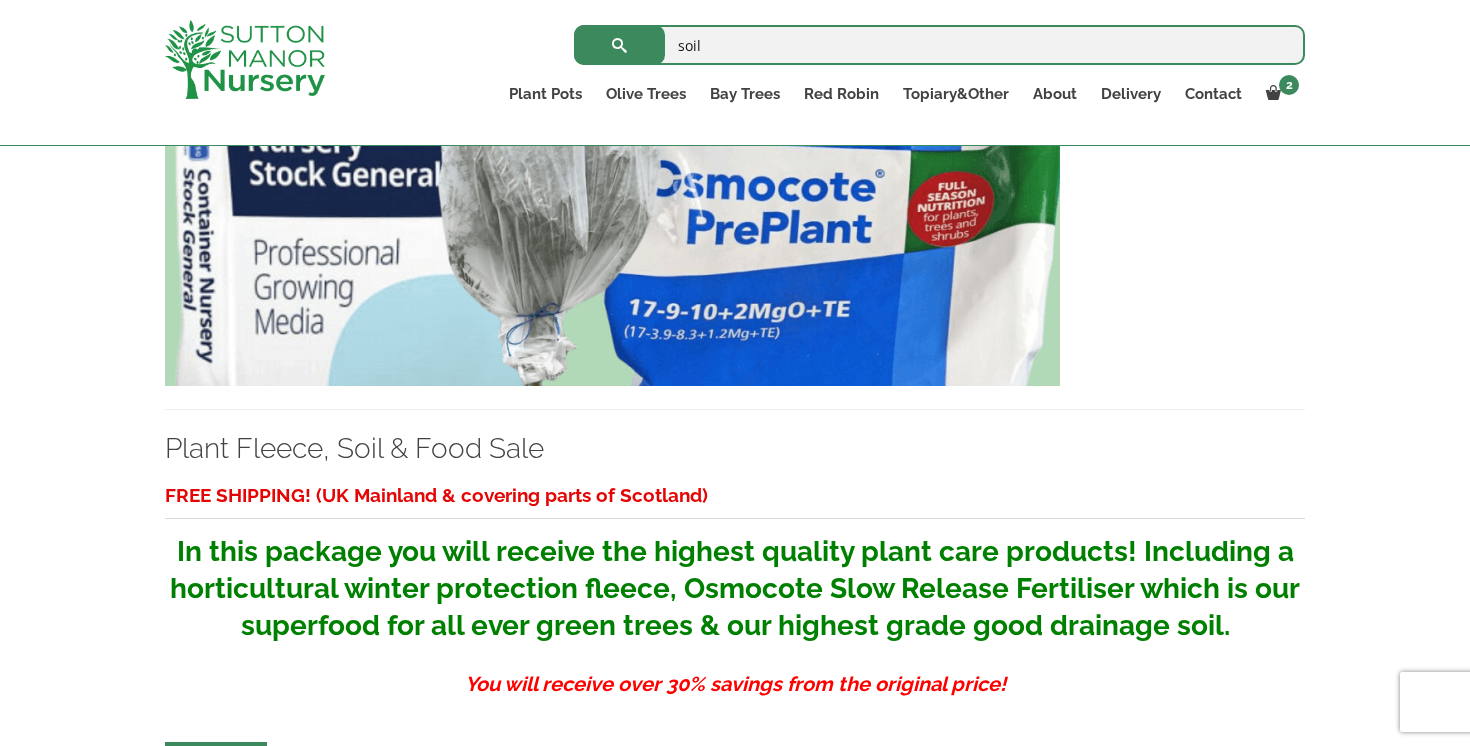 scroll, scrollTop: 690, scrollLeft: 0, axis: vertical 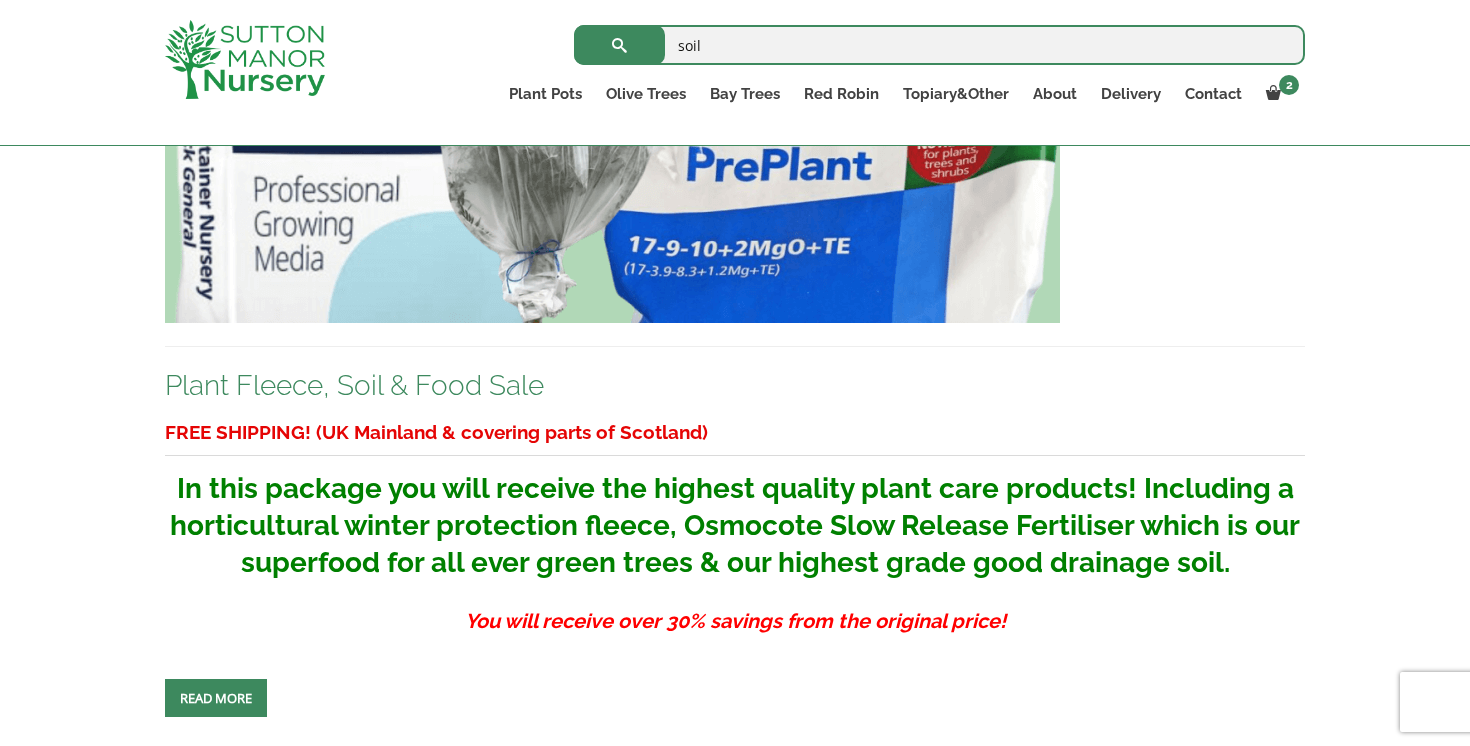 click on "Plant Fleece, Soil & Food Sale" at bounding box center (354, 385) 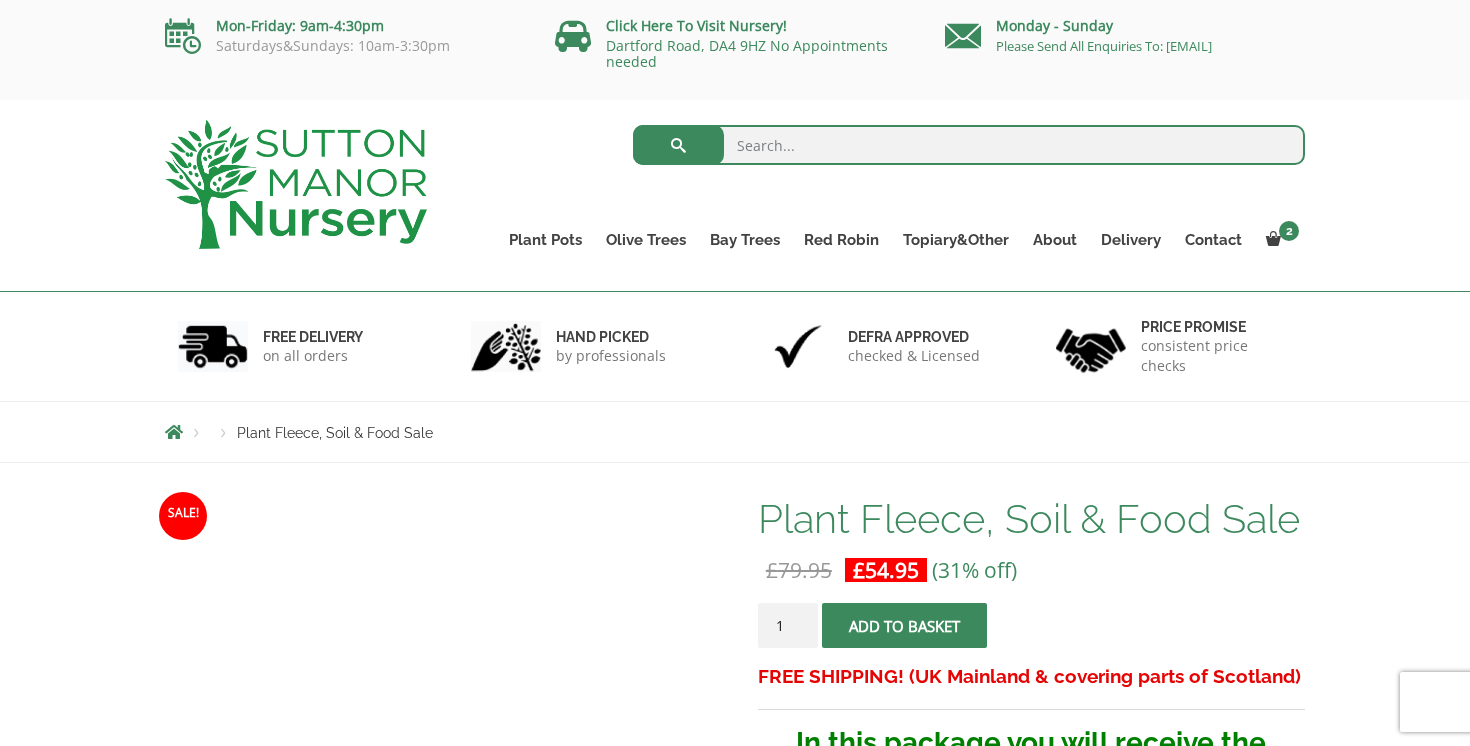 scroll, scrollTop: 0, scrollLeft: 0, axis: both 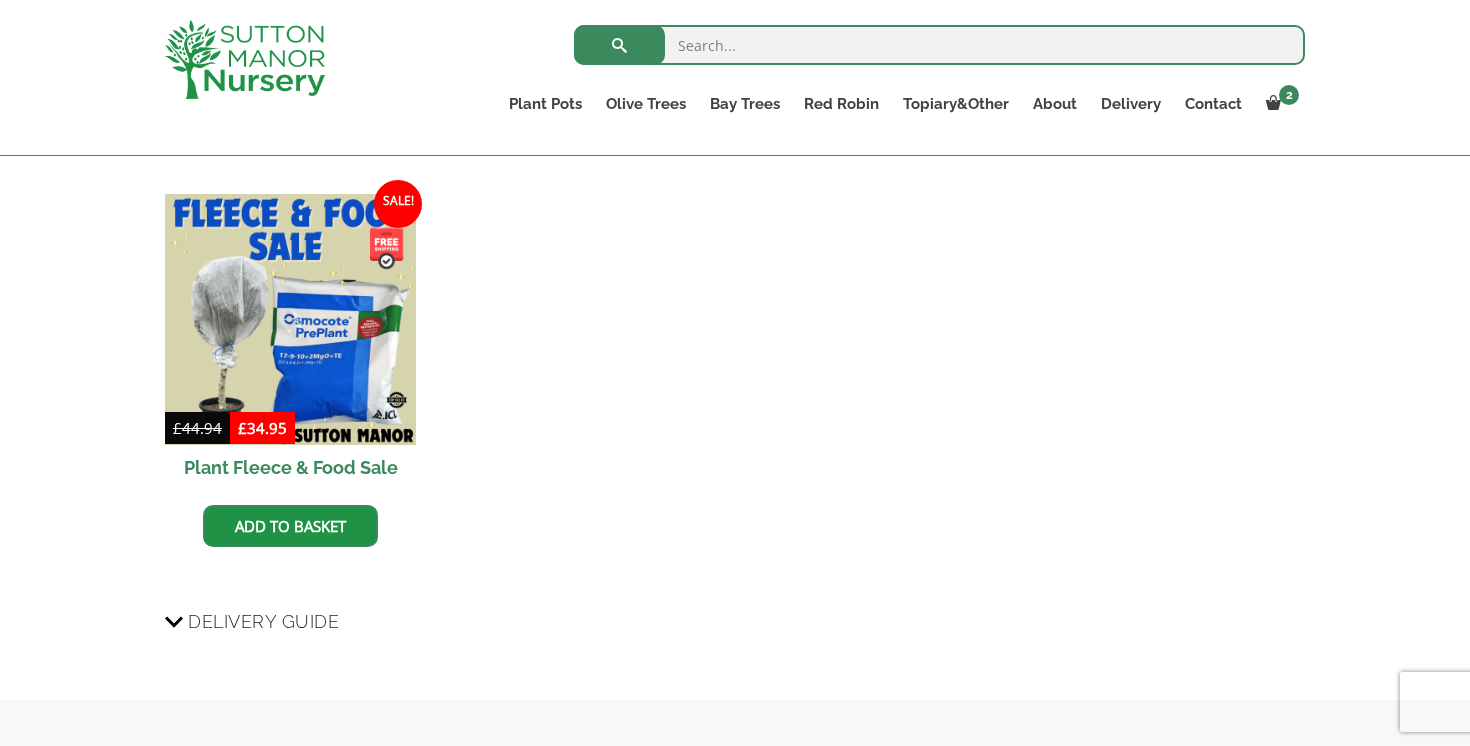 click at bounding box center (939, 45) 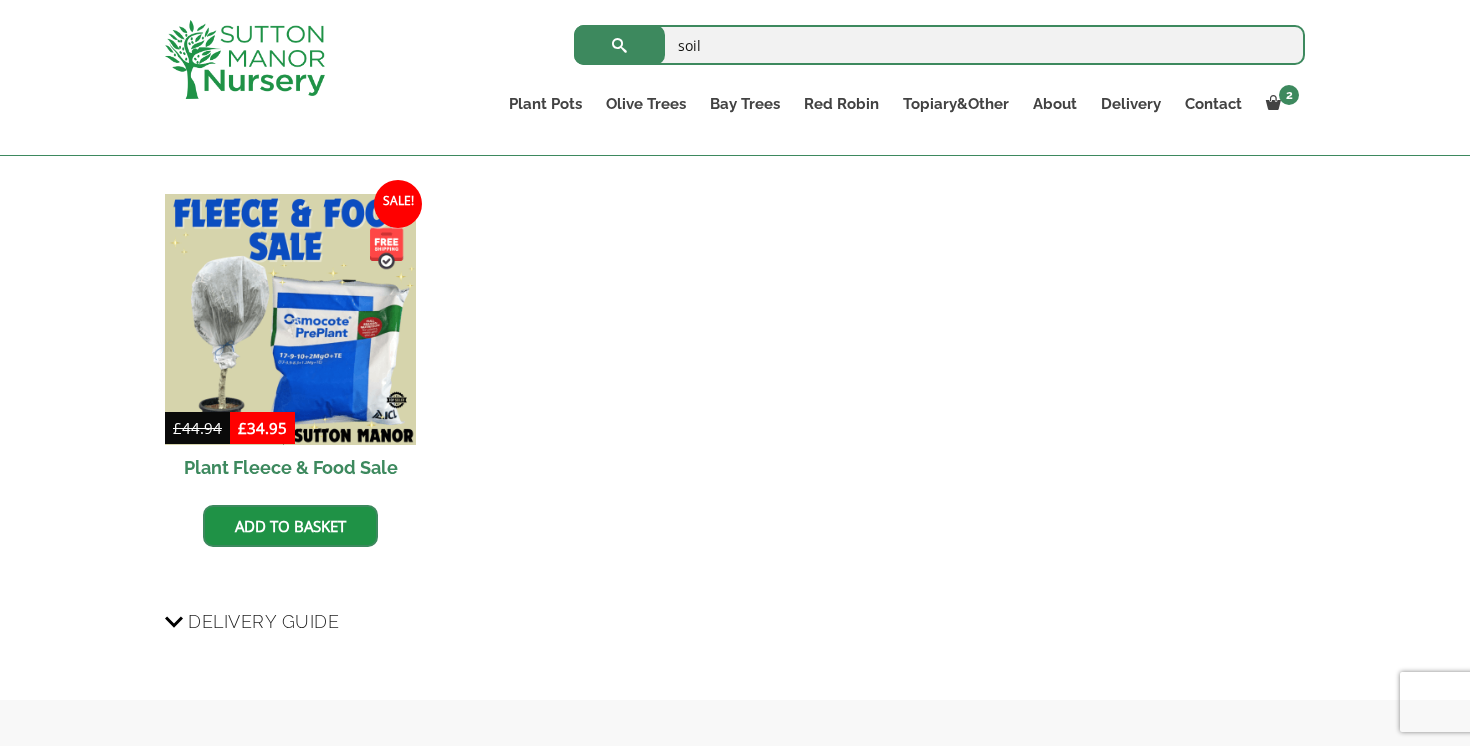 type on "soil" 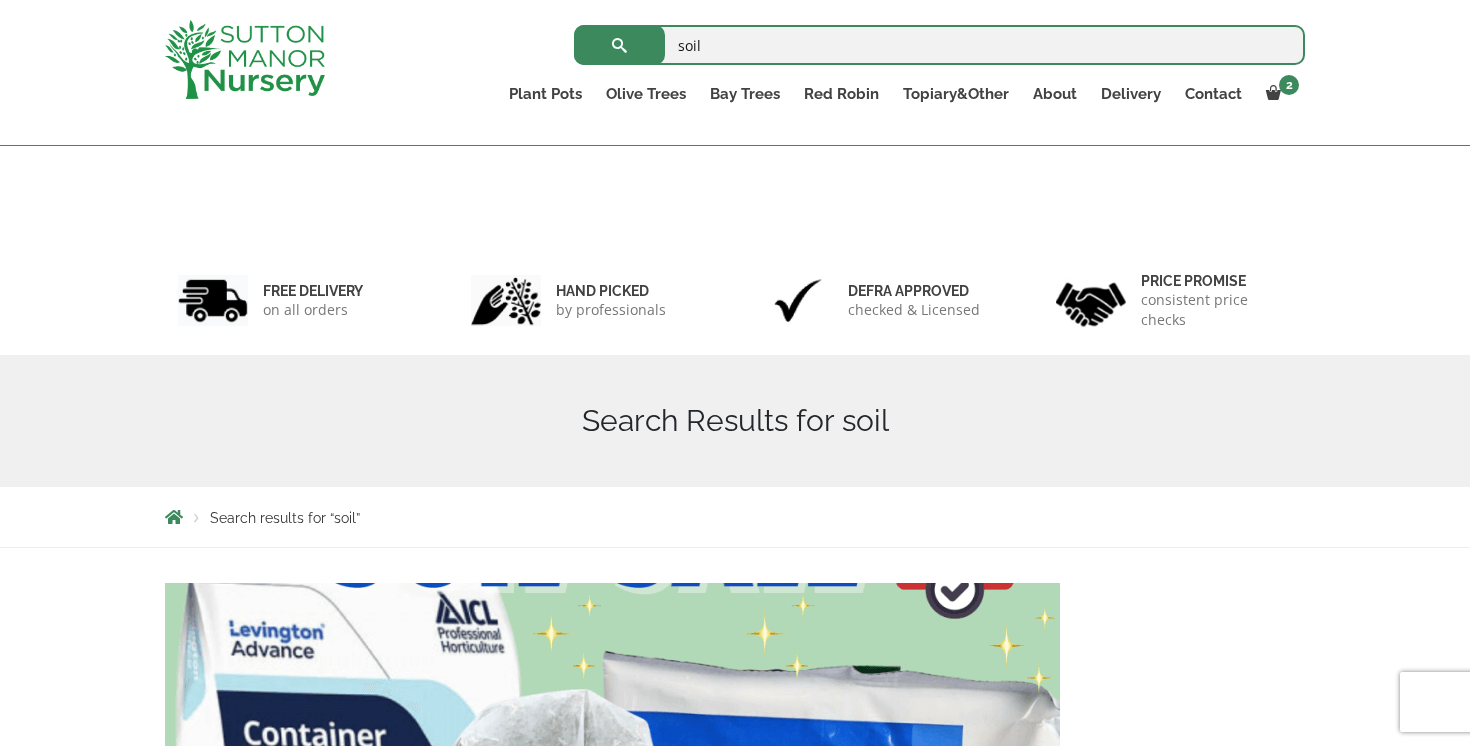 scroll, scrollTop: 690, scrollLeft: 0, axis: vertical 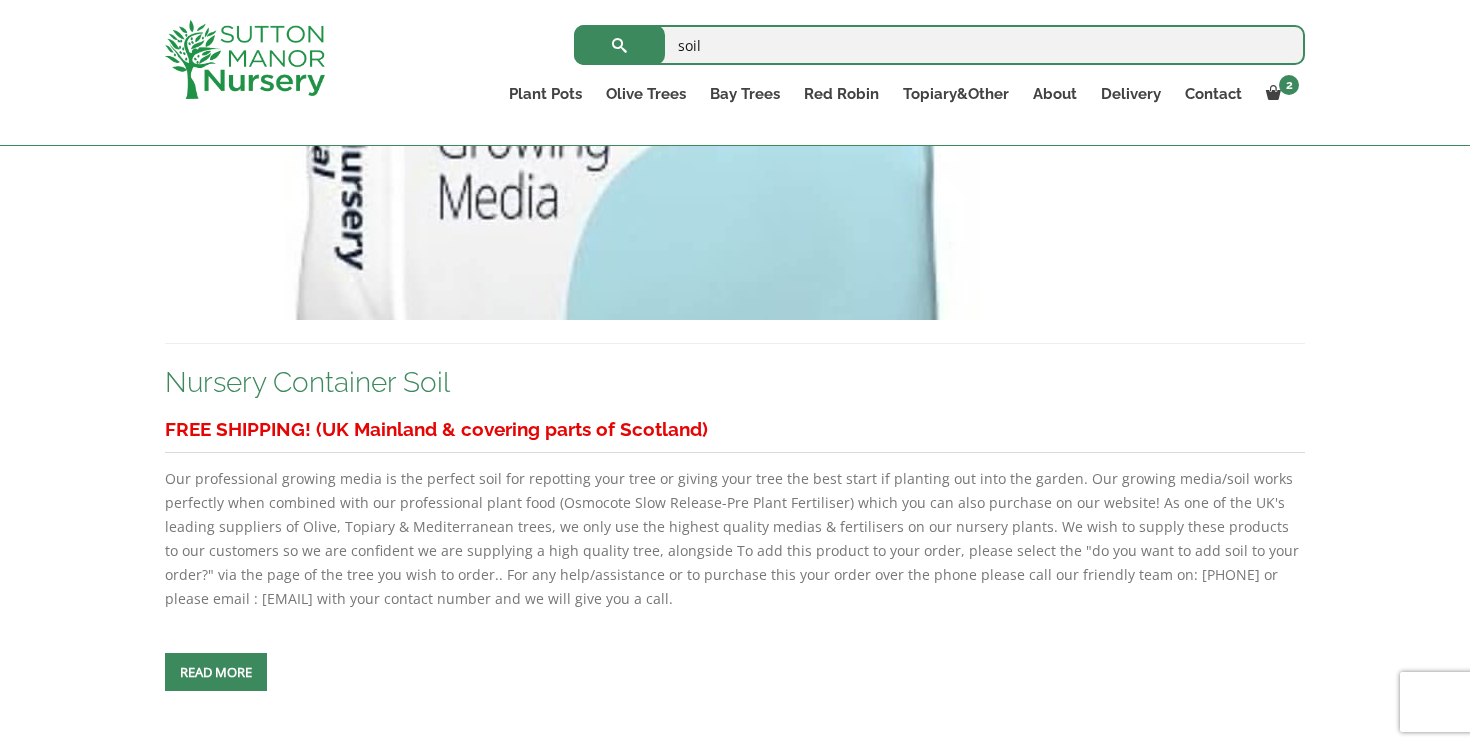 click on "Nursery Container Soil" at bounding box center [307, 382] 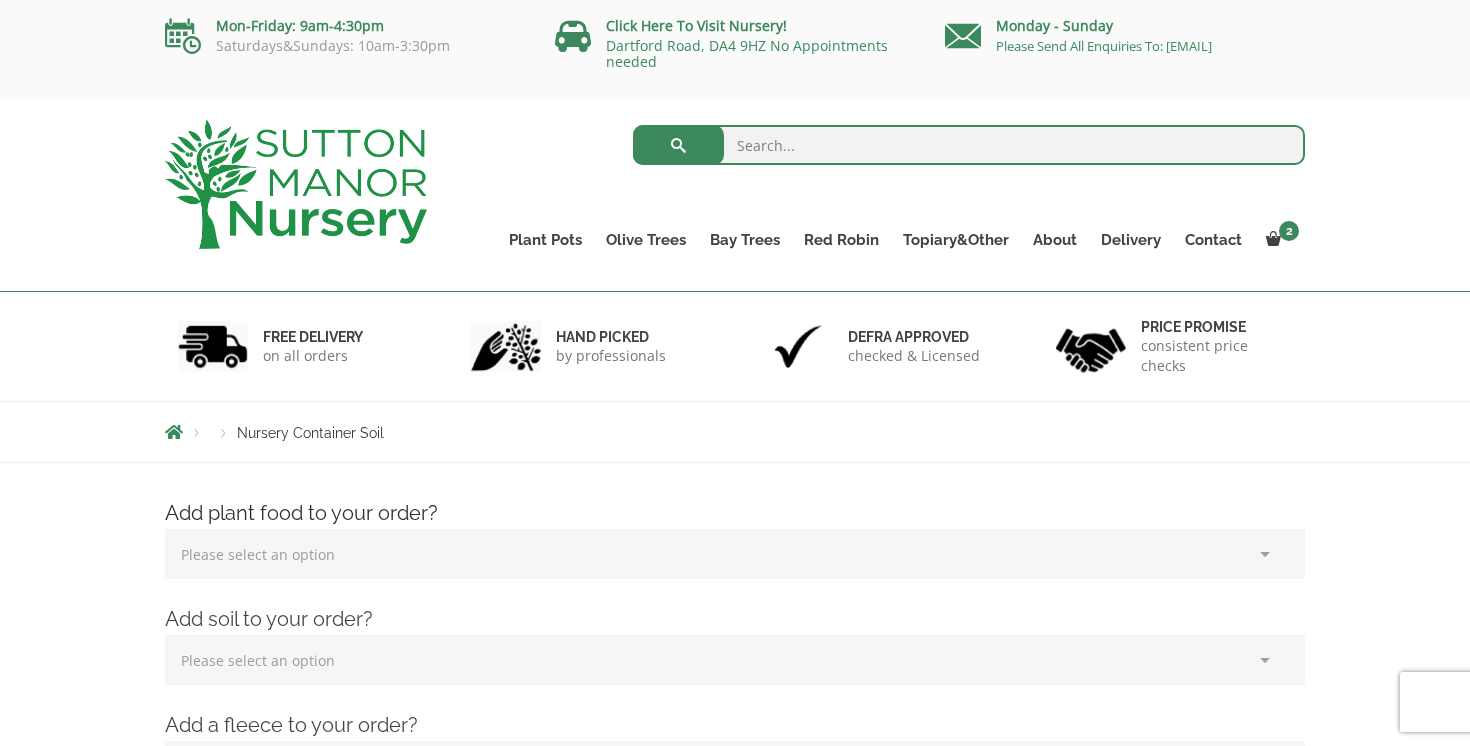 scroll, scrollTop: 0, scrollLeft: 0, axis: both 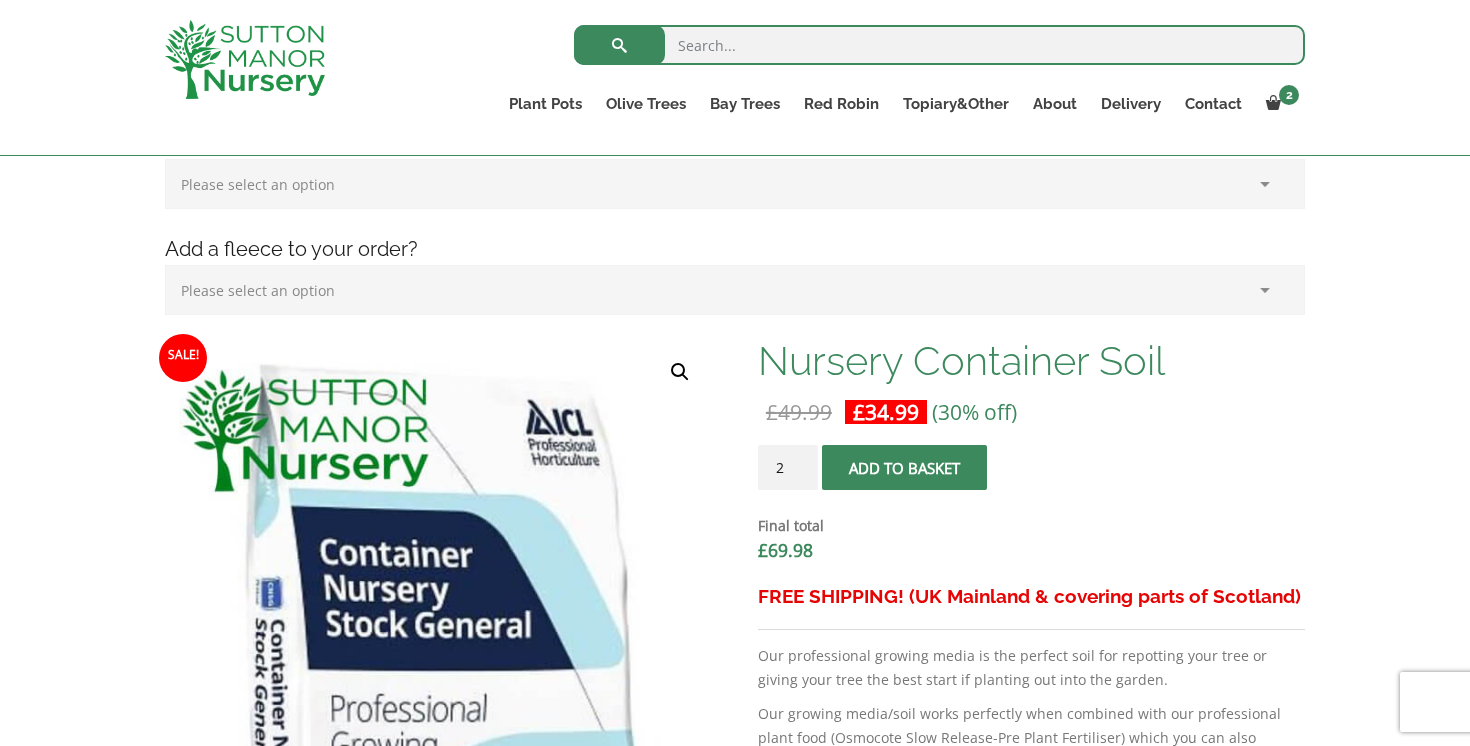 type on "2" 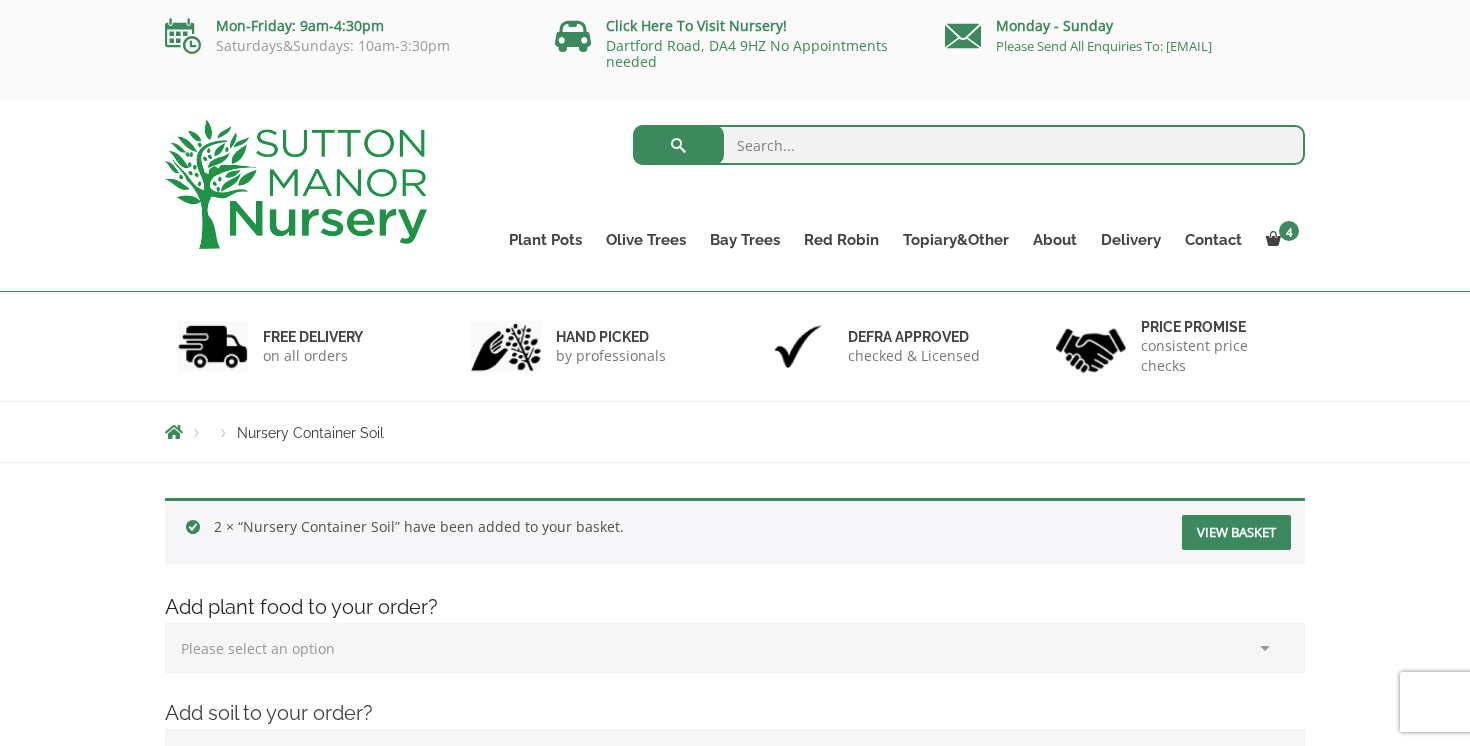 scroll, scrollTop: 0, scrollLeft: 0, axis: both 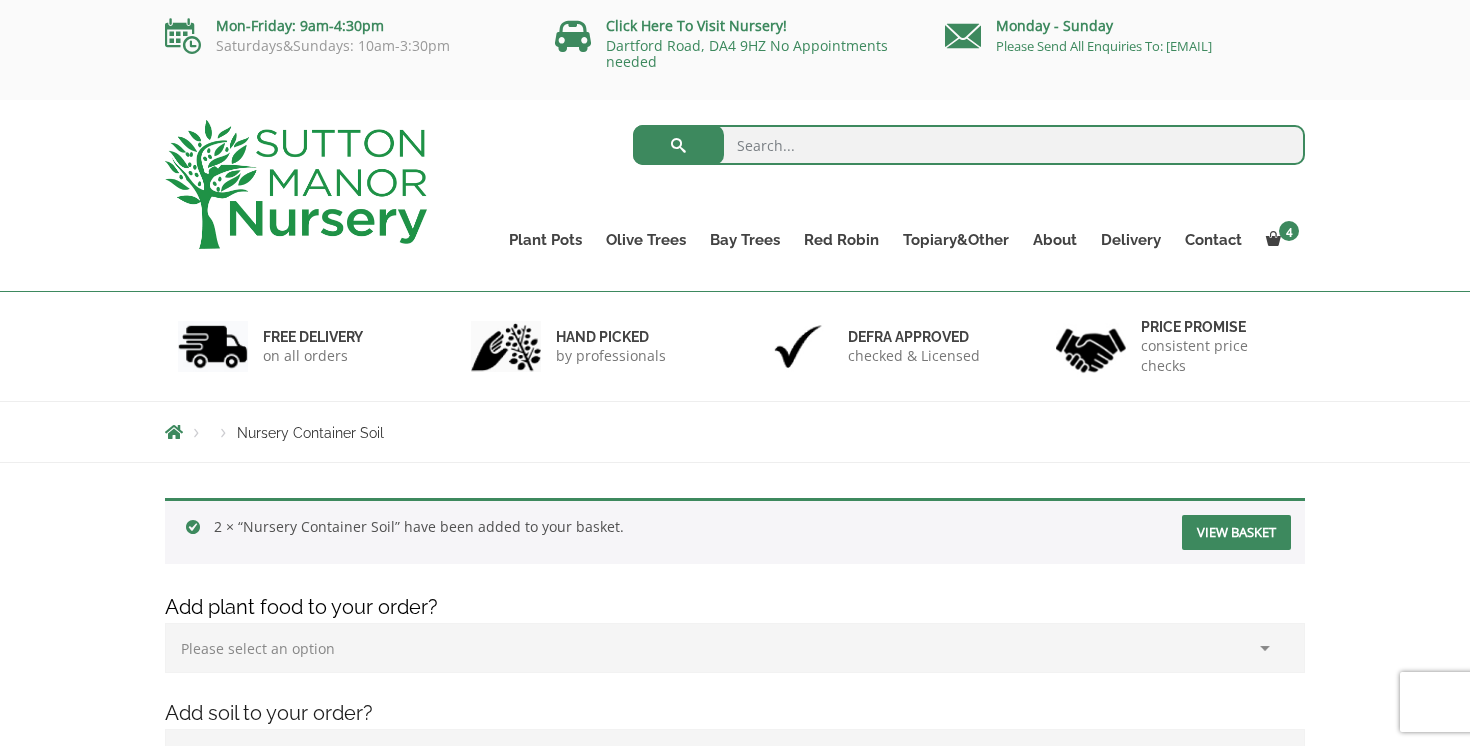 click at bounding box center (969, 145) 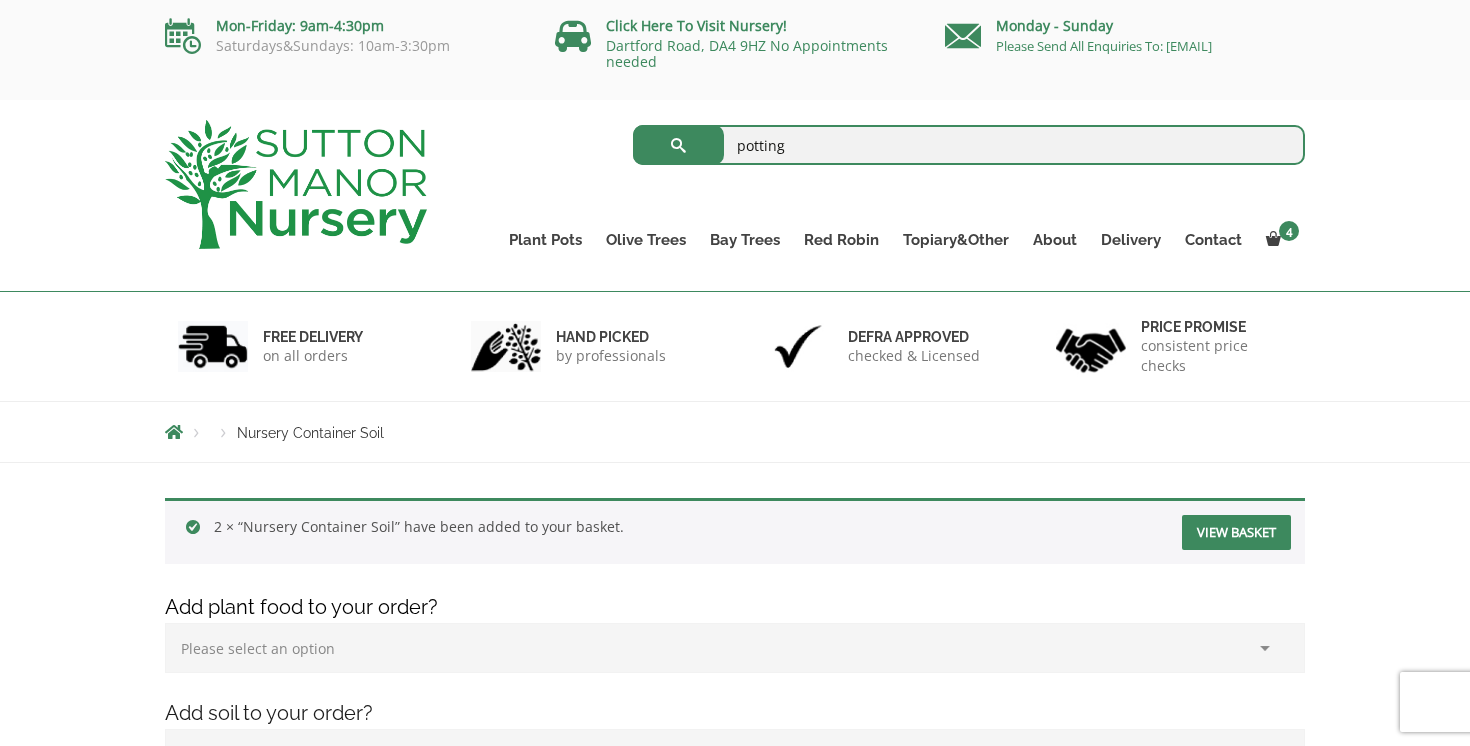 type on "potting" 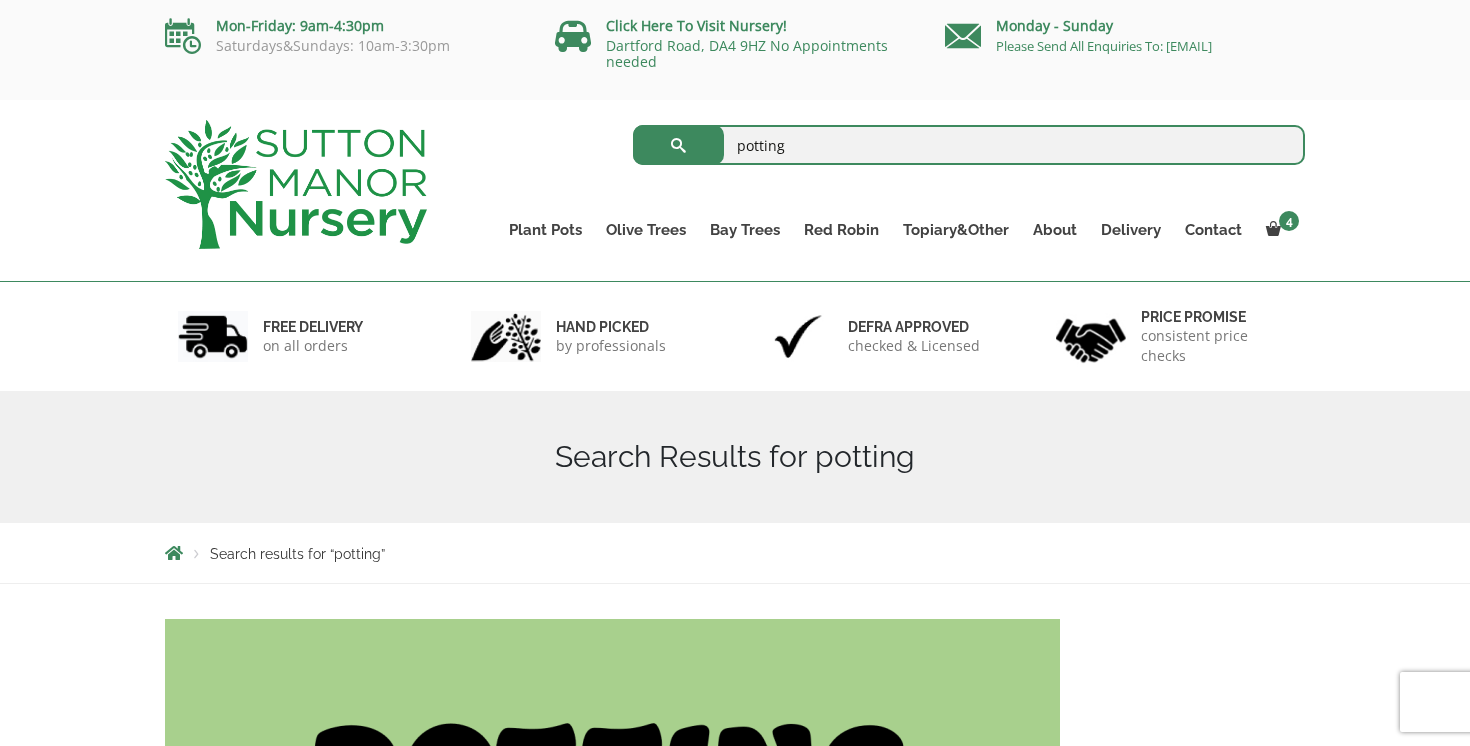 scroll, scrollTop: 0, scrollLeft: 0, axis: both 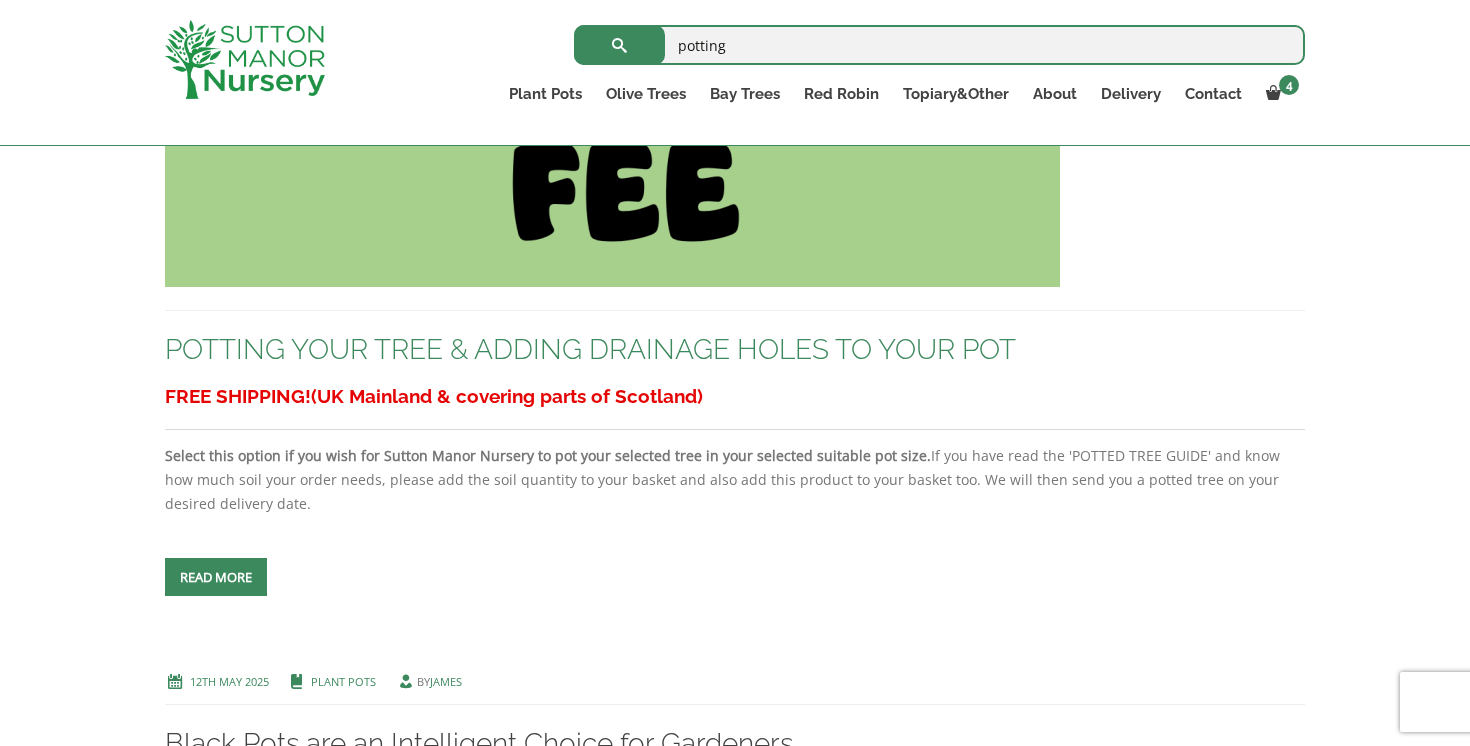 click on "POTTING YOUR TREE & ADDING DRAINAGE HOLES TO YOUR POT" at bounding box center [590, 349] 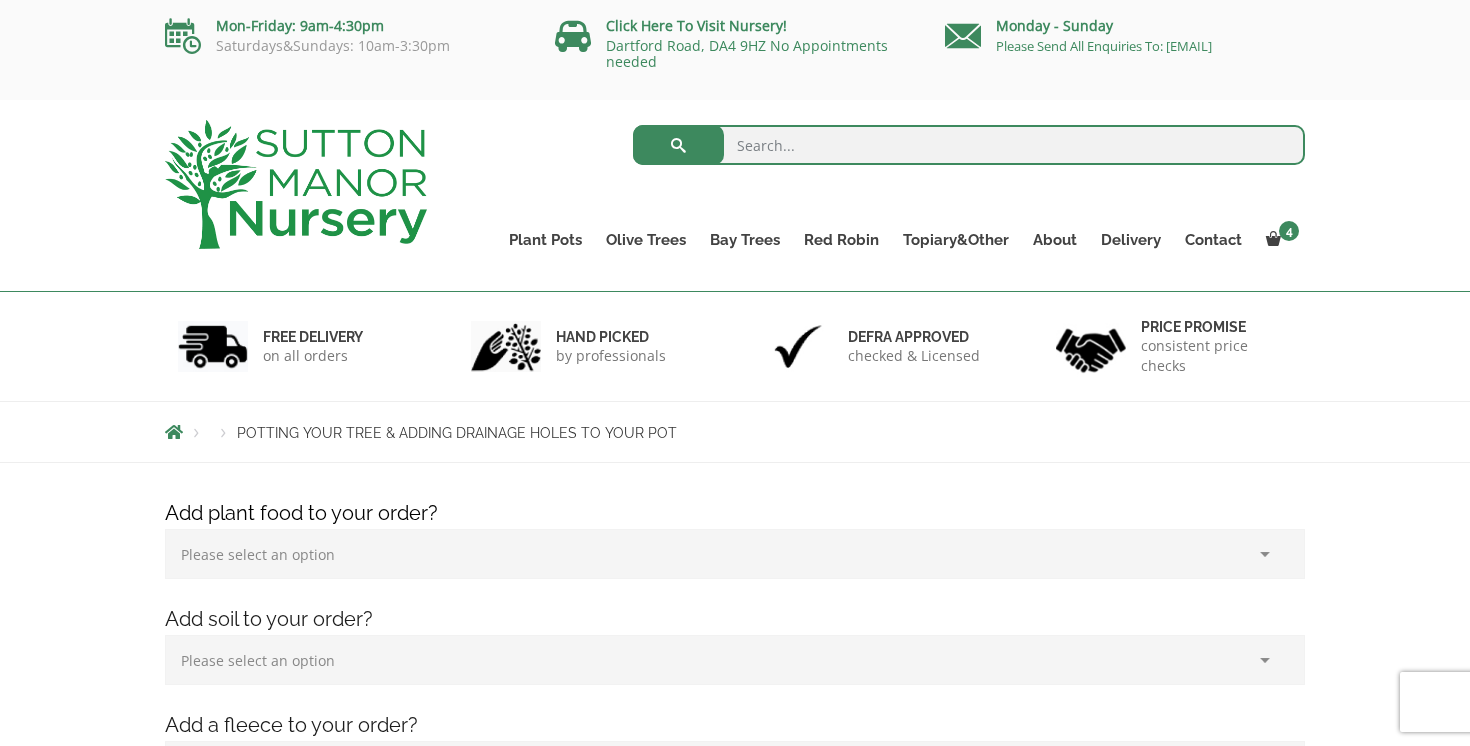 scroll, scrollTop: 0, scrollLeft: 0, axis: both 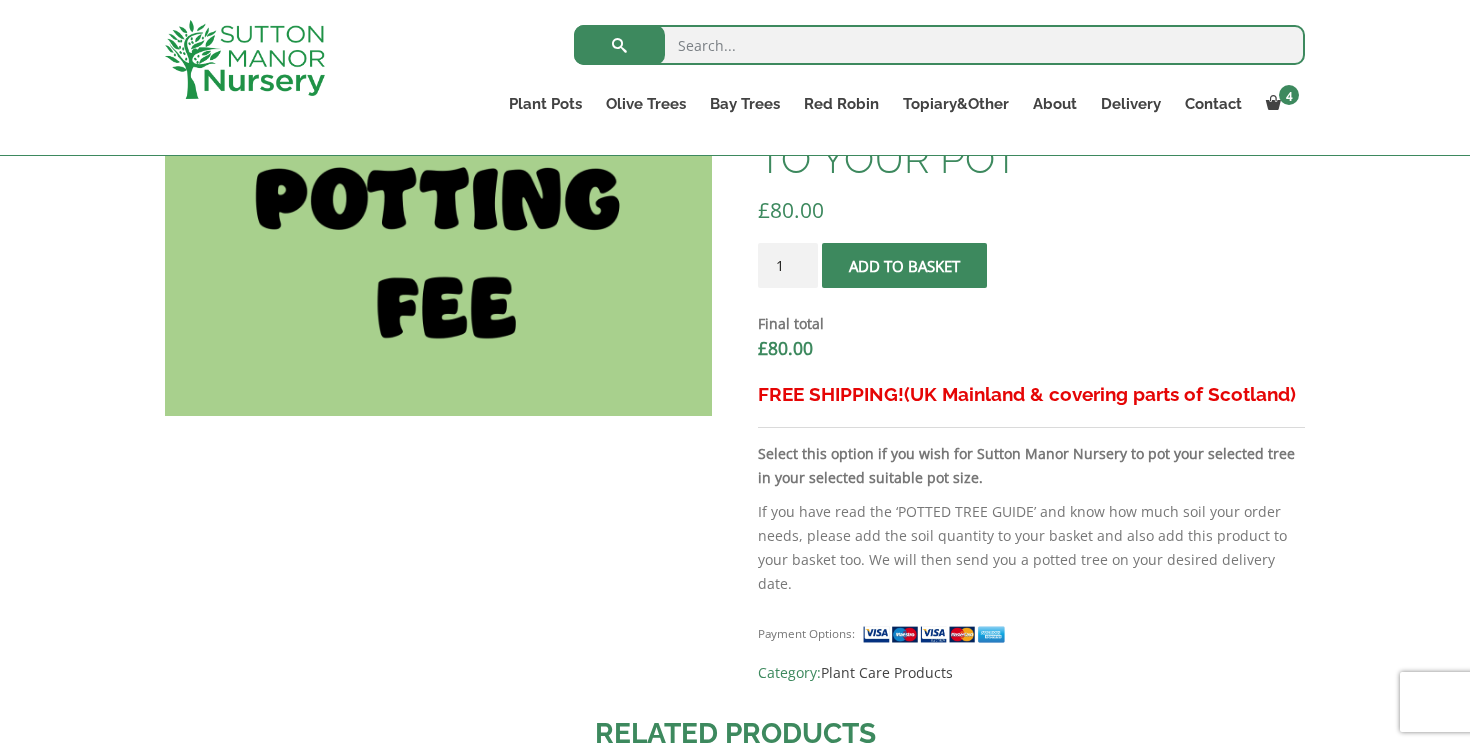 click at bounding box center [904, 266] 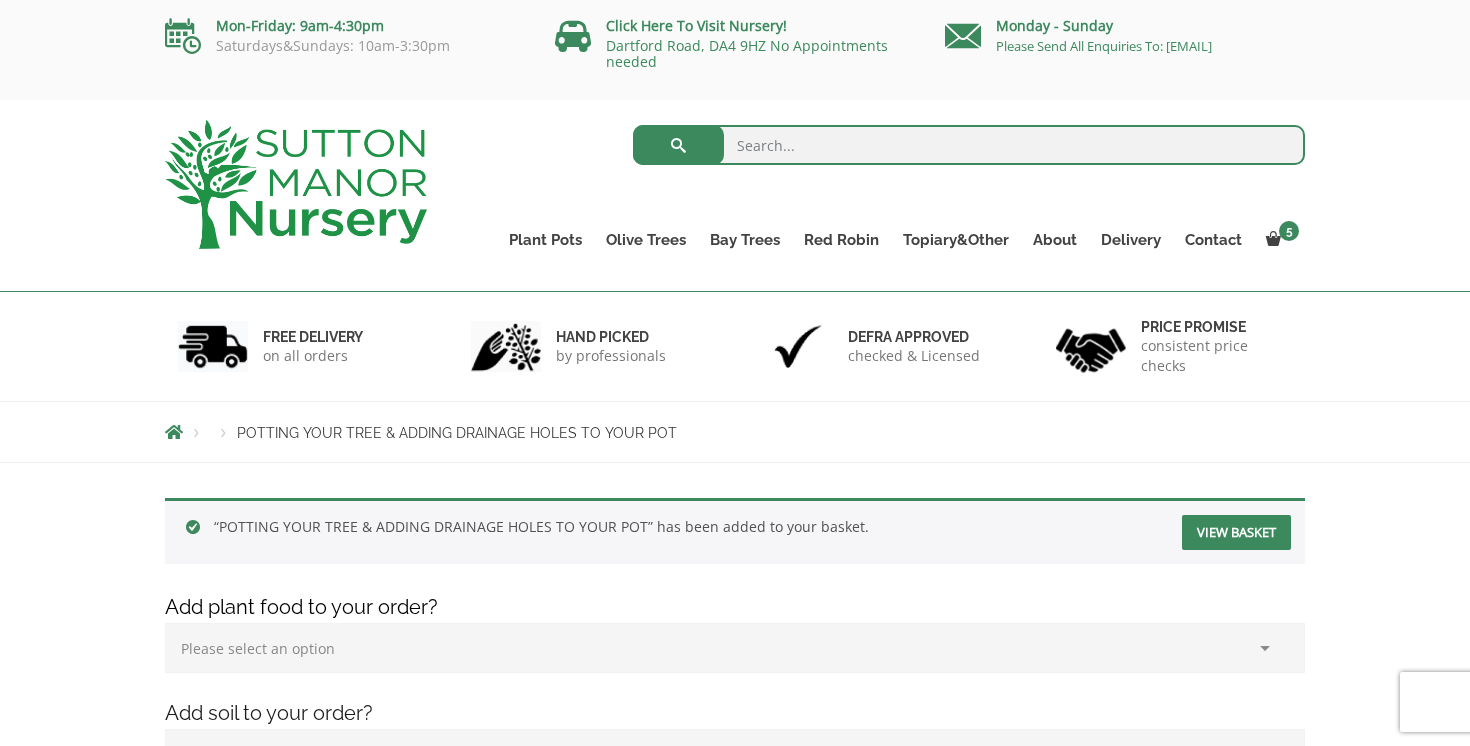 scroll, scrollTop: 0, scrollLeft: 0, axis: both 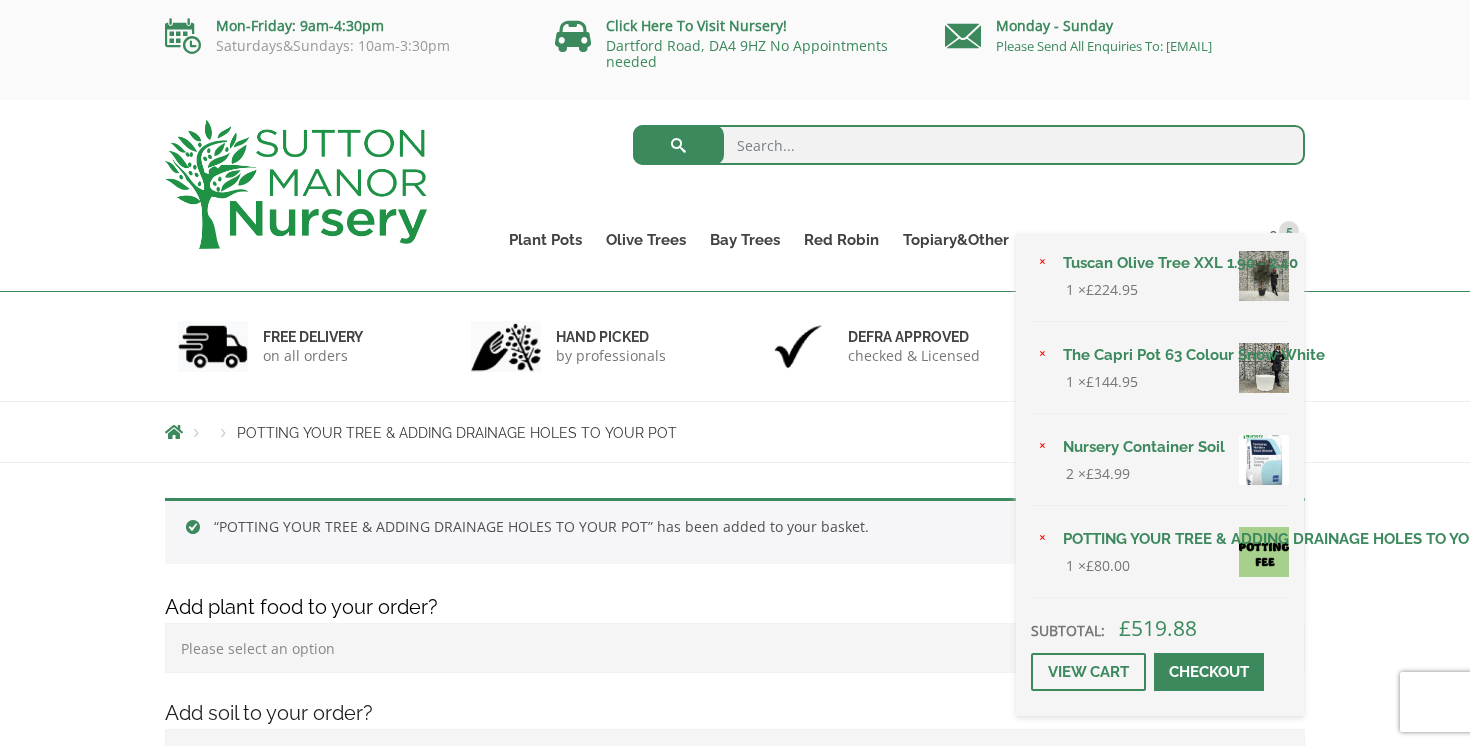 click on "×
Tuscan Olive Tree XXL 1.90 - 2.40
1 ×  £ 224.95
×
The Capri Pot 63 Colour Snow White
1 ×  £ 144.95
×
Nursery Container Soil
2 ×  £ 34.99
×
POTTING YOUR TREE & ADDING DRAINAGE HOLES TO YOUR POT
1 ×  £ 80.00
Subtotal:   £ 519.88
View cart Checkout" at bounding box center [1160, 474] 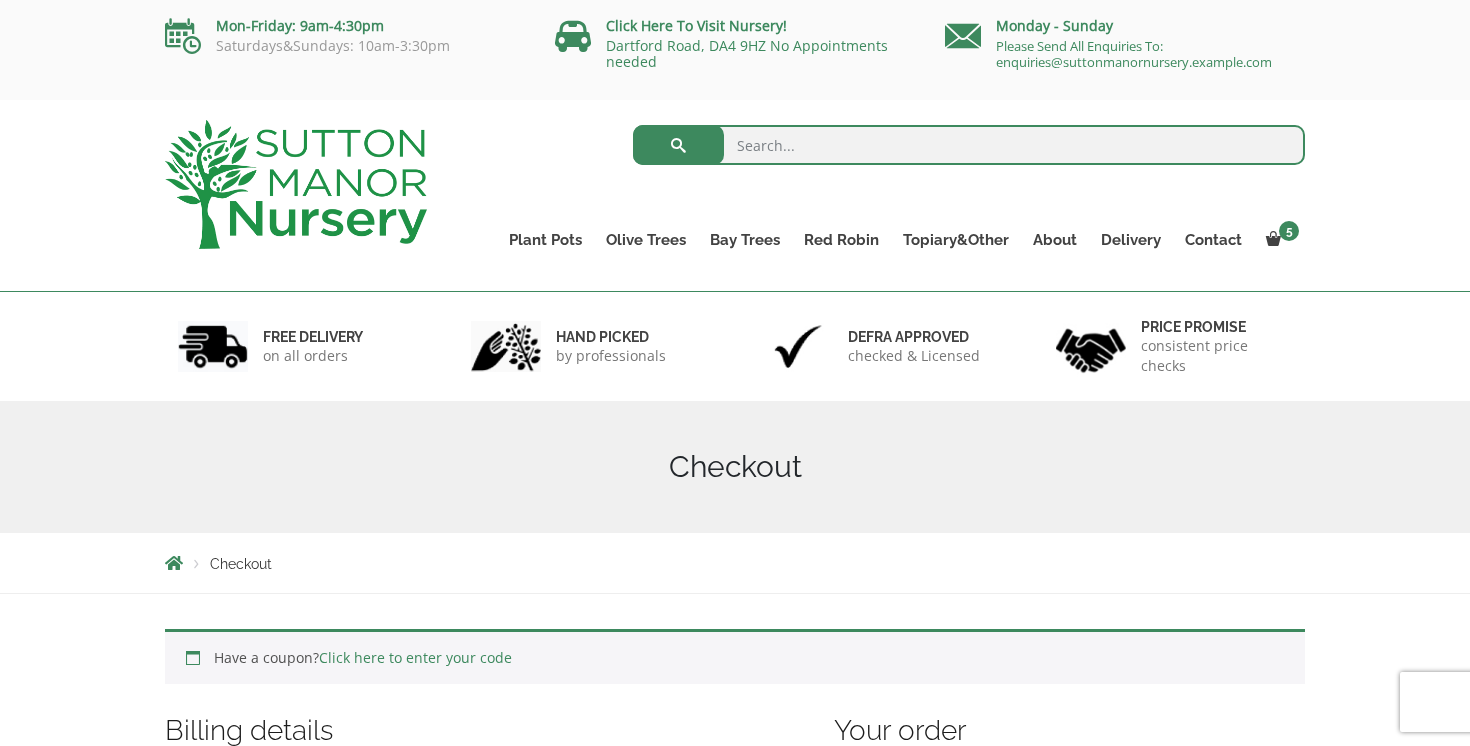 scroll, scrollTop: 0, scrollLeft: 0, axis: both 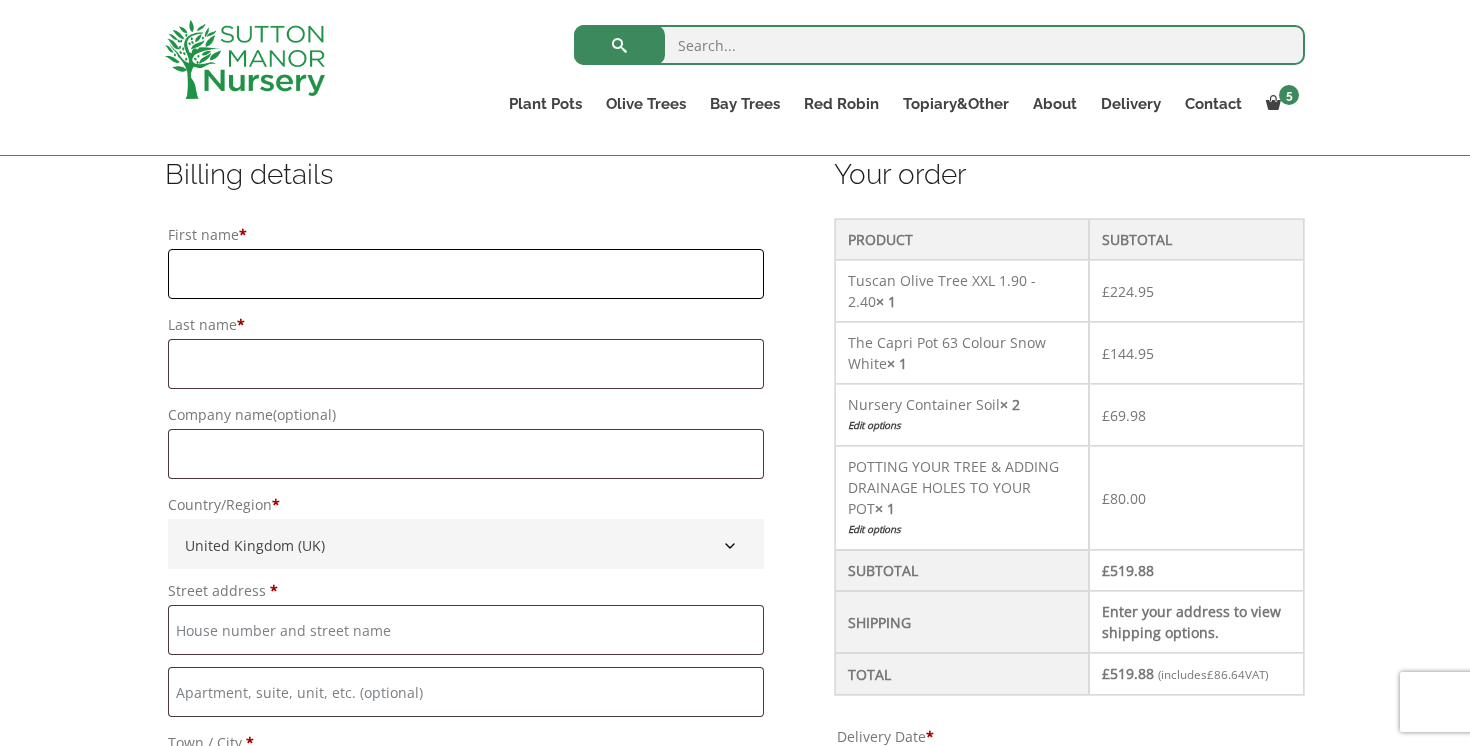 click on "First name  *" at bounding box center [466, 274] 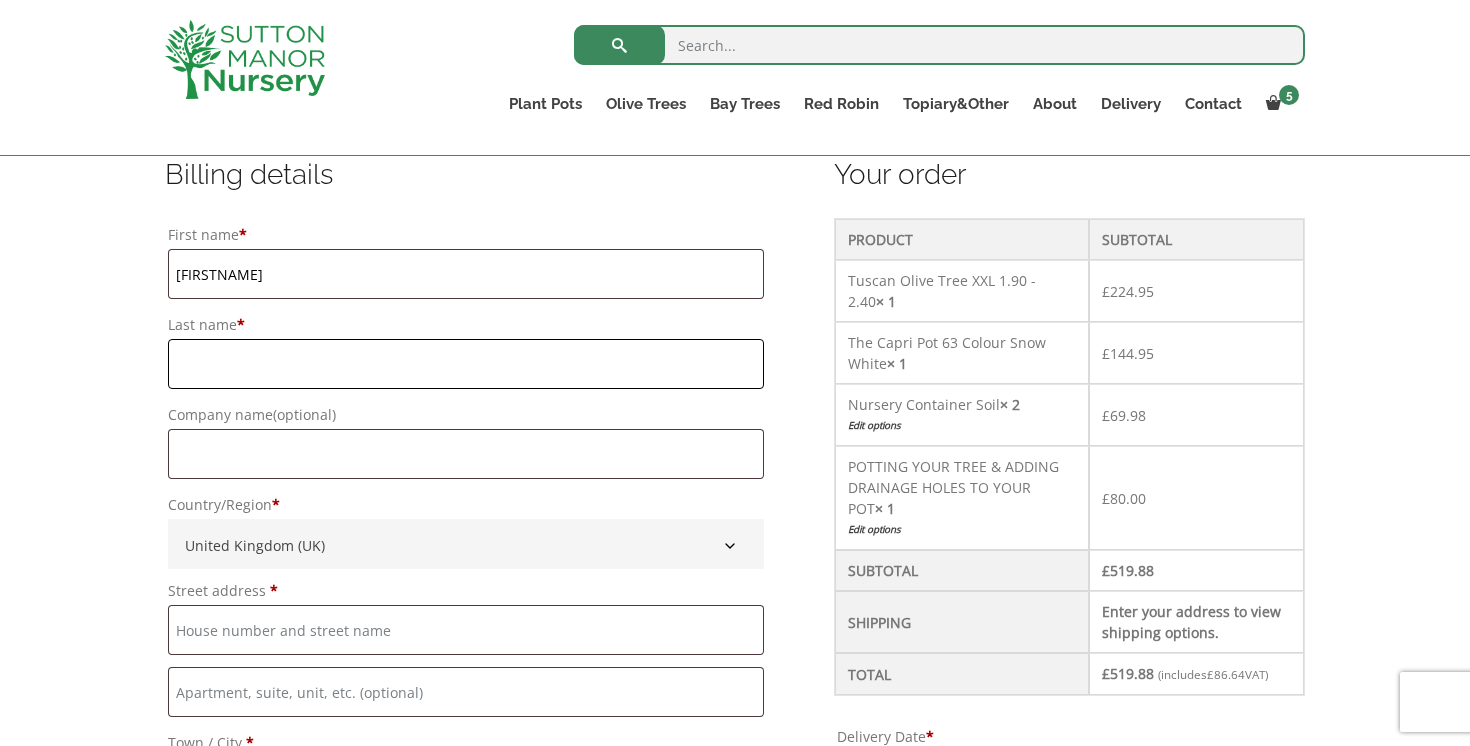 type on "properties" 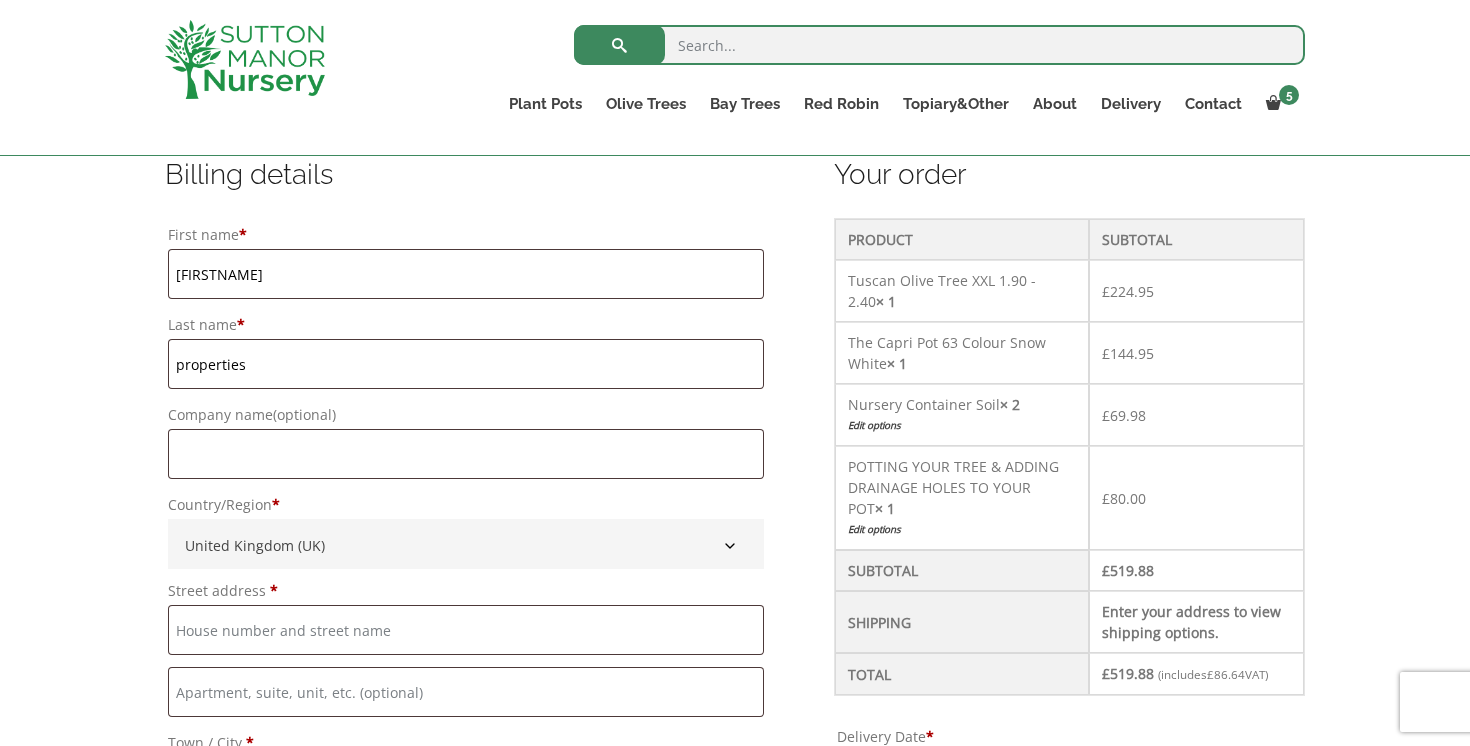 type on "133 Hammersmith Road" 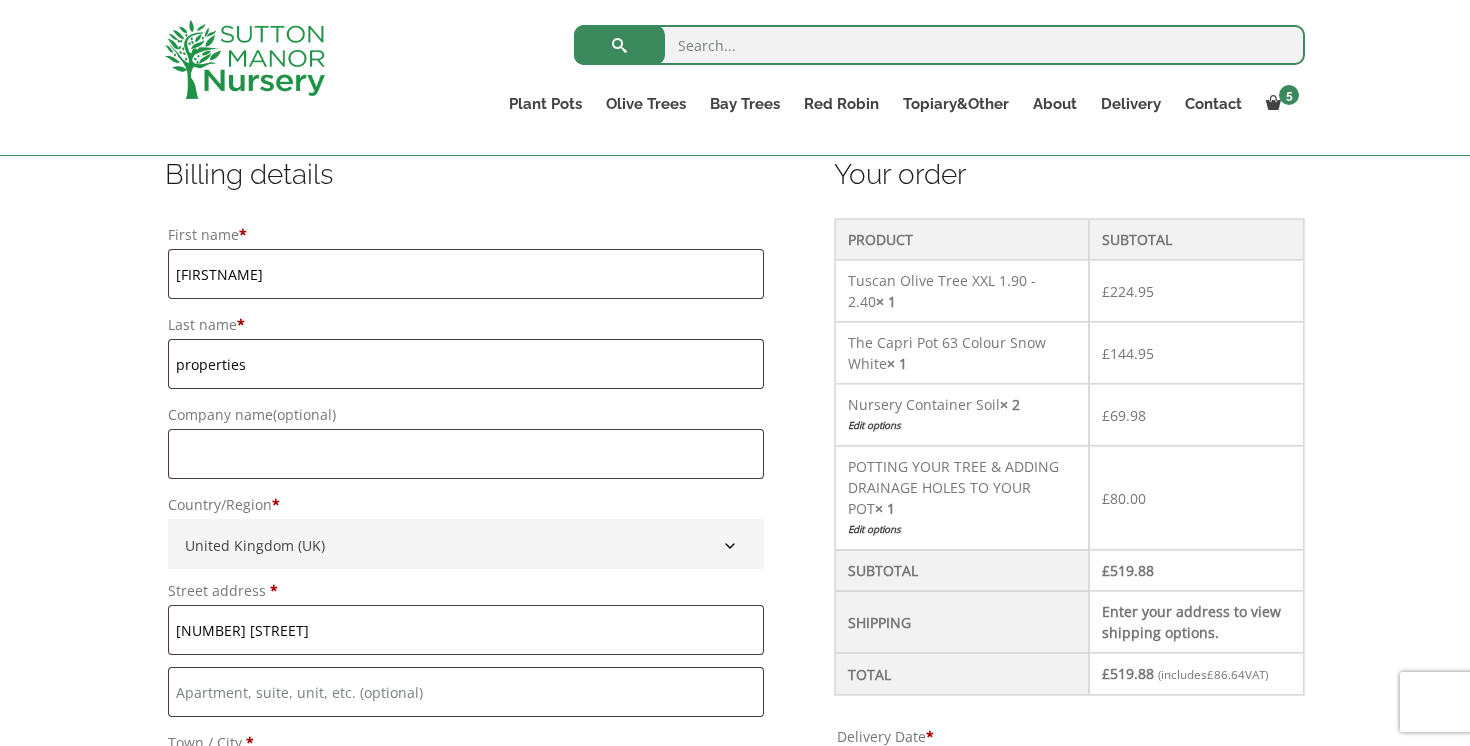 type on "[CITY]" 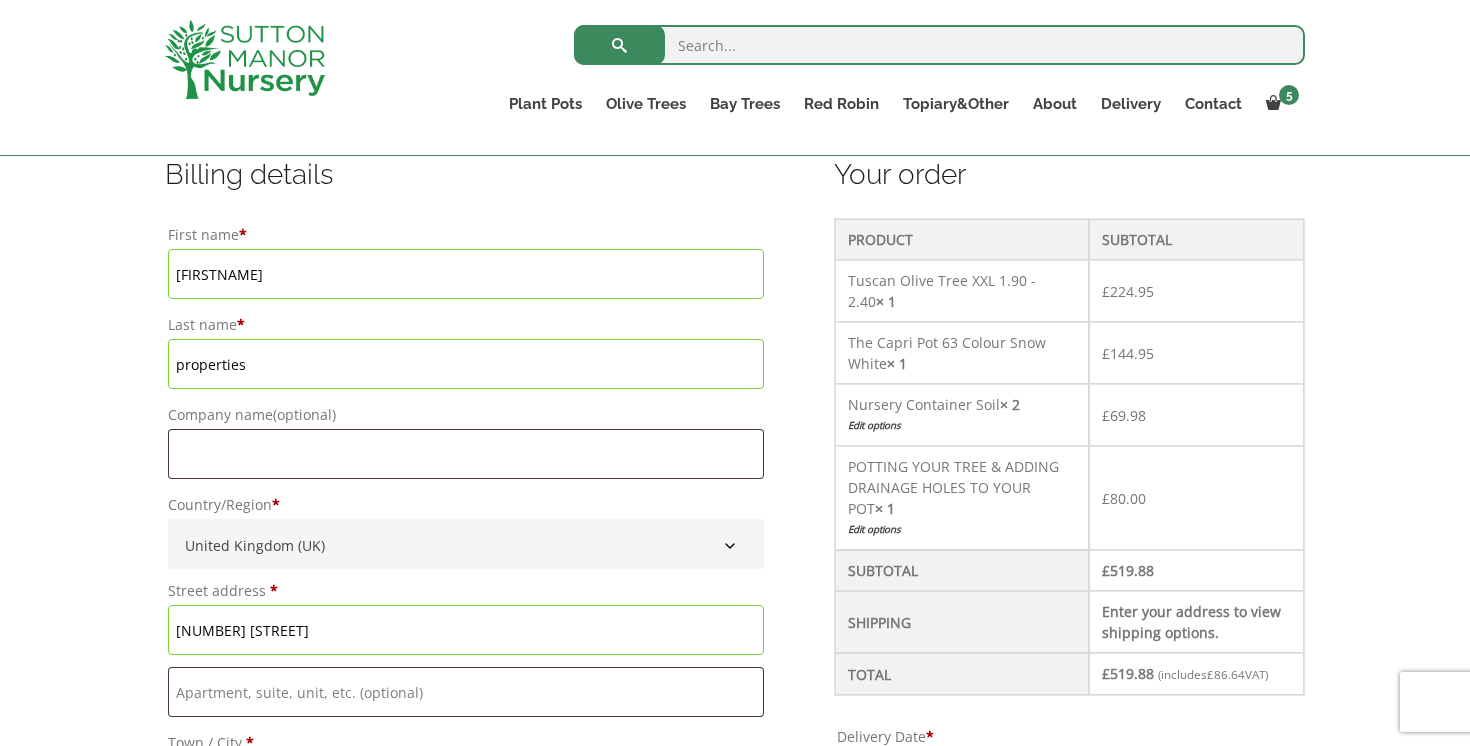 click on "133 Hammersmith Road" at bounding box center [466, 630] 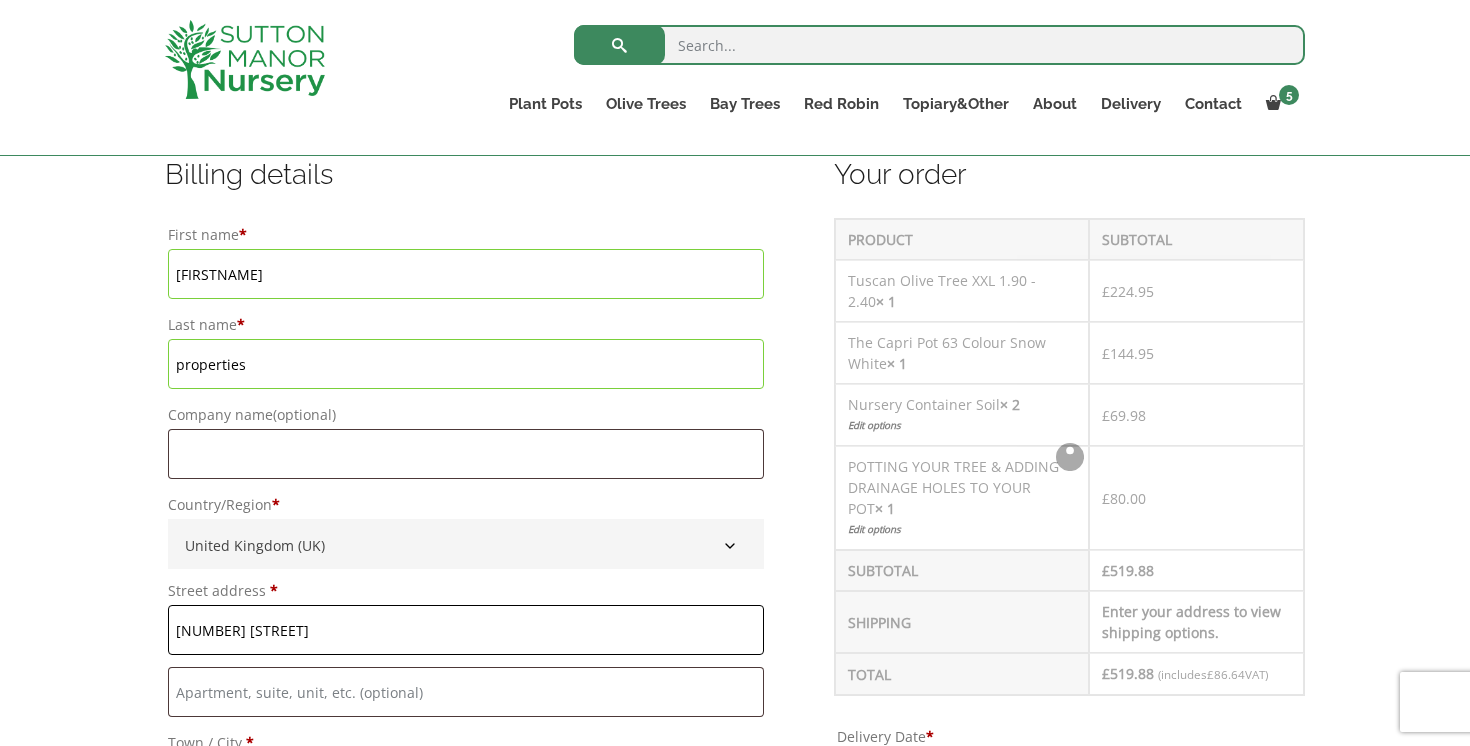 type on "[NUMBER] [STREET]" 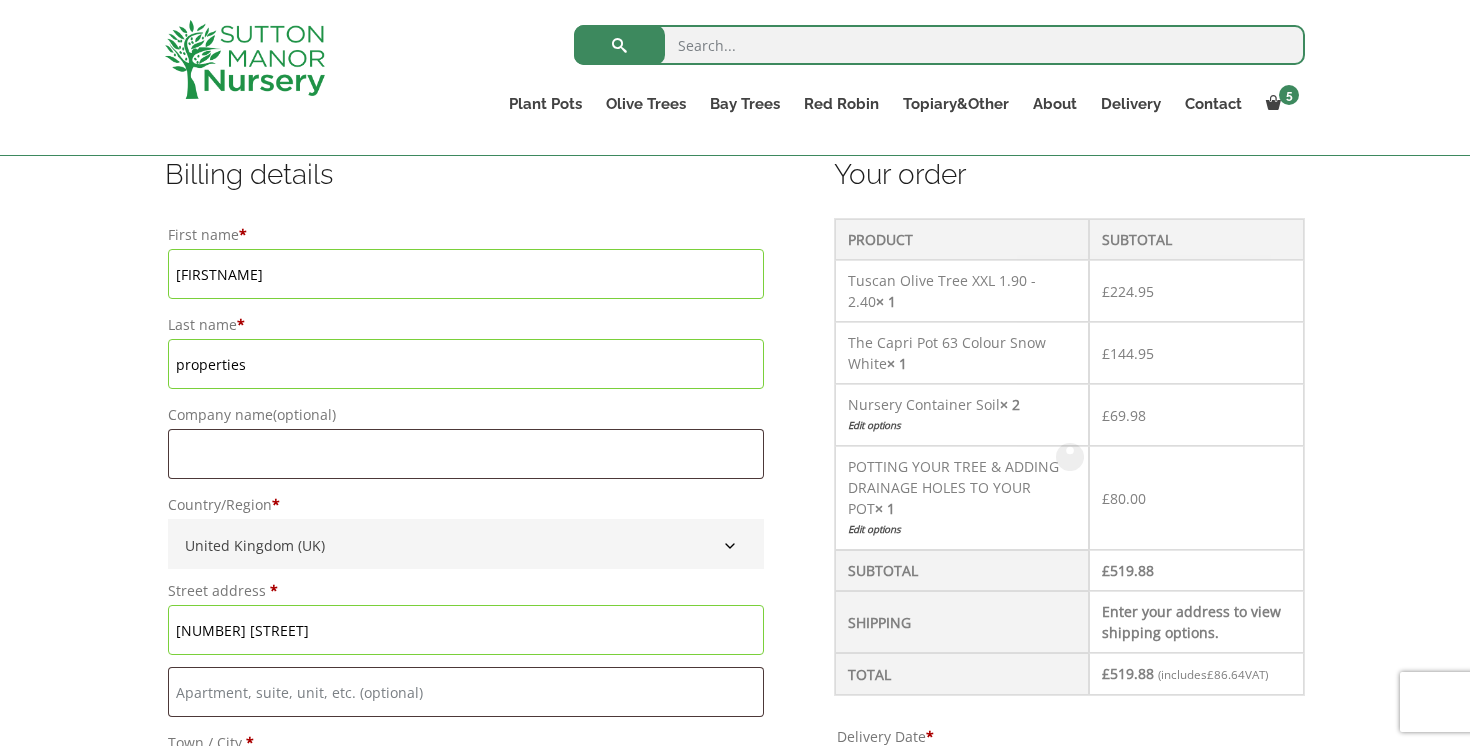 click on "Have a coupon?  Click here to enter your code
Apply coupon
Billing details
First name  * jeremy Last name  * properties Company name  (optional) Country/Region  * Select a country / region… Guernsey United Kingdom (UK) United Kingdom (UK) Street address   * 8 Grantbridge Street Flat, suite, unit, etc.   (optional) Town / City   * London County   (optional) Postcode   * W14 0QL Phone  * 07704107051 Email address  *
Deliver to a different address?
First name  * Last name  * Company name  (optional) Country/Region  * Select a country / region… Guernsey United Kingdom (UK) United Kingdom (UK) Street address   * Flat, suite, unit, etc.   (optional) Town / City   * County   (optional) Postcode   *
Order notes  (optional)
Your order" at bounding box center [735, 1107] 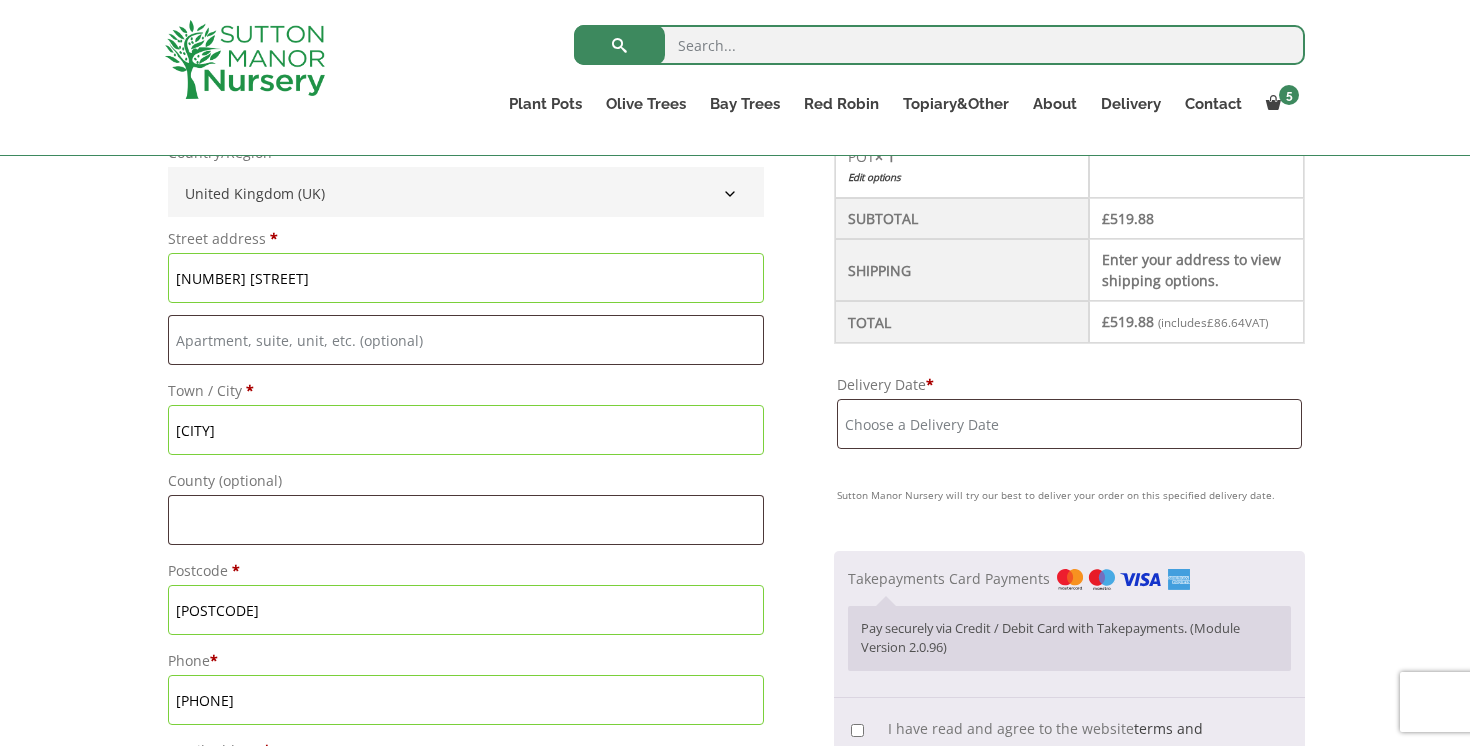 scroll, scrollTop: 880, scrollLeft: 0, axis: vertical 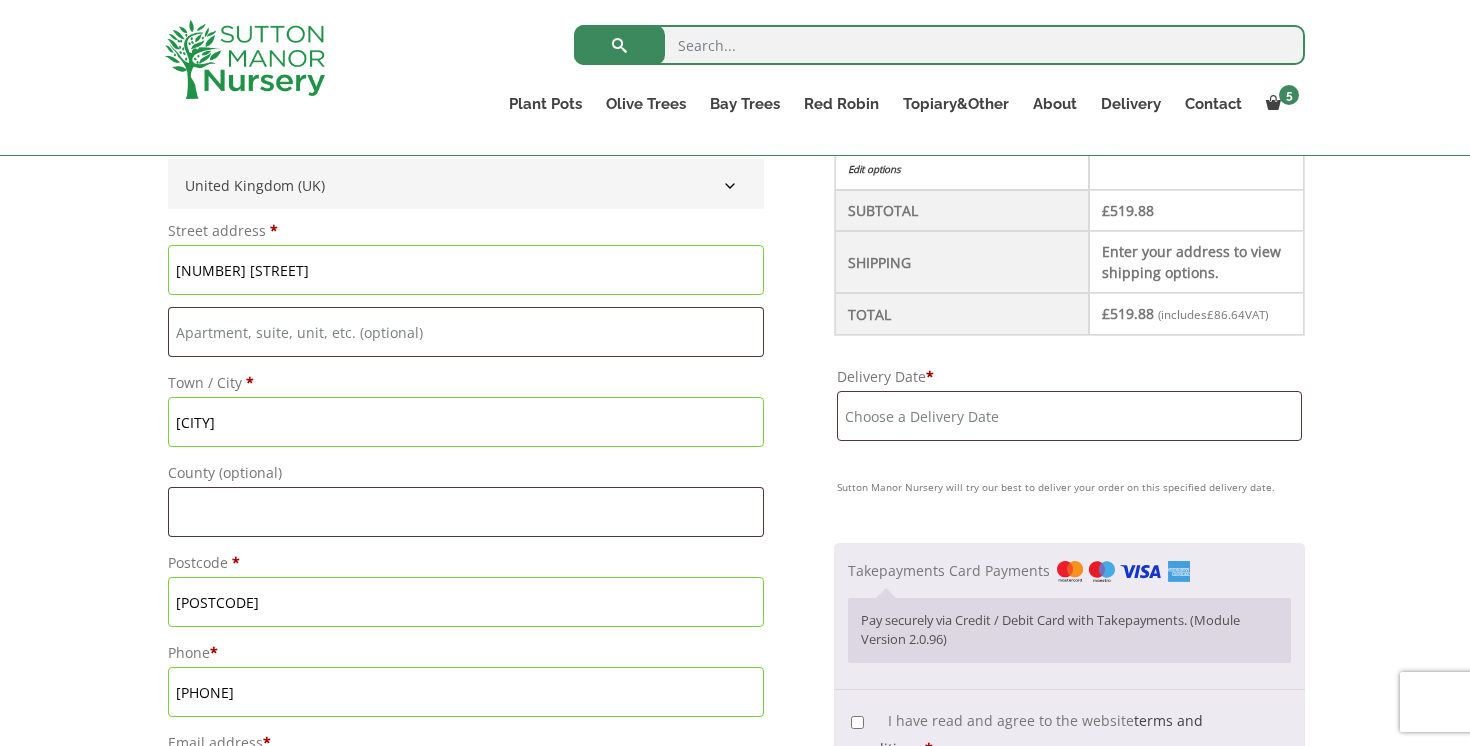 click on "W14 0QL" at bounding box center [466, 602] 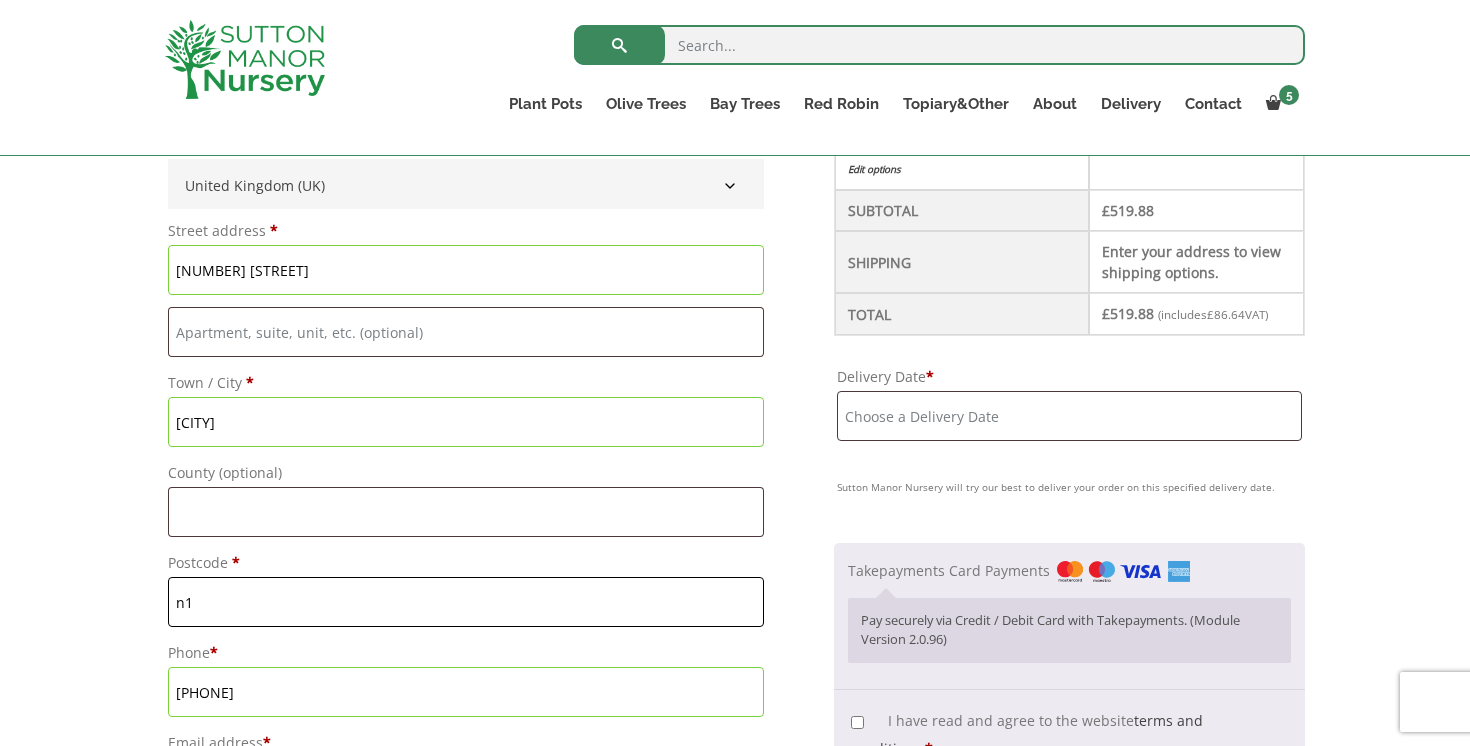 type on "N1 8JN" 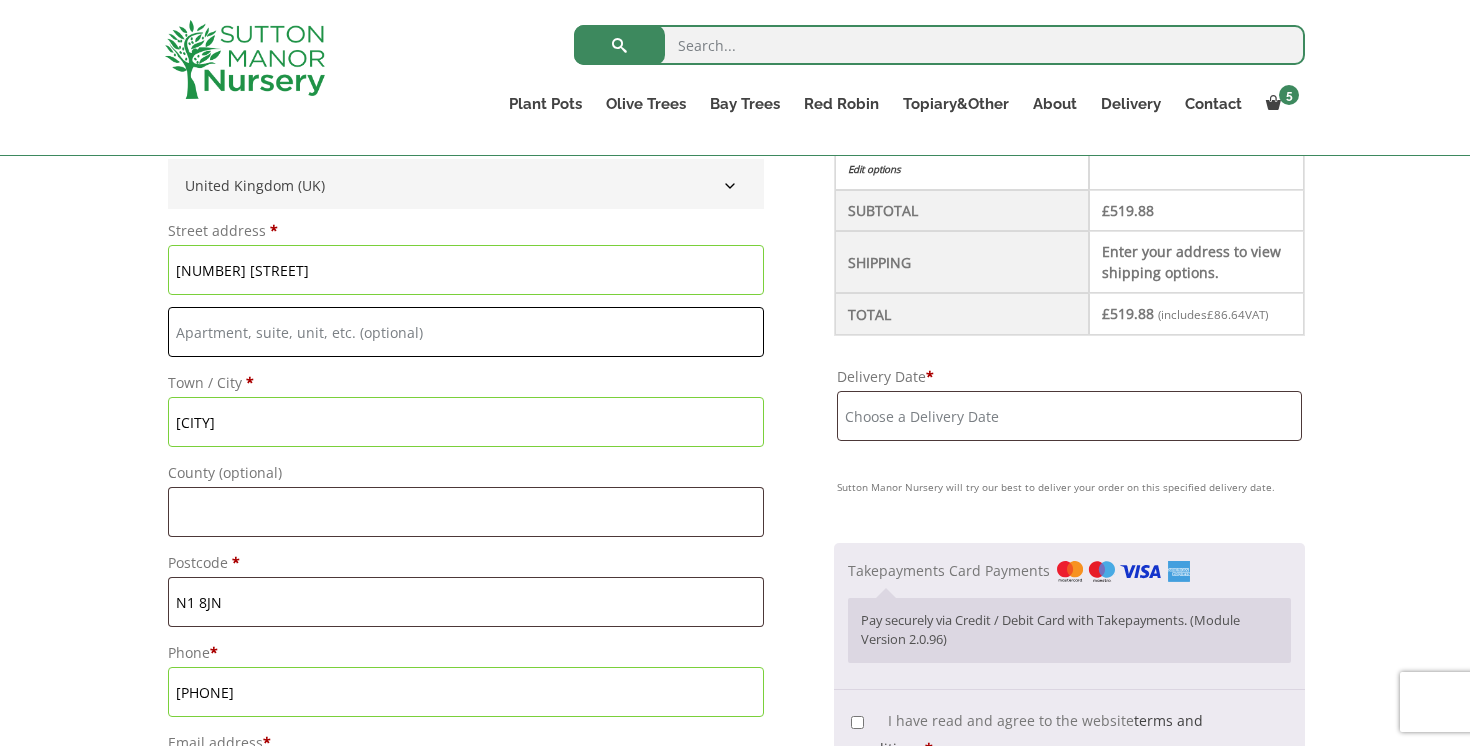 type on "[STREET]" 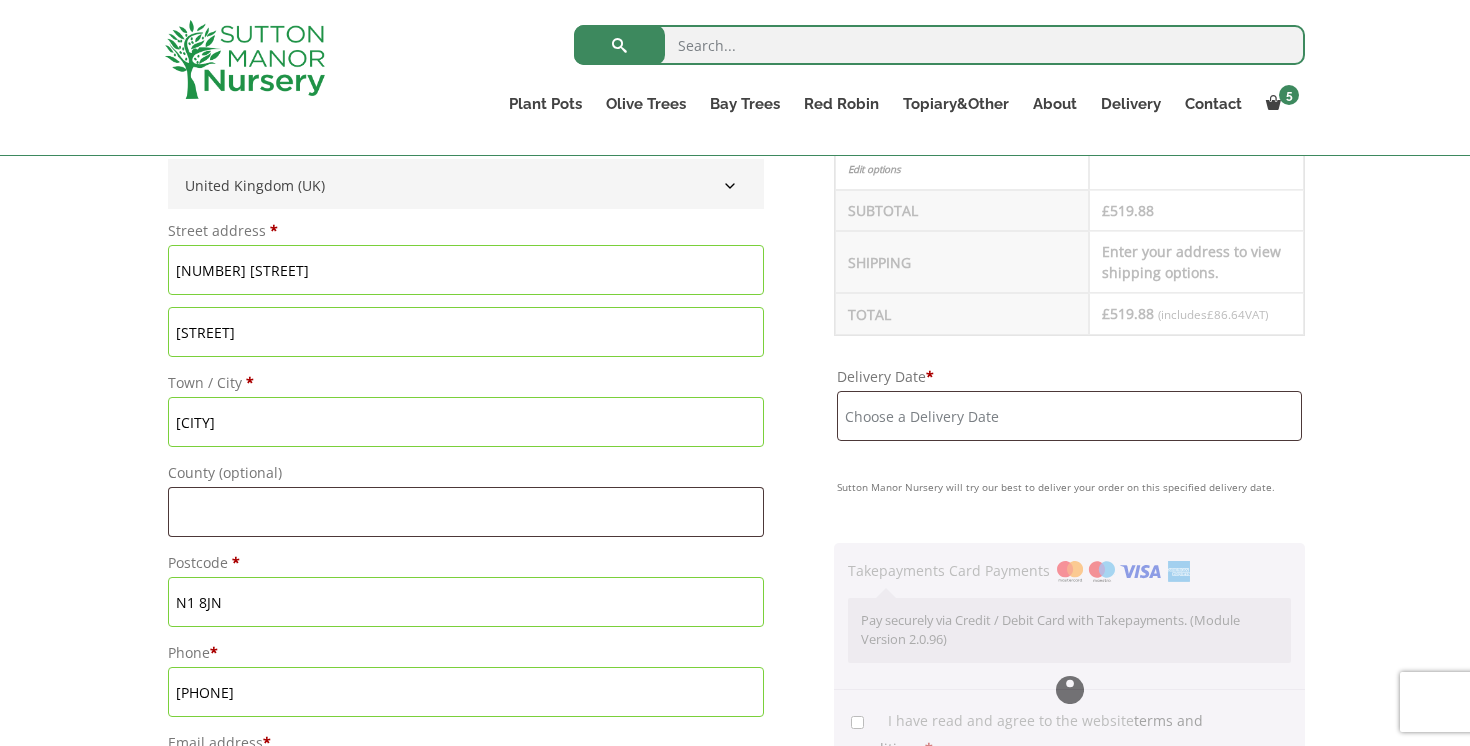 click on "Have a coupon?  Click here to enter your code
Apply coupon
Billing details
First name  * jeremy Last name  * properties Company name  (optional) Country/Region  * Select a country / region… Guernsey United Kingdom (UK) United Kingdom (UK) Street address   * 8 Grantbridge Street Flat, suite, unit, etc.   (optional) Grantbridge Street Town / City   * London County   (optional) Postcode   * N1 8JN Phone  * 07704107051 Email address  *
Deliver to a different address?
First name  * Last name  * Company name  (optional) Country/Region  * Select a country / region… Guernsey United Kingdom (UK) United Kingdom (UK) Street address   * Flat, suite, unit, etc.   (optional) Town / City   * County   (optional) Postcode   *
Order notes  (optional)" at bounding box center [735, 747] 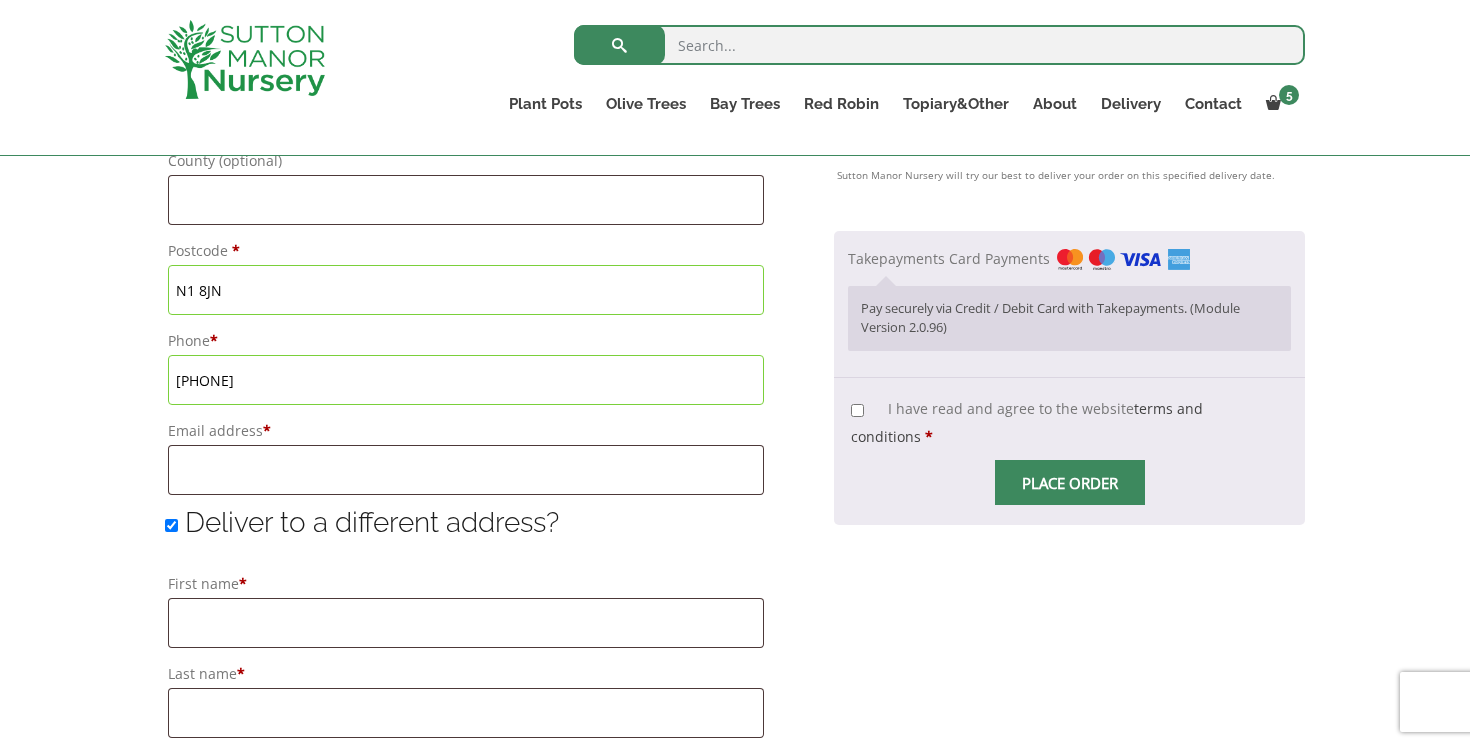scroll, scrollTop: 1200, scrollLeft: 0, axis: vertical 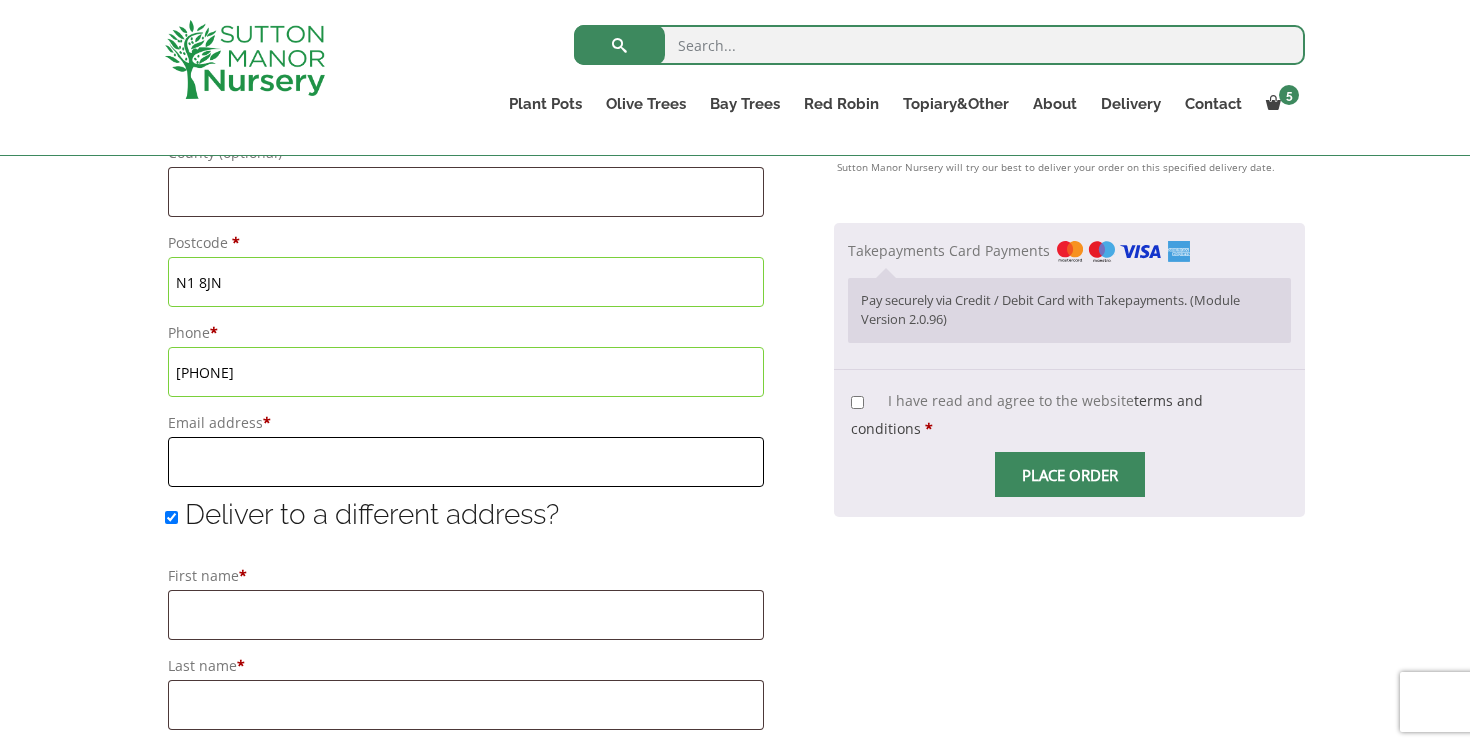 click on "Email address  *" at bounding box center [466, 462] 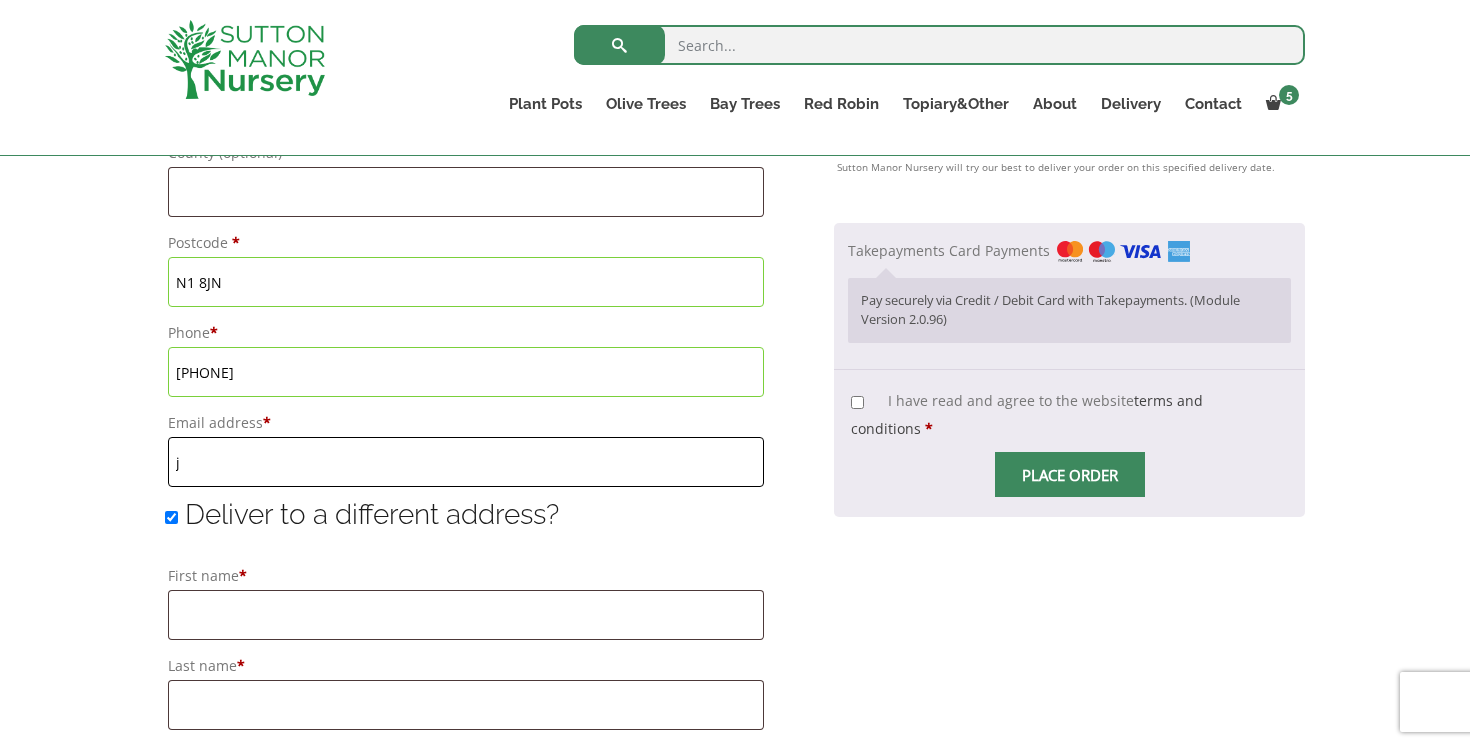 type on "j" 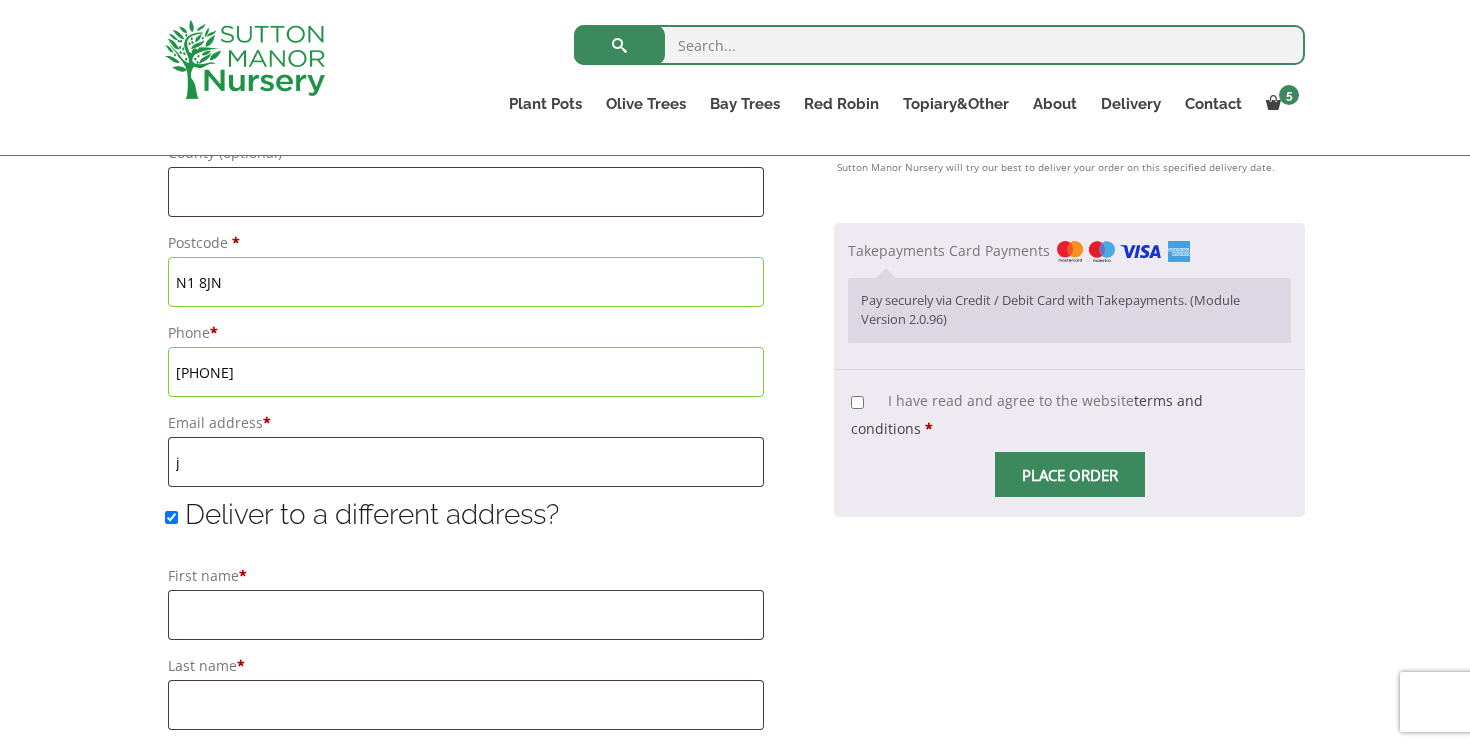 click on "Deliver to a different address?" at bounding box center [171, 517] 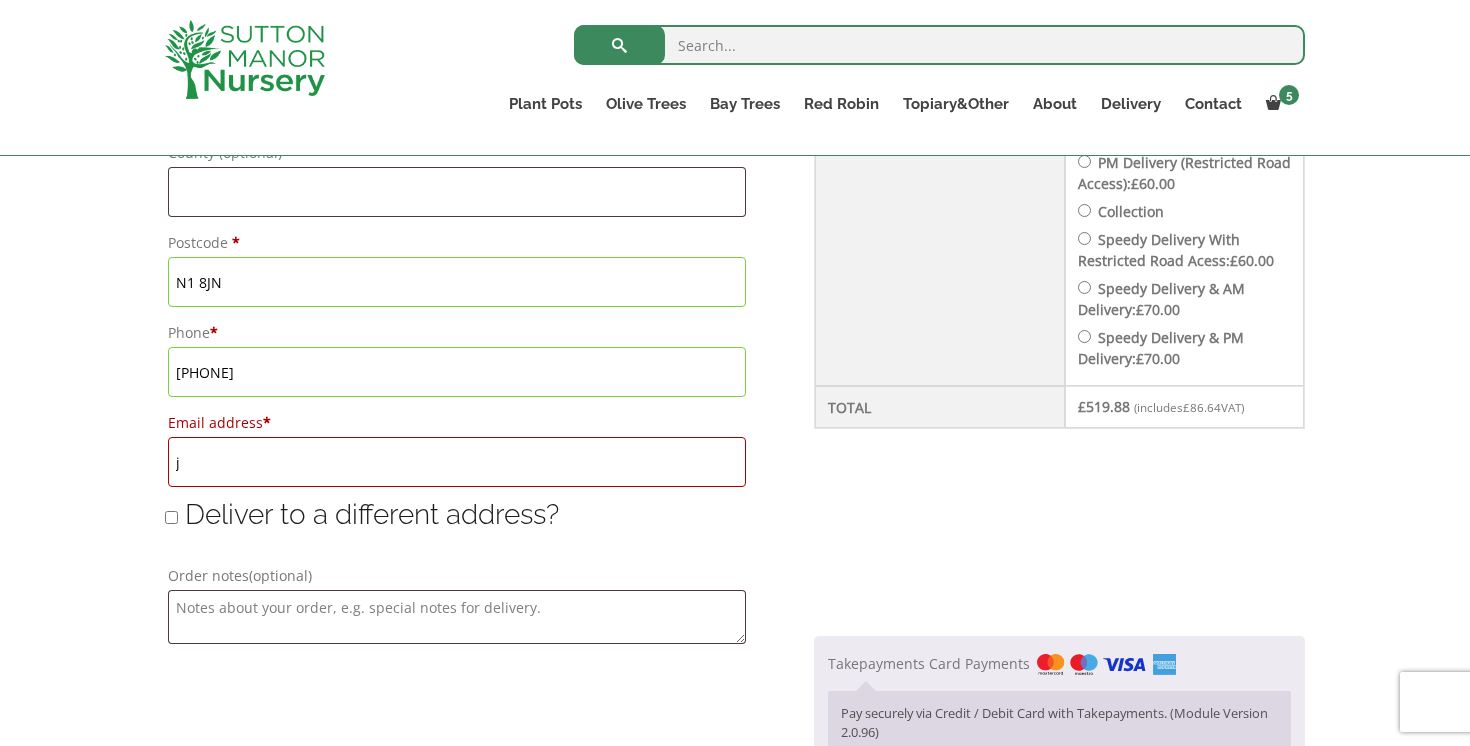 click on "j" at bounding box center (457, 462) 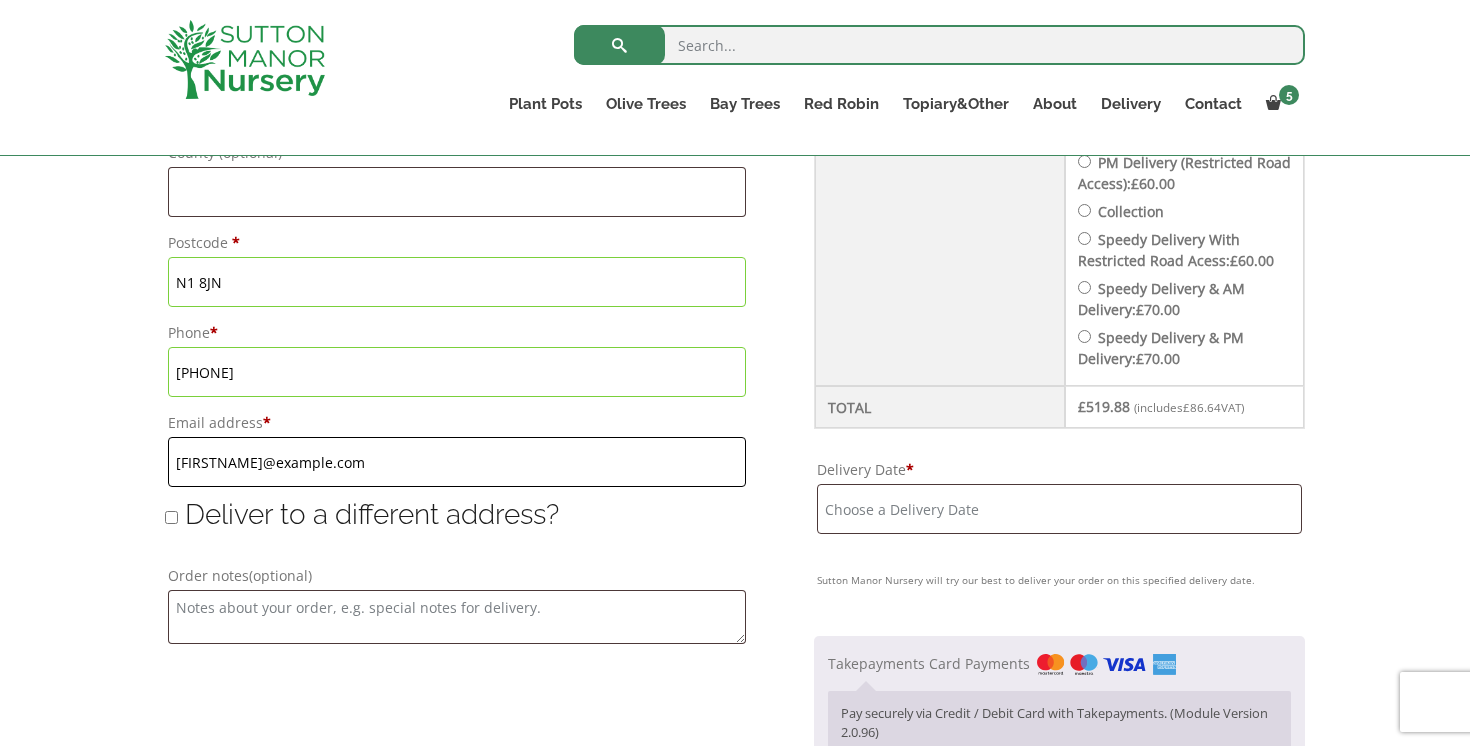 type on "[EMAIL]" 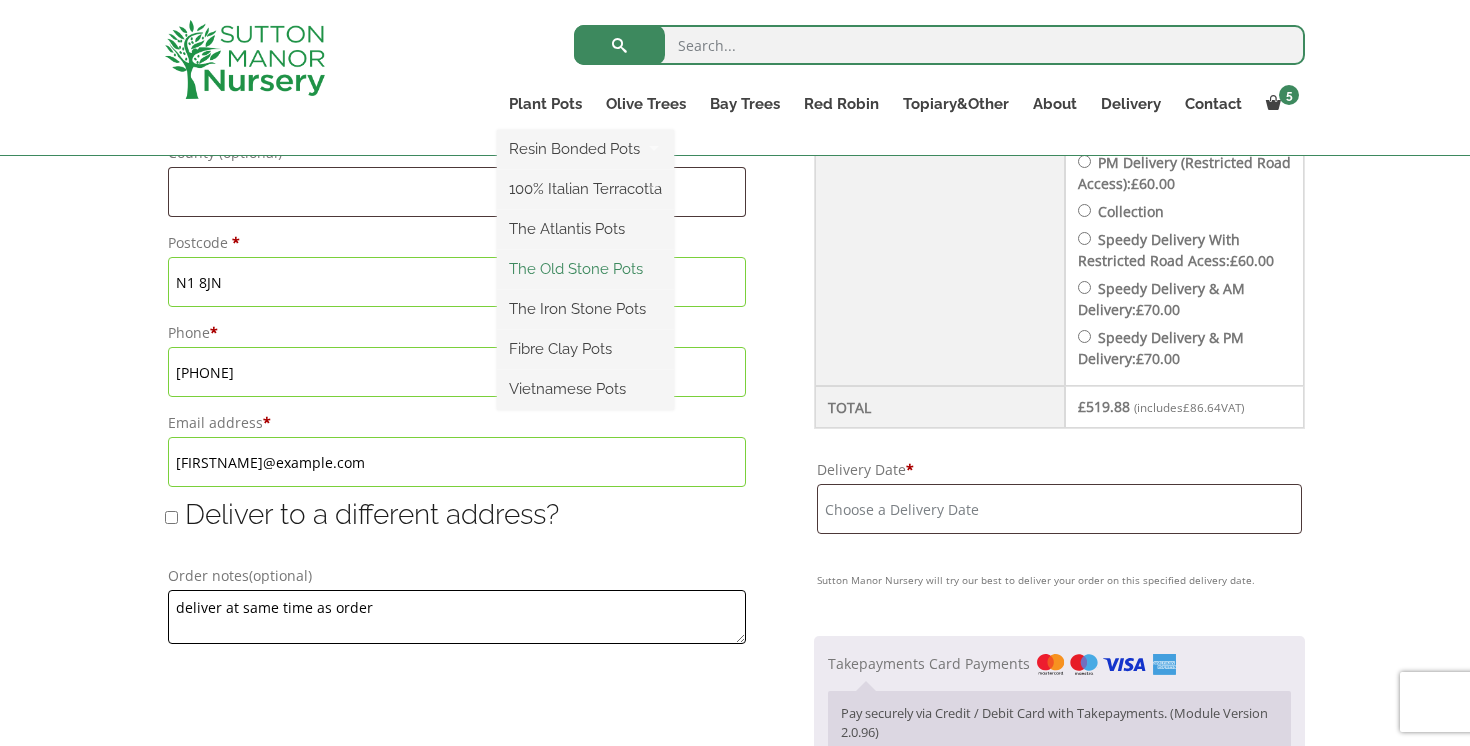 paste on "#86881]" 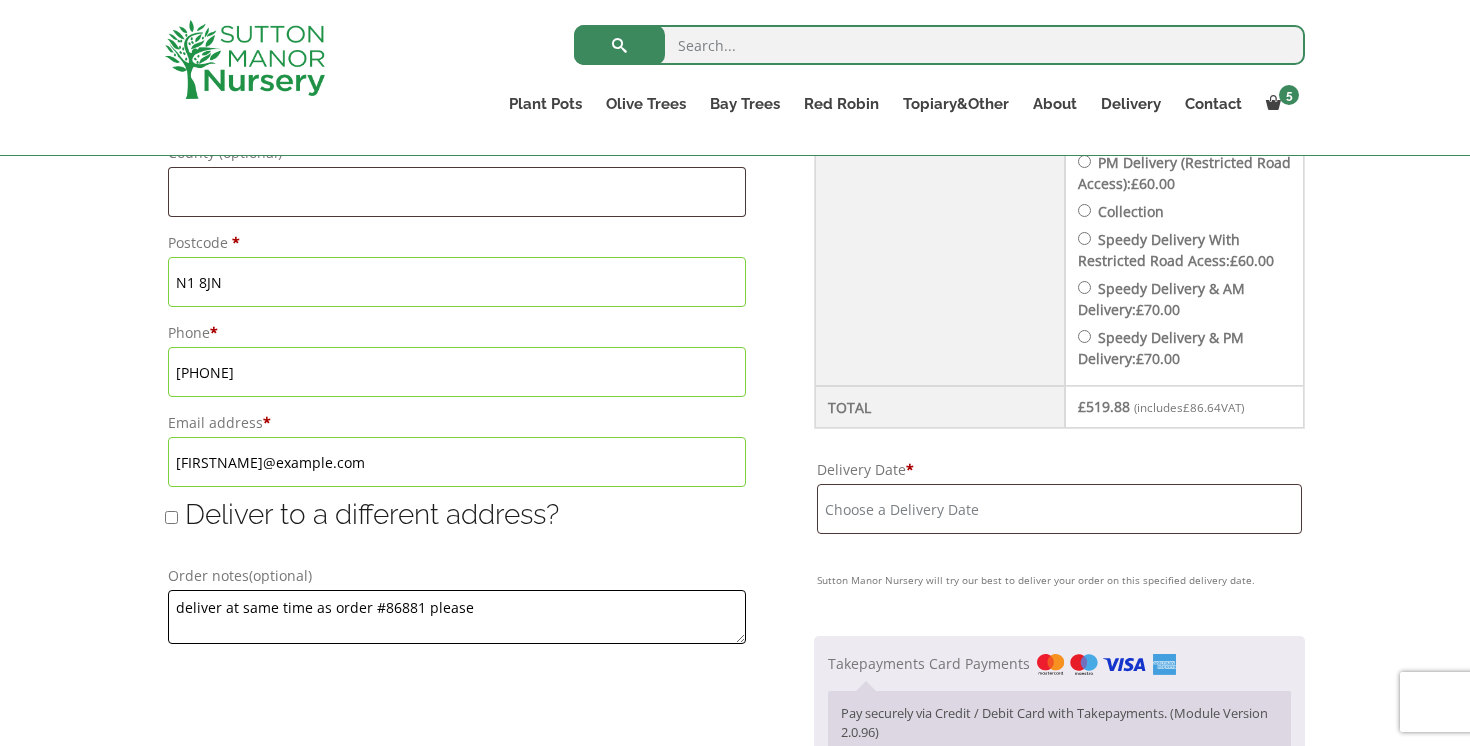 type on "deliver at same time as order #86881 please" 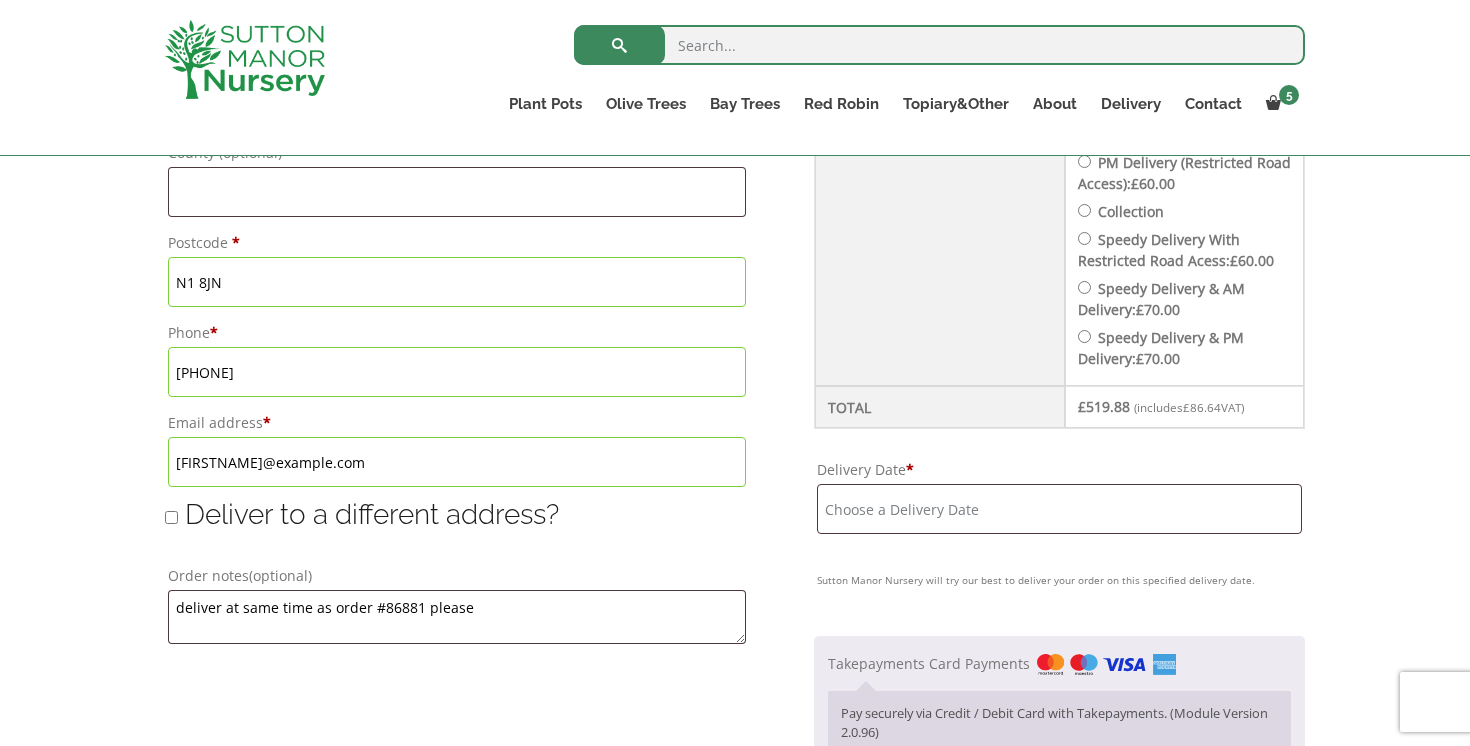 click on "Have a coupon?  Click here to enter your code
Apply coupon
Billing details
First name  * jeremy Last name  * properties Company name  (optional) Country/Region  * Select a country / region… Guernsey United Kingdom (UK) United Kingdom (UK) Street address   * 8 Grantbridge Street Flat, suite, unit, etc.   (optional) Grantbridge Street Town / City   * London County   (optional) Postcode   * N1 8JN Phone  * 07704107051 Email address  * jeremydavies@gmail.com
Deliver to a different address?
First name  * Last name  * Company name  (optional) Country/Region  * Select a country / region… Guernsey United Kingdom (UK) United Kingdom (UK) Street address   * Flat, suite, unit, etc.   (optional) Town / City   * County   (optional) Postcode   *
Order notes  (optional)" at bounding box center (735, 162) 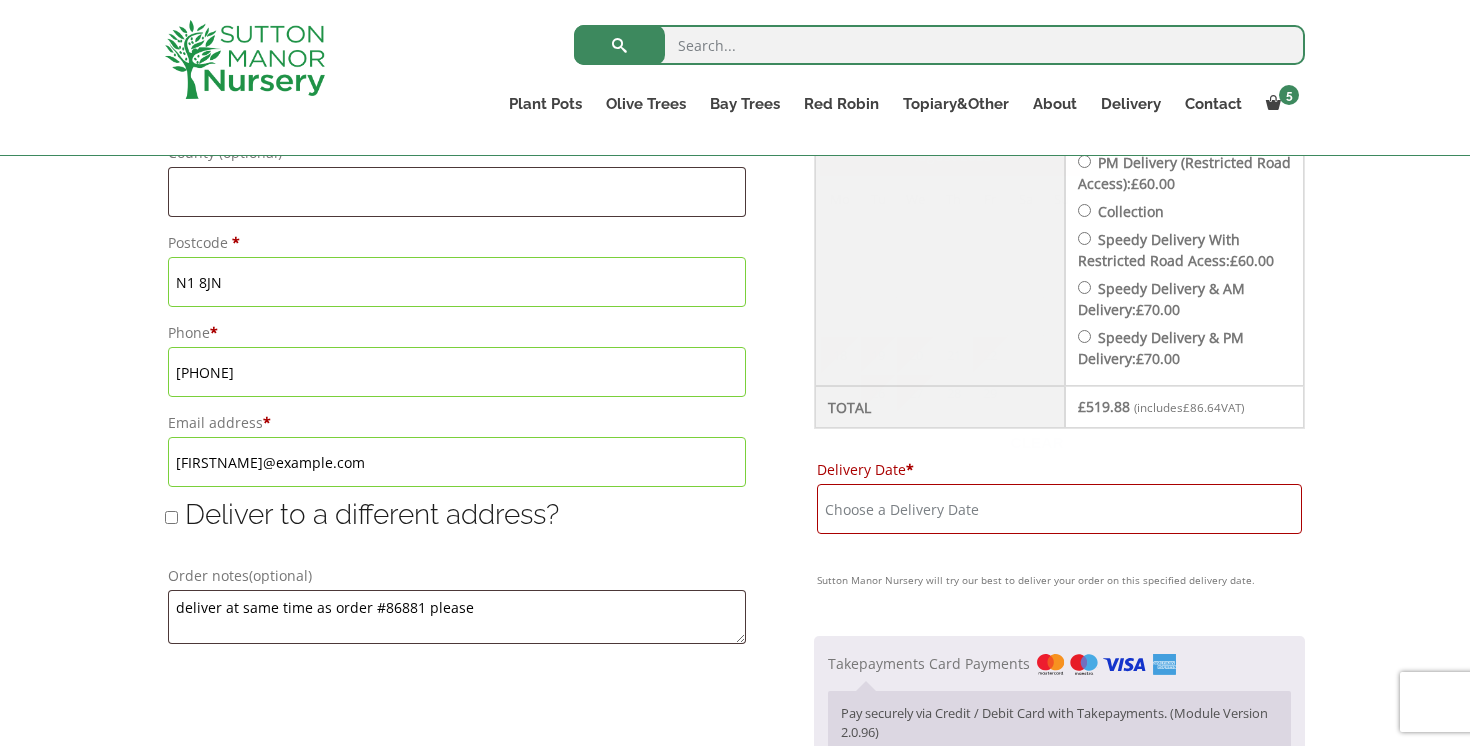 click on "Delivery Date *" at bounding box center (1059, 509) 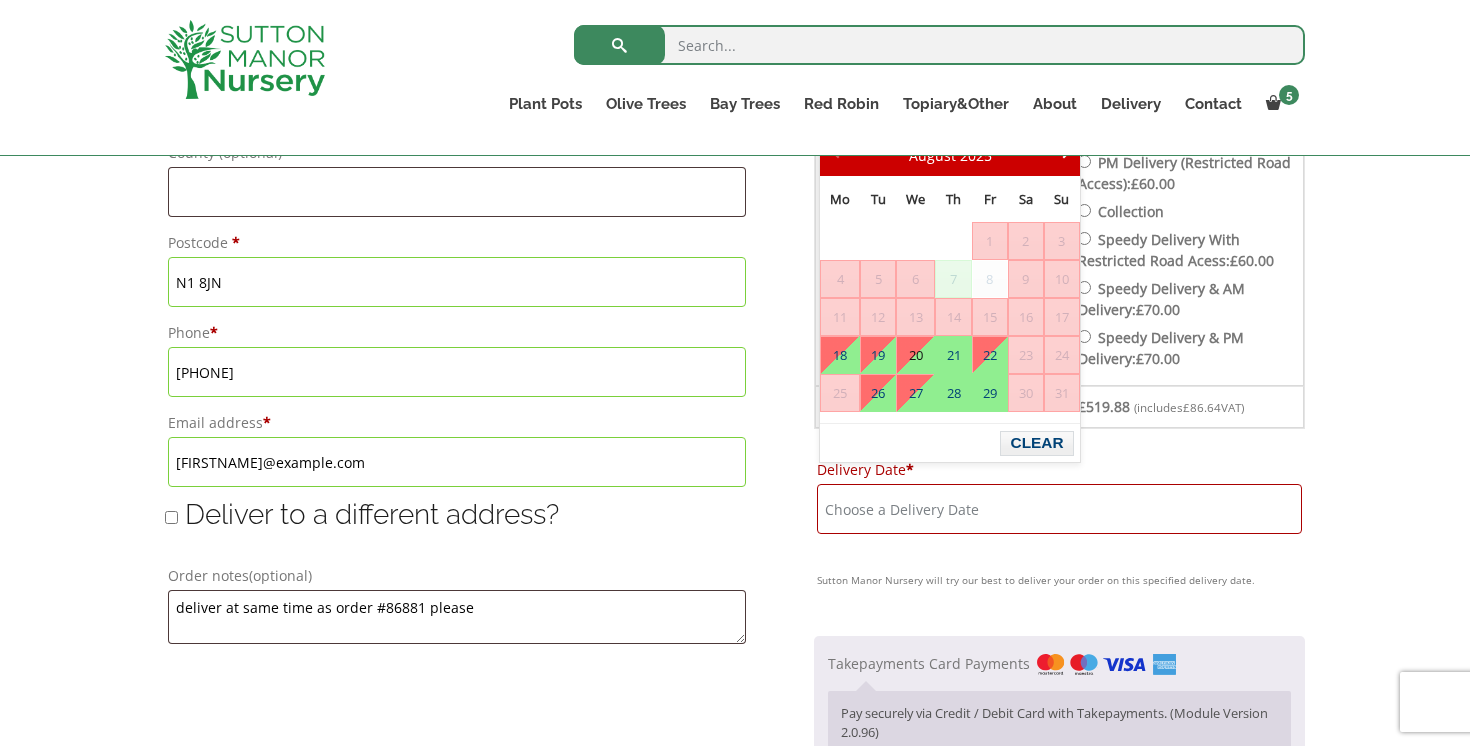 click on "20" at bounding box center (915, 355) 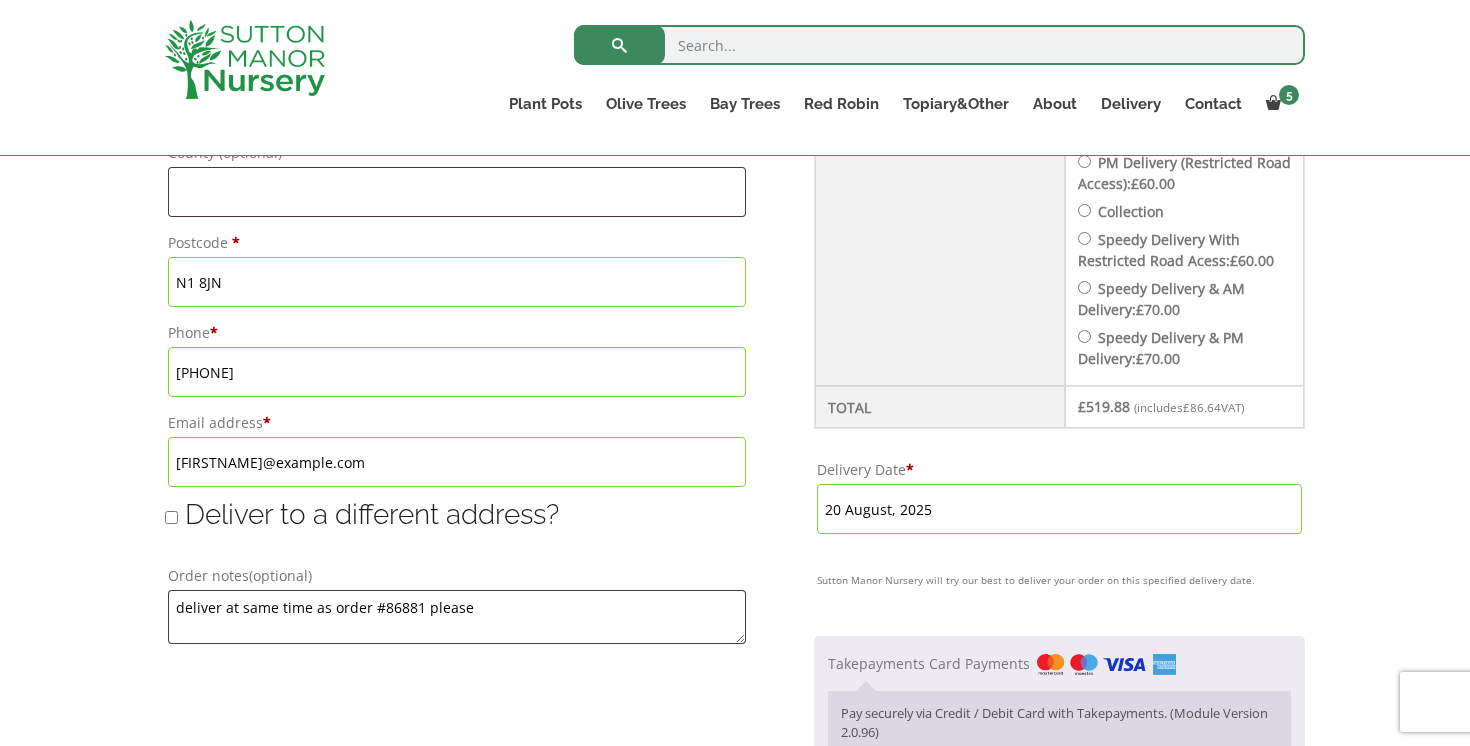 click on "Have a coupon?  Click here to enter your code
Apply coupon
Billing details
First name  * jeremy Last name  * properties Company name  (optional) Country/Region  * Select a country / region… Guernsey United Kingdom (UK) United Kingdom (UK) Street address   * 8 Grantbridge Street Flat, suite, unit, etc.   (optional) Grantbridge Street Town / City   * London County   (optional) Postcode   * N1 8JN Phone  * 07704107051 Email address  * jeremydavies@gmail.com
Deliver to a different address?
First name  * Last name  * Company name  (optional) Country/Region  * Select a country / region… Guernsey United Kingdom (UK) United Kingdom (UK) Street address   * Flat, suite, unit, etc.   (optional) Town / City   * County   (optional) Postcode   *
Order notes  (optional)" at bounding box center (735, 162) 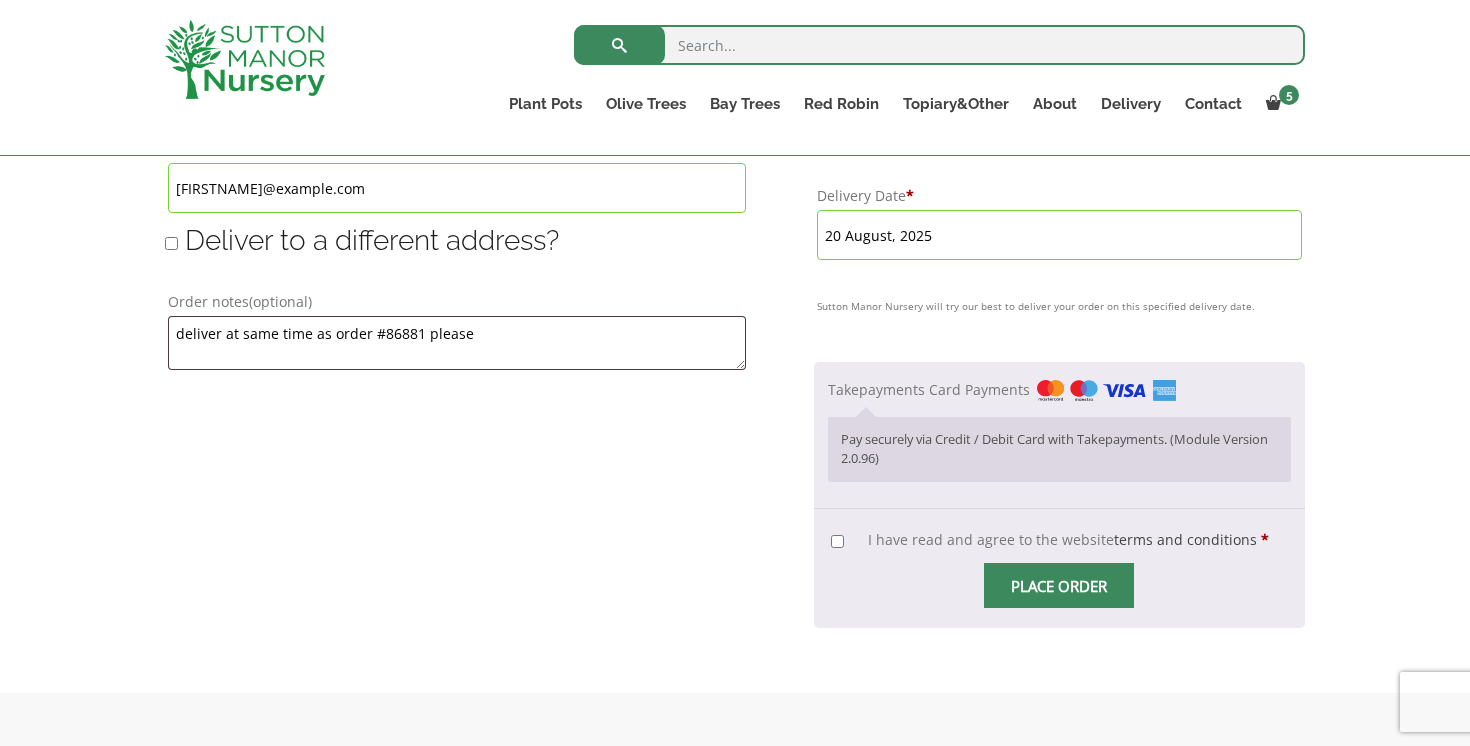 scroll, scrollTop: 1452, scrollLeft: 0, axis: vertical 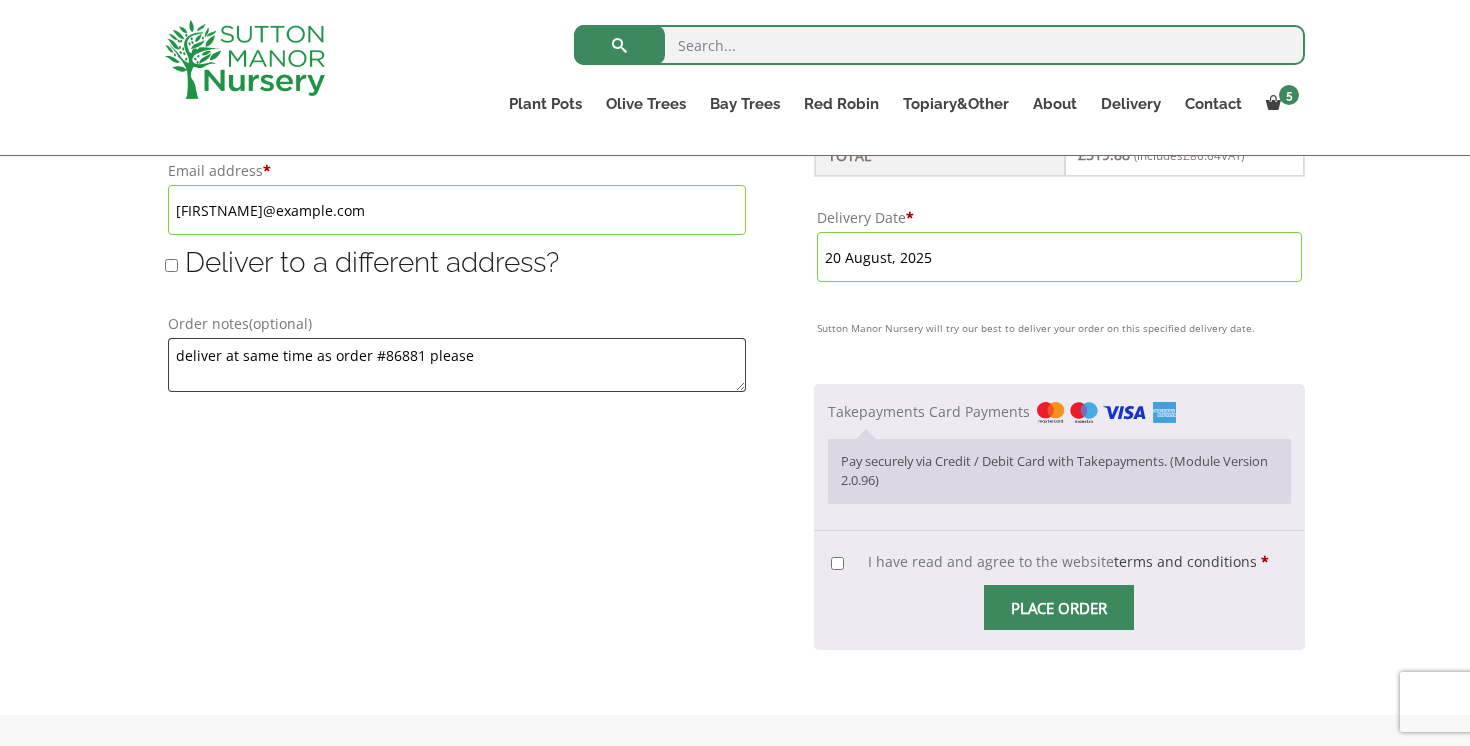 click on "I have read and agree to the website  terms and conditions" at bounding box center [1062, 561] 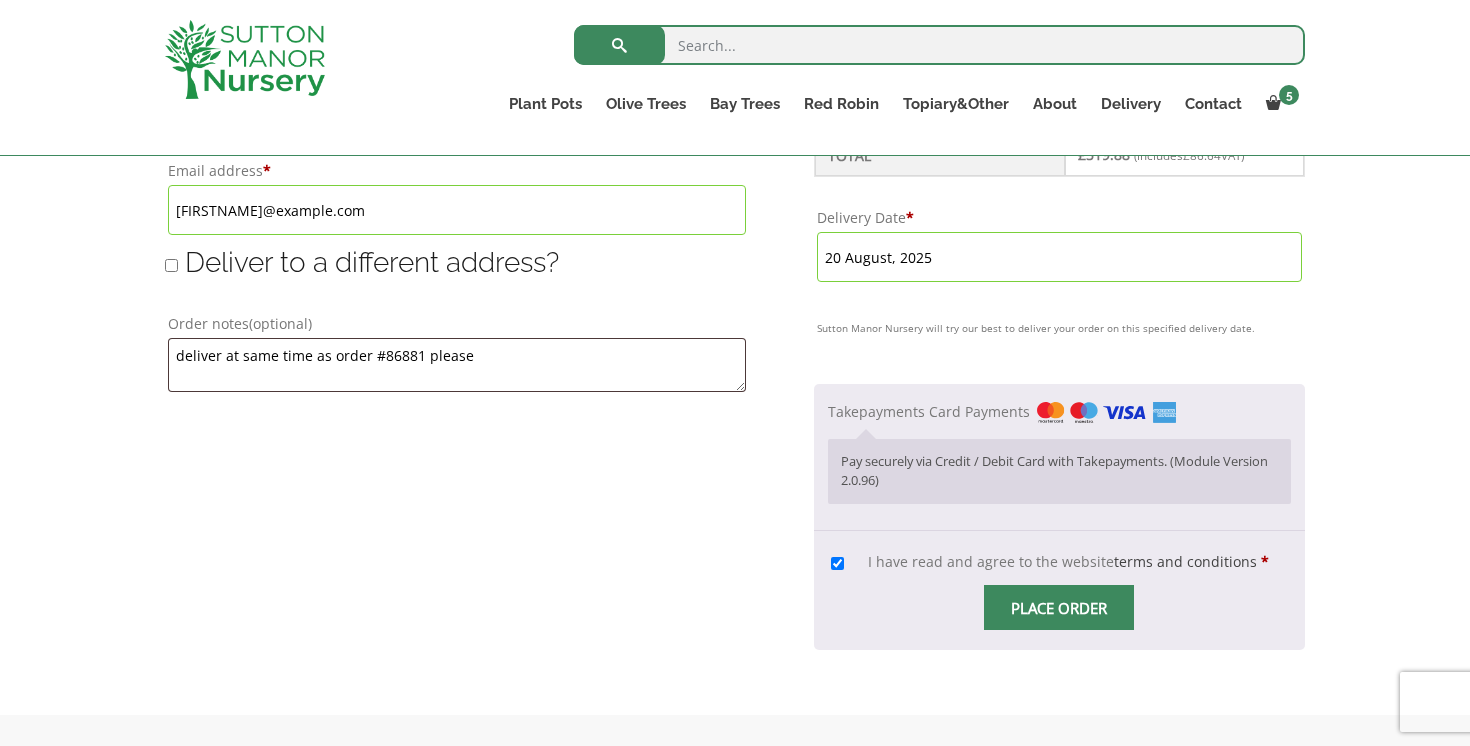 click at bounding box center (1059, 608) 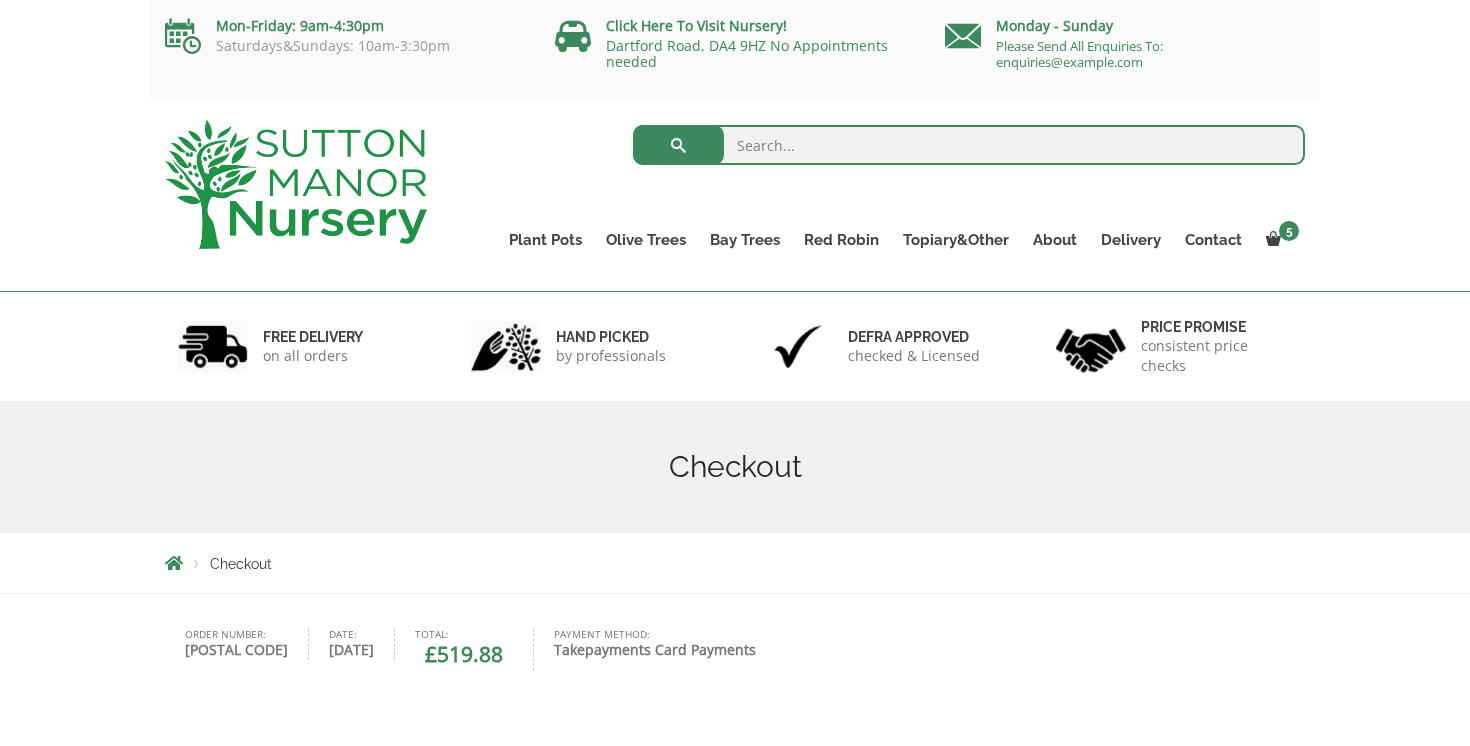 scroll, scrollTop: 0, scrollLeft: 0, axis: both 